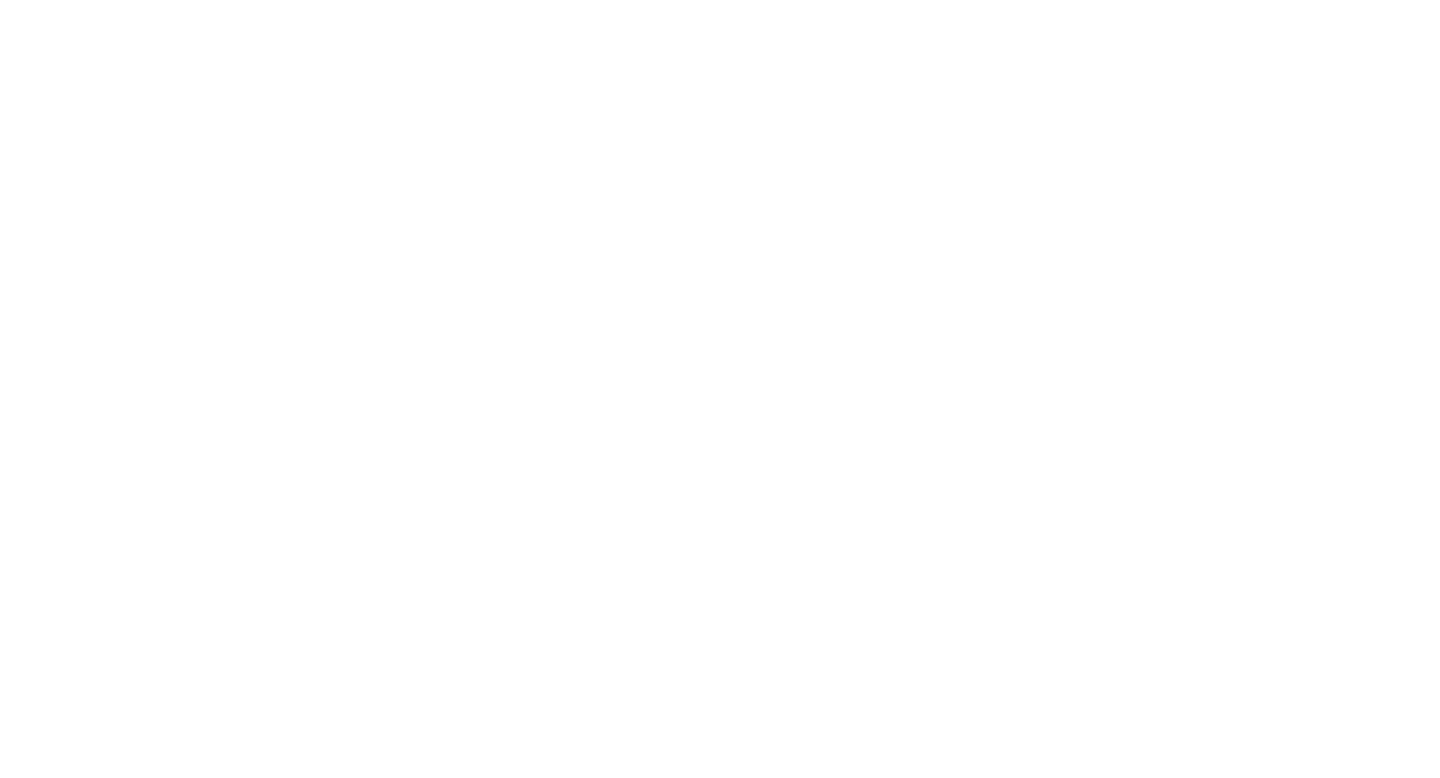 scroll, scrollTop: 0, scrollLeft: 0, axis: both 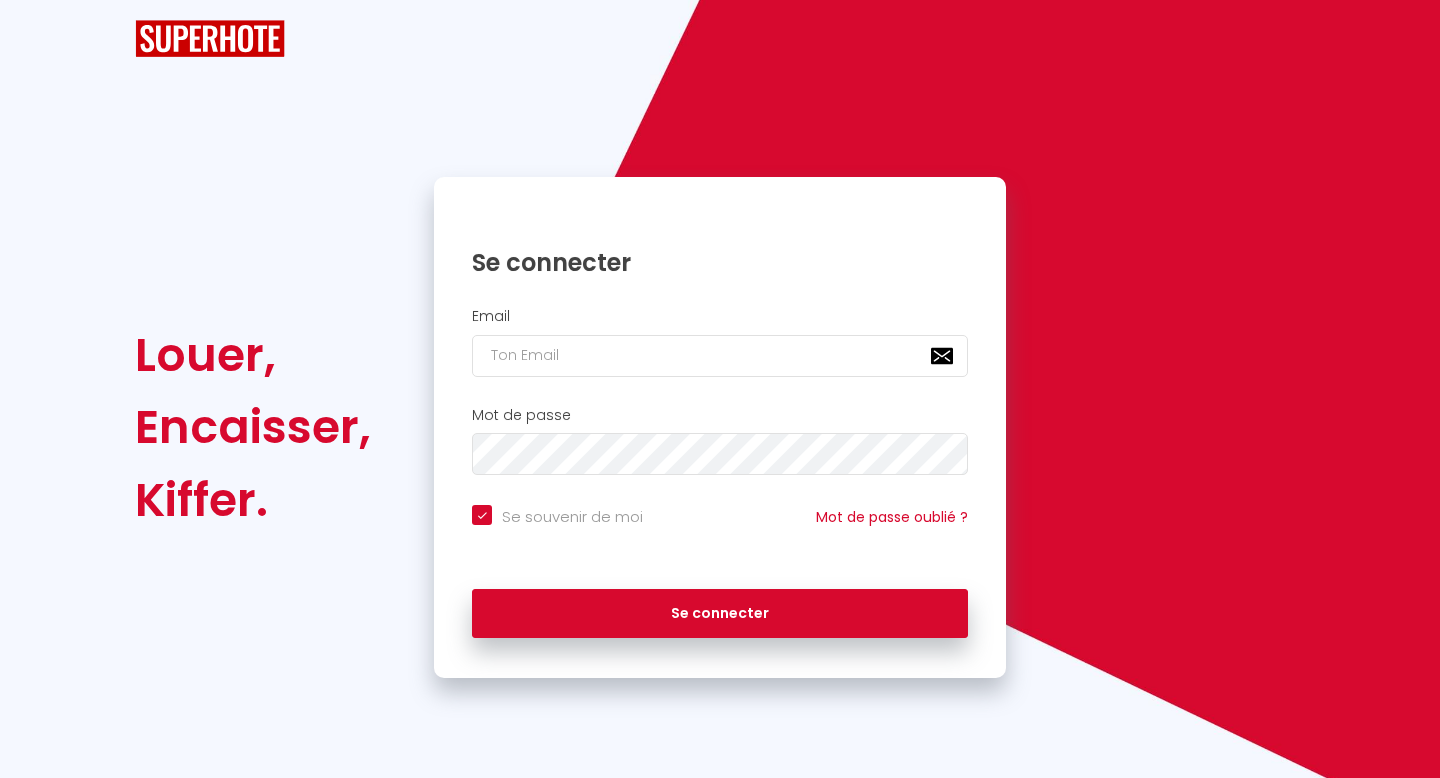 checkbox on "true" 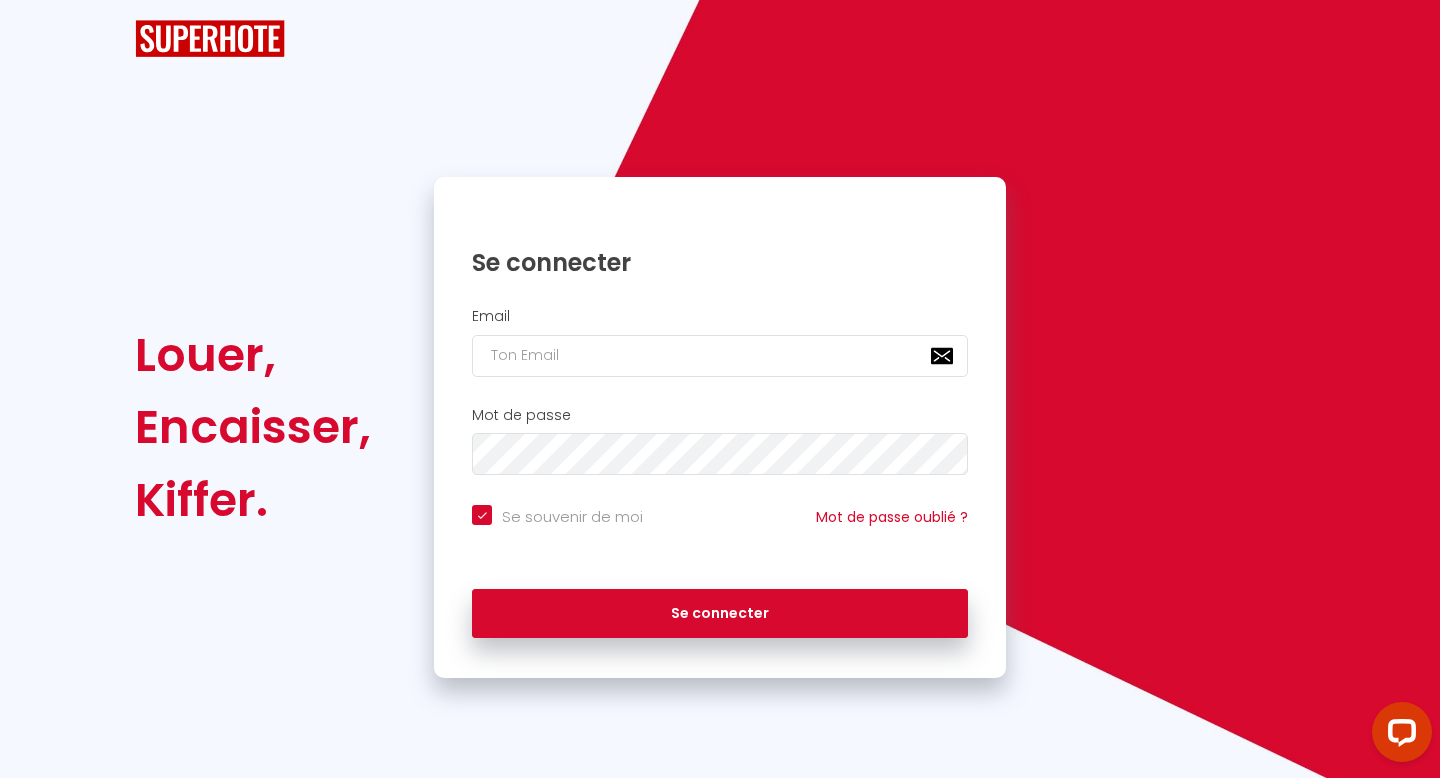 scroll, scrollTop: 0, scrollLeft: 0, axis: both 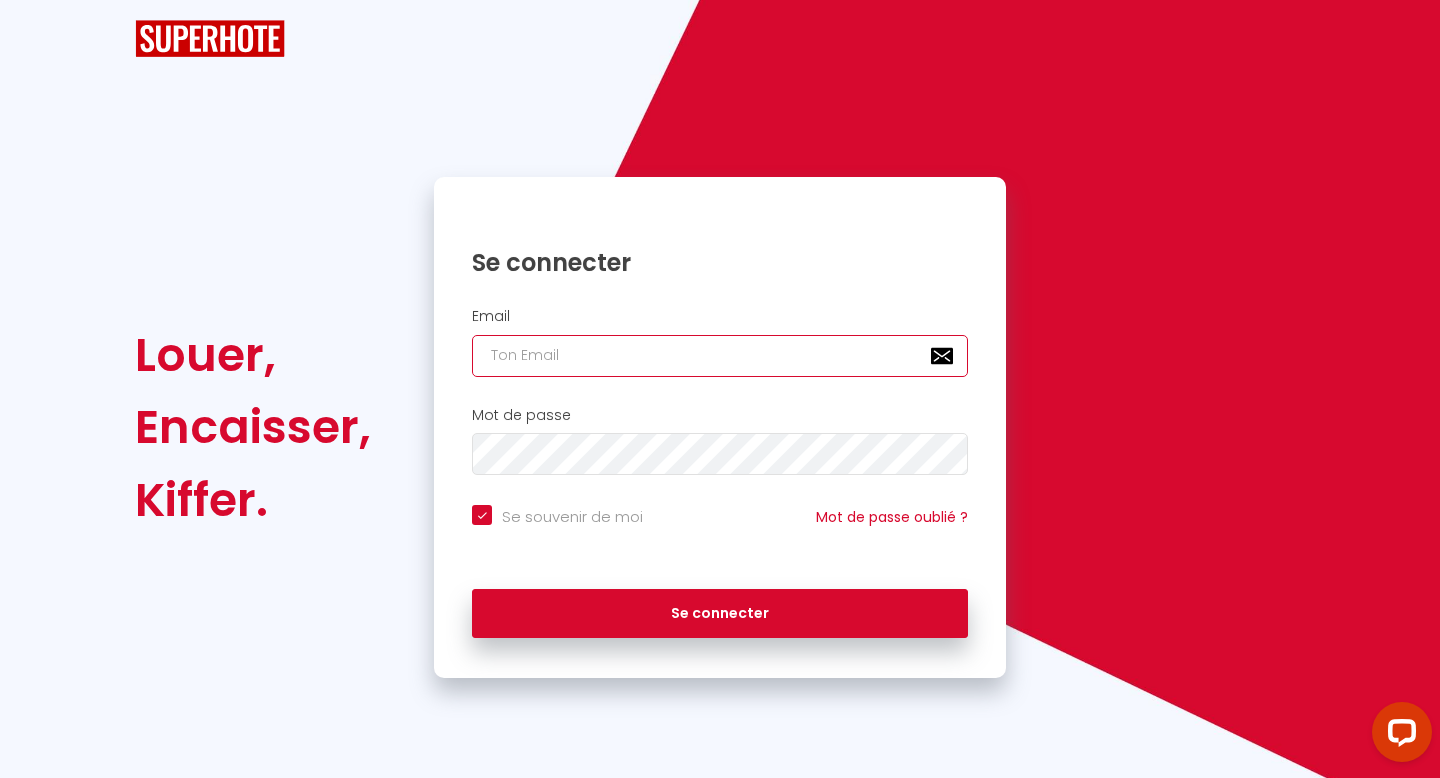 click at bounding box center [720, 356] 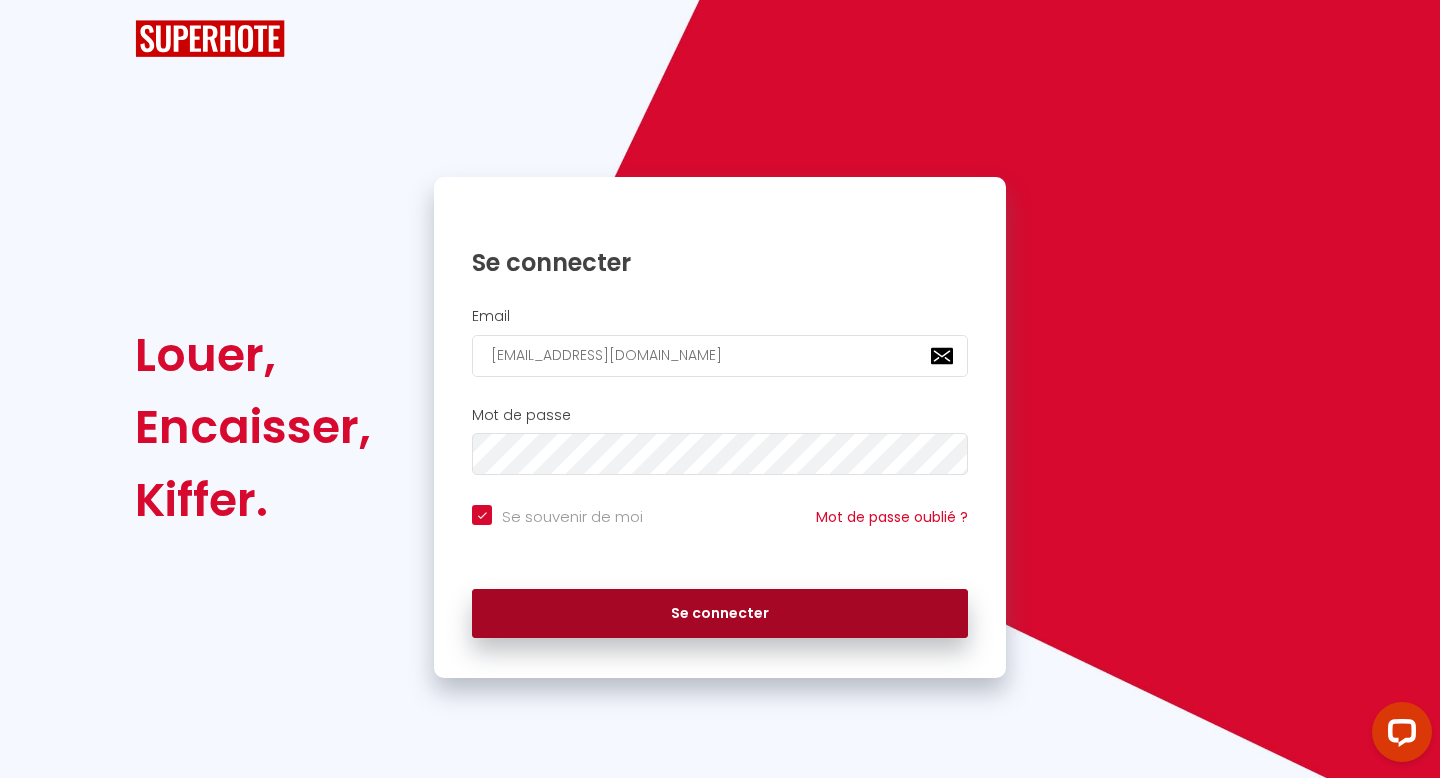click on "Se connecter" at bounding box center (720, 614) 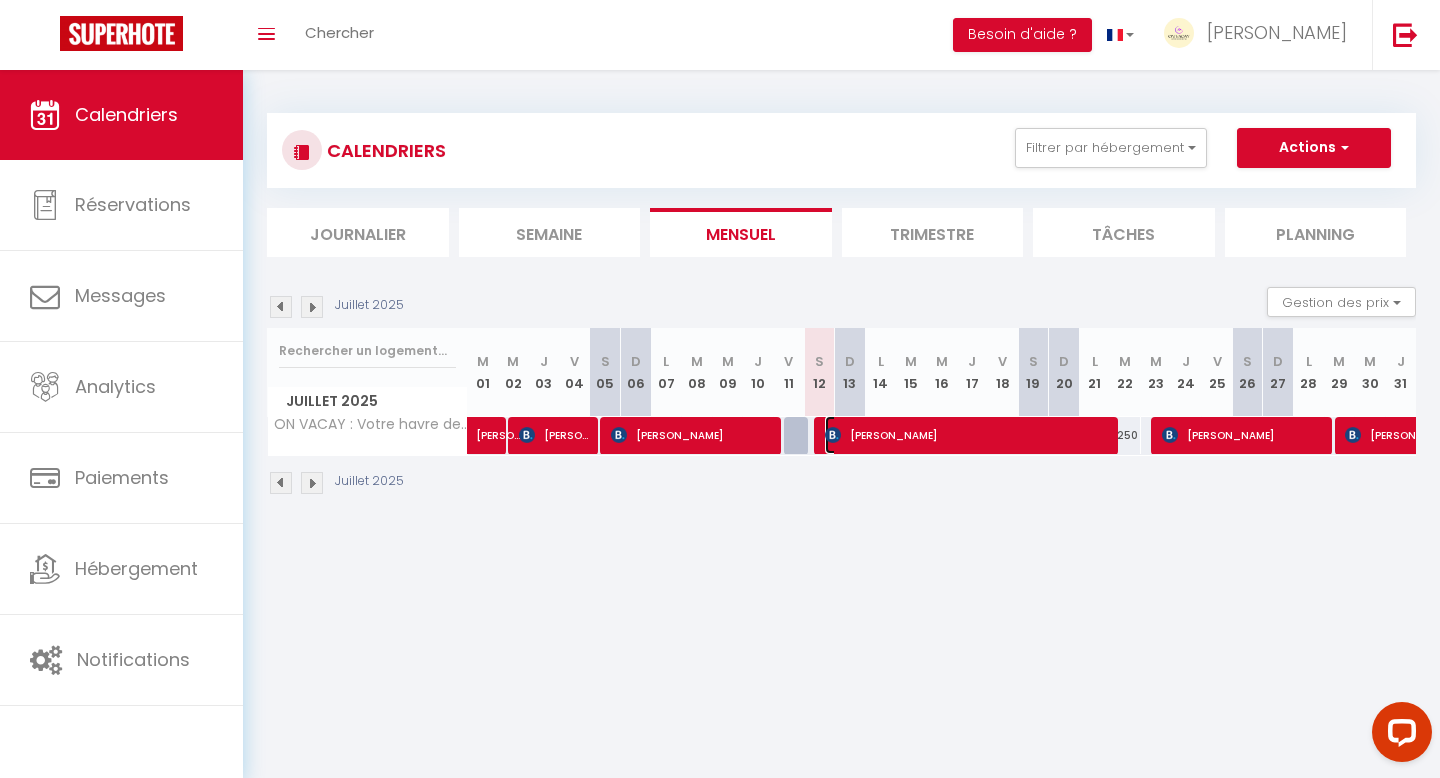 click on "Gontarczuk Agnieszka" at bounding box center (969, 435) 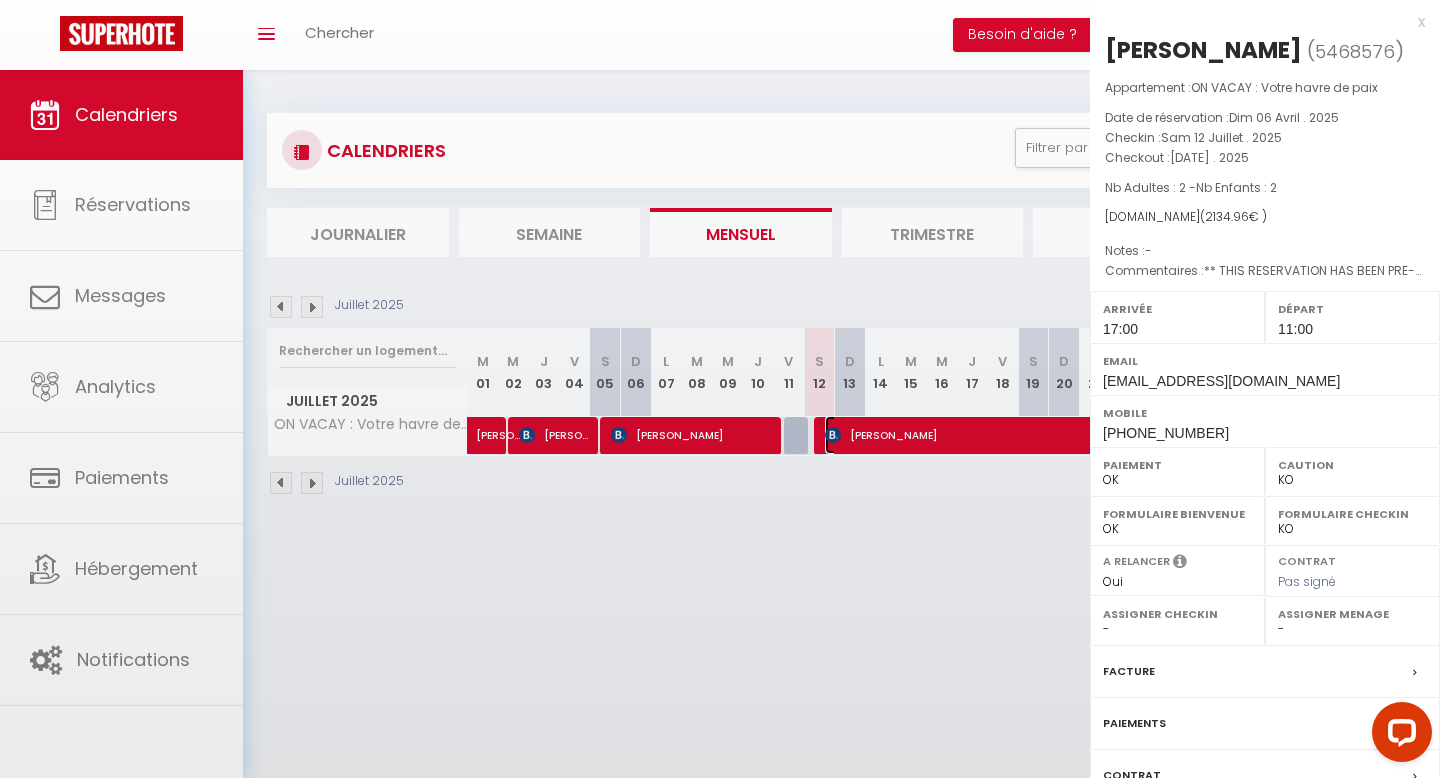 select on "32003" 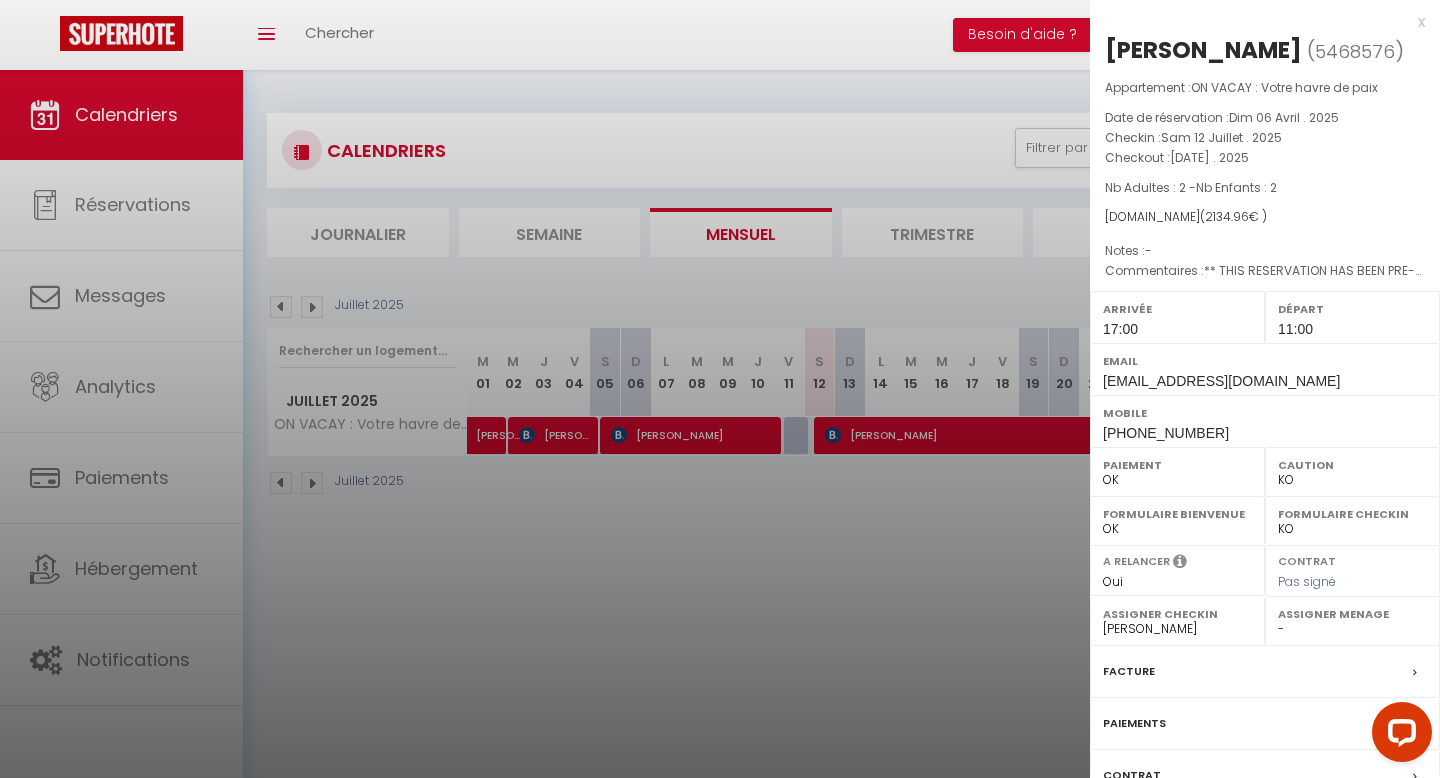 click at bounding box center (720, 389) 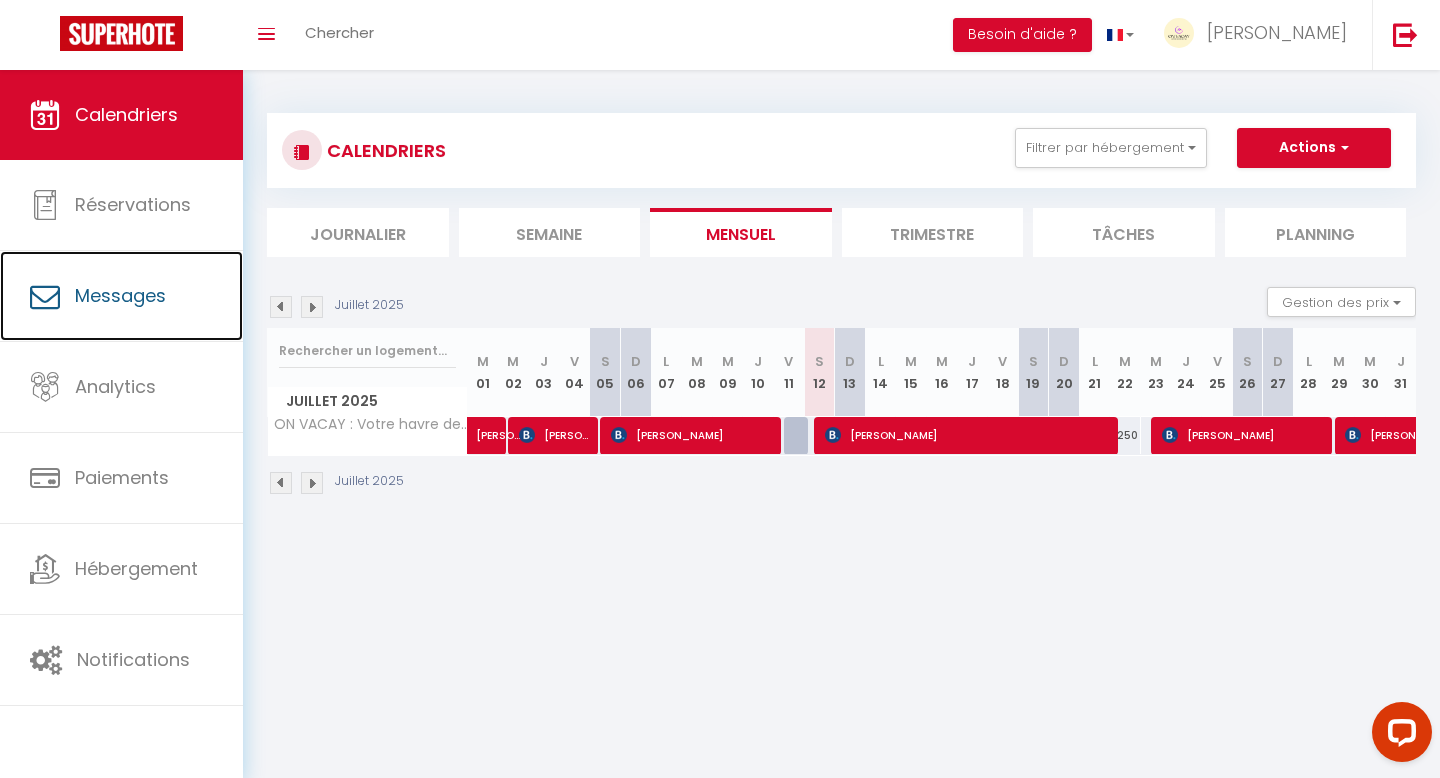 click on "Messages" at bounding box center (121, 296) 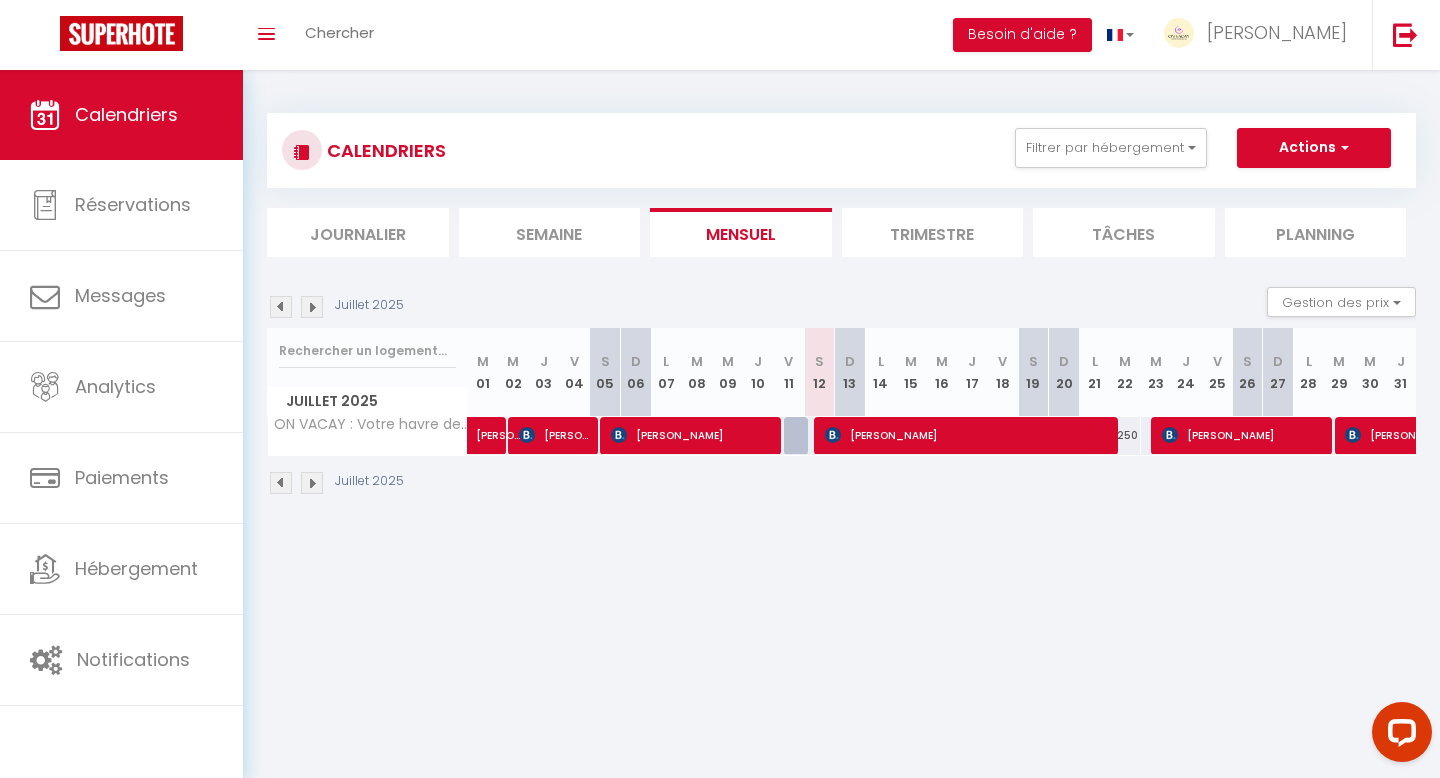 select on "message" 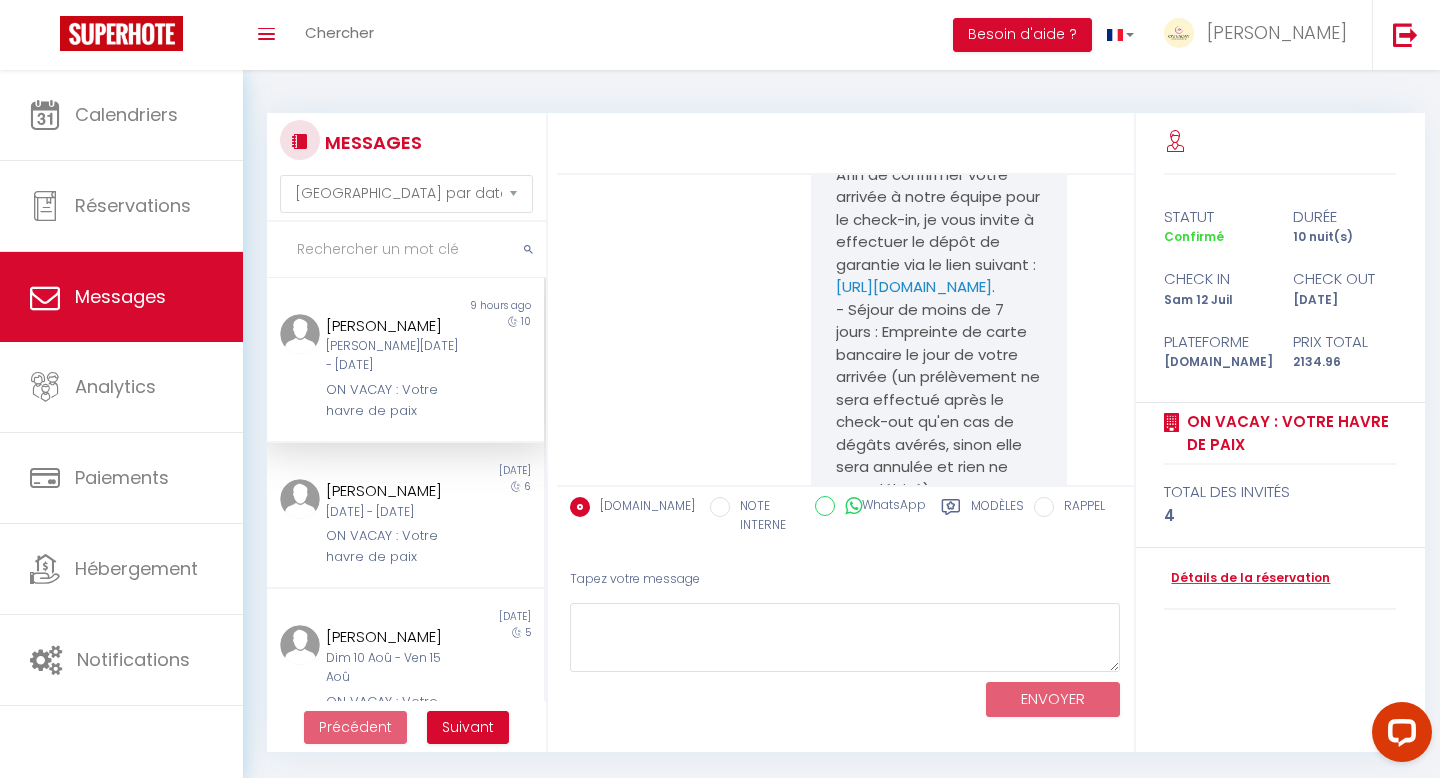scroll, scrollTop: 2878, scrollLeft: 0, axis: vertical 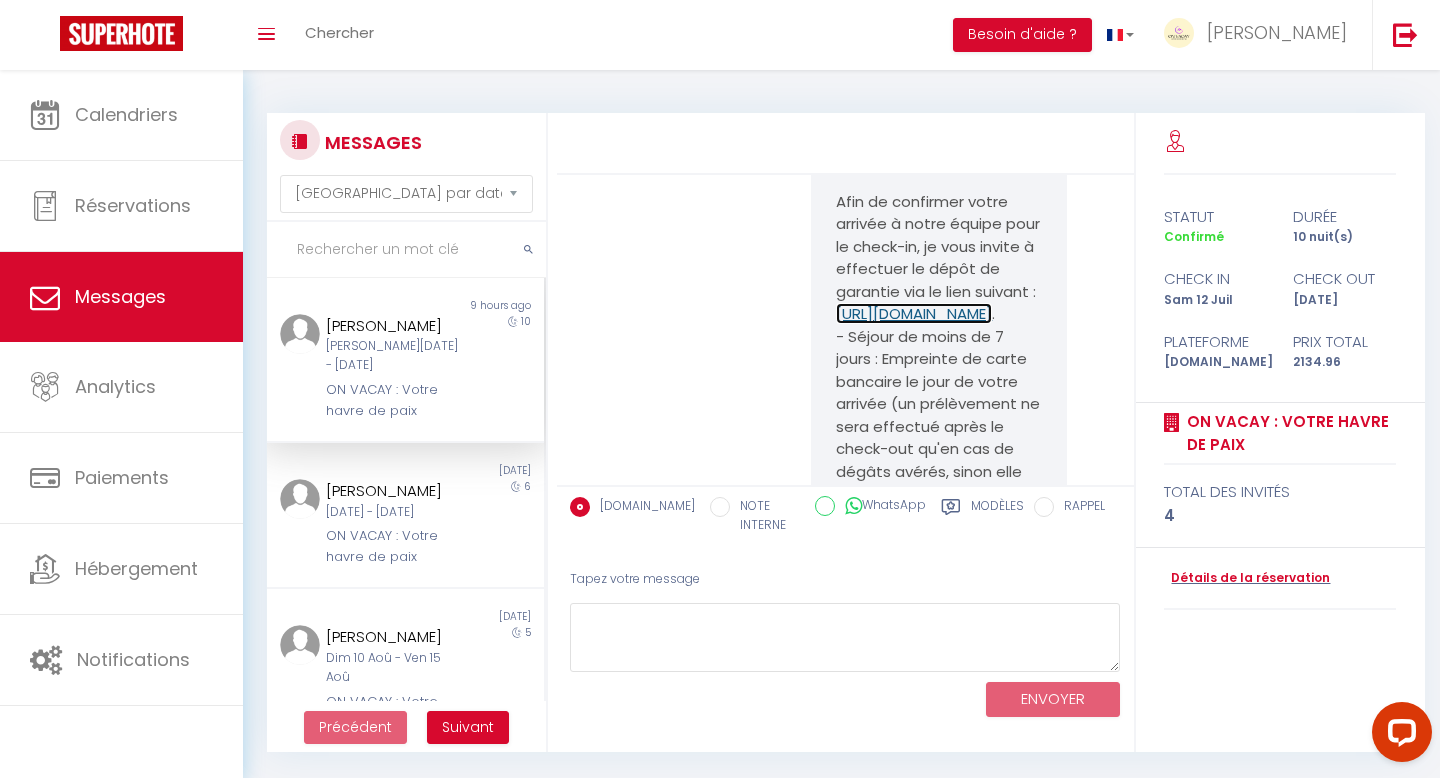 click on "https://superhote.com/applink/p/7hahTzx9" at bounding box center [914, 313] 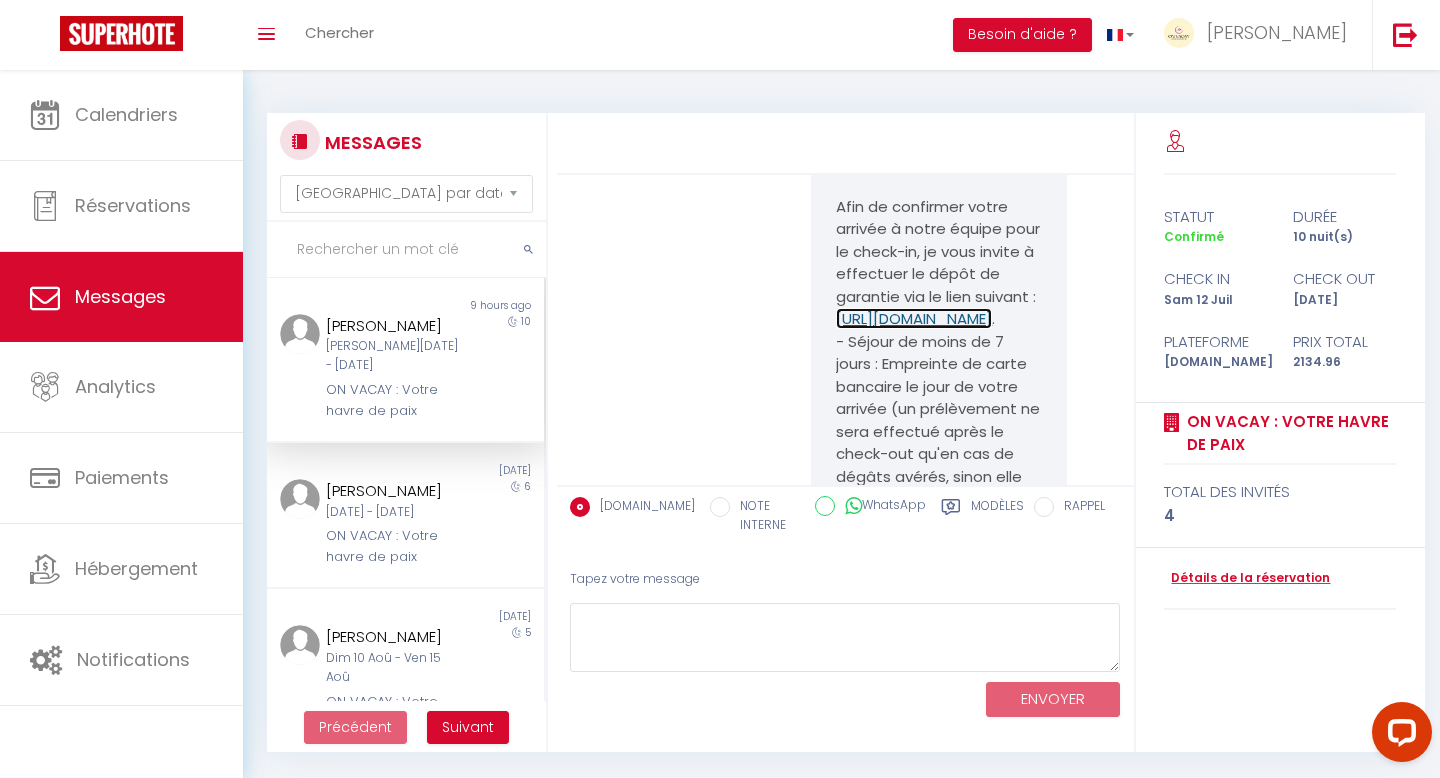 scroll, scrollTop: 2888, scrollLeft: 0, axis: vertical 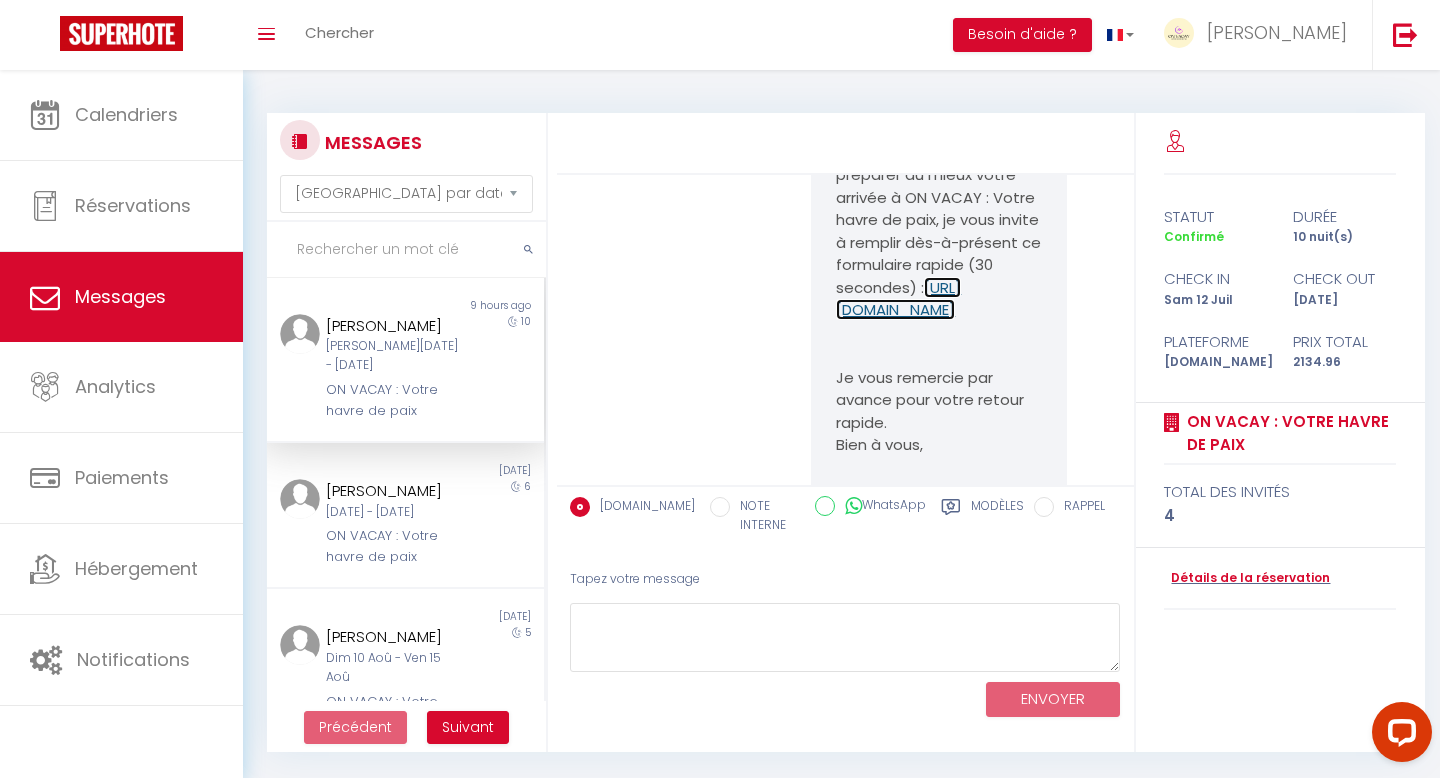 click on "https://app.superhote.com/#/booking/hW2tSvIWfP/welcome" at bounding box center [898, 299] 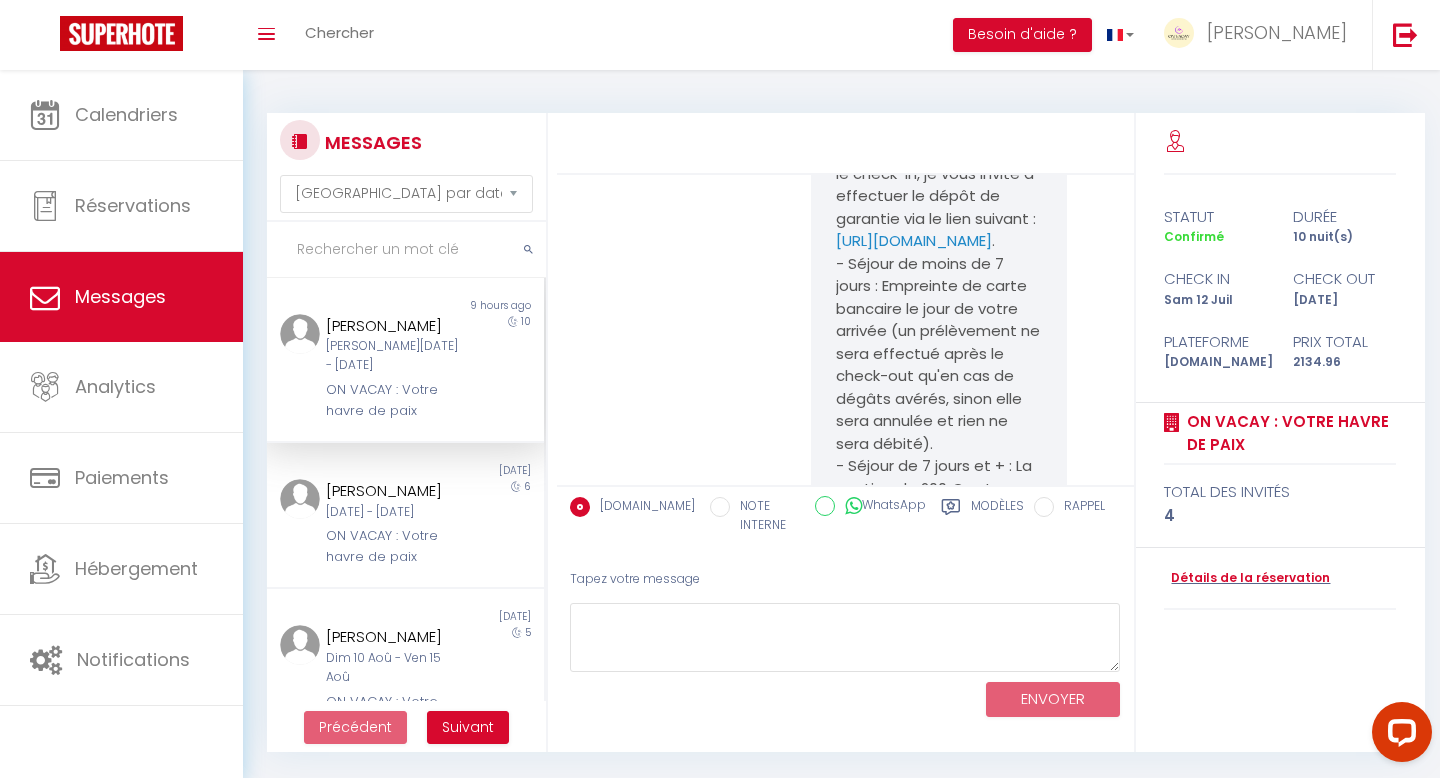 scroll, scrollTop: 2920, scrollLeft: 0, axis: vertical 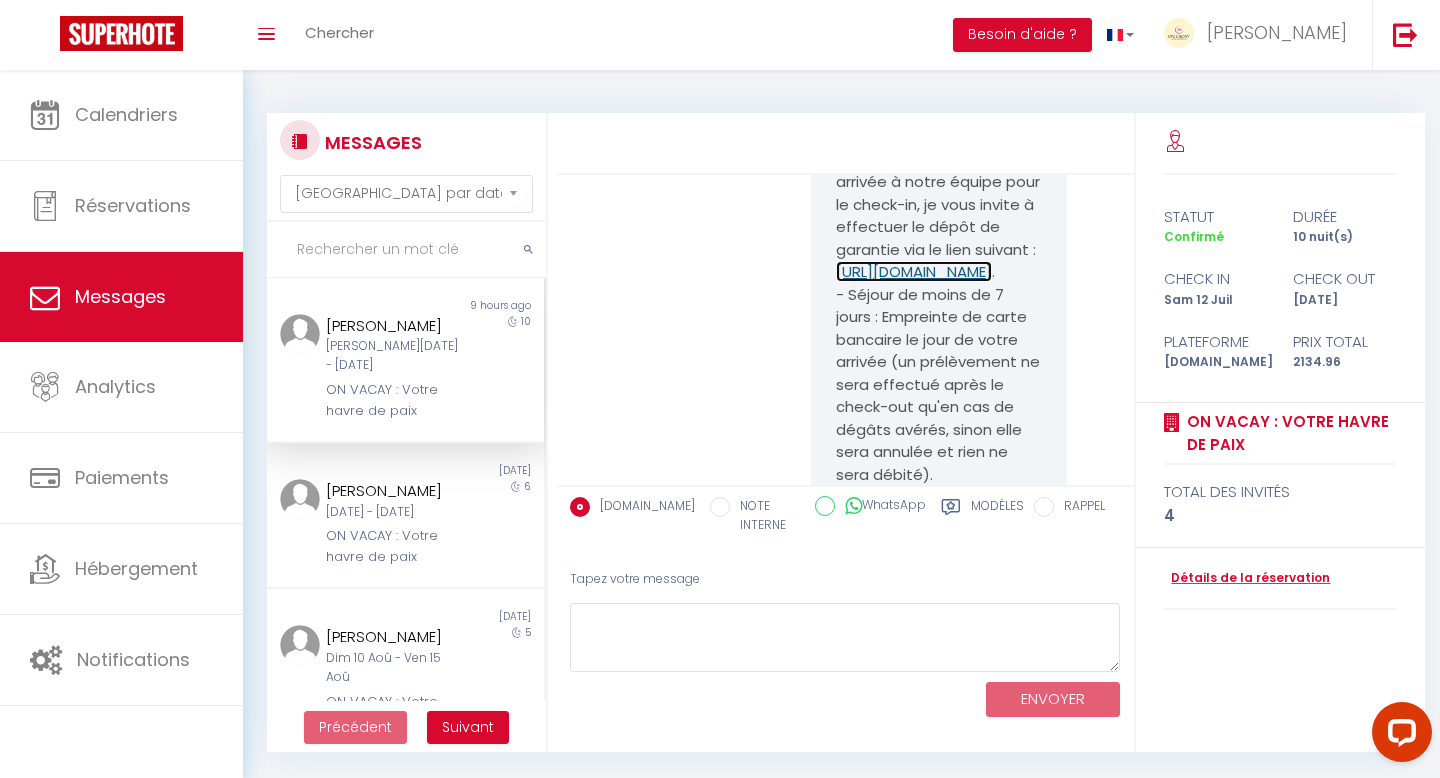click on "https://superhote.com/applink/p/7hahTzx9" at bounding box center (914, 271) 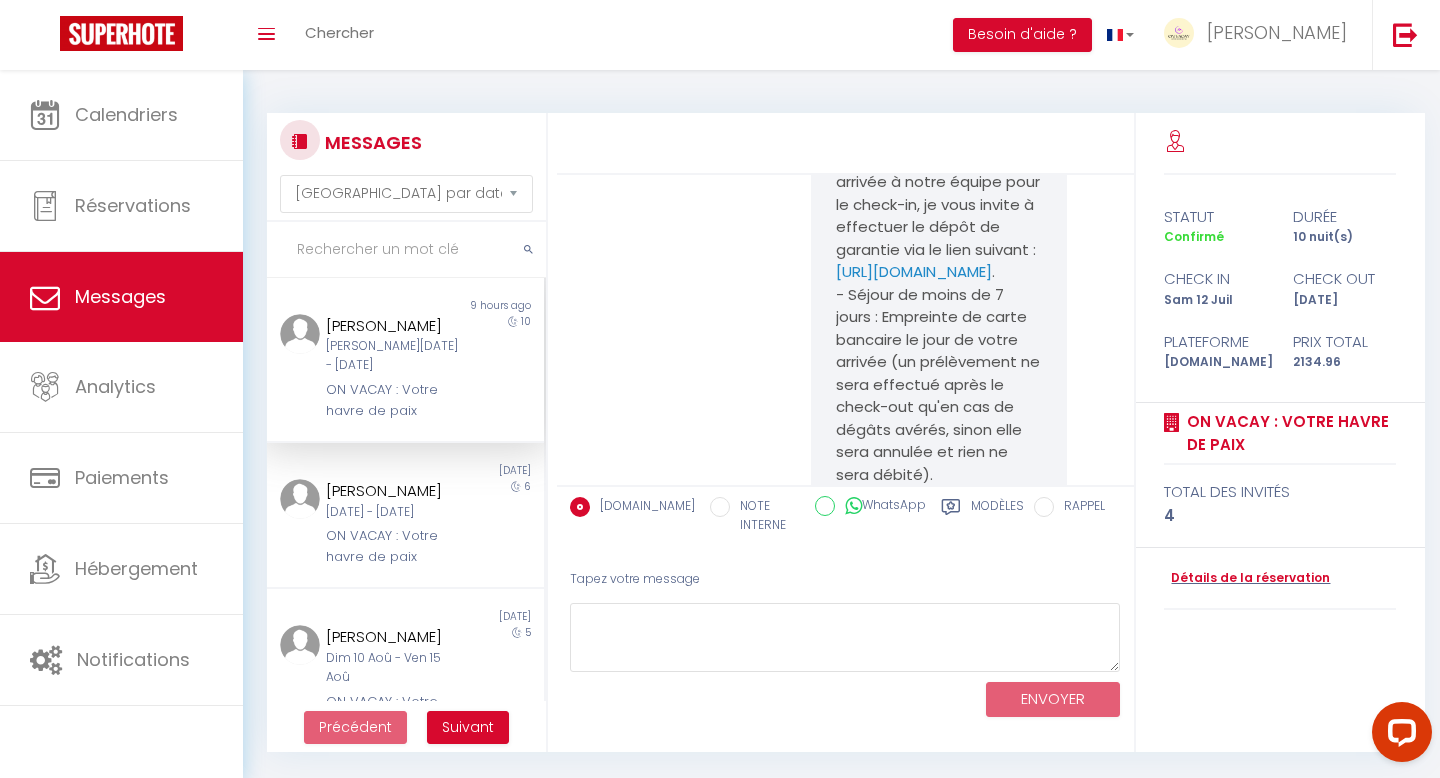 drag, startPoint x: 980, startPoint y: 360, endPoint x: 833, endPoint y: 343, distance: 147.97972 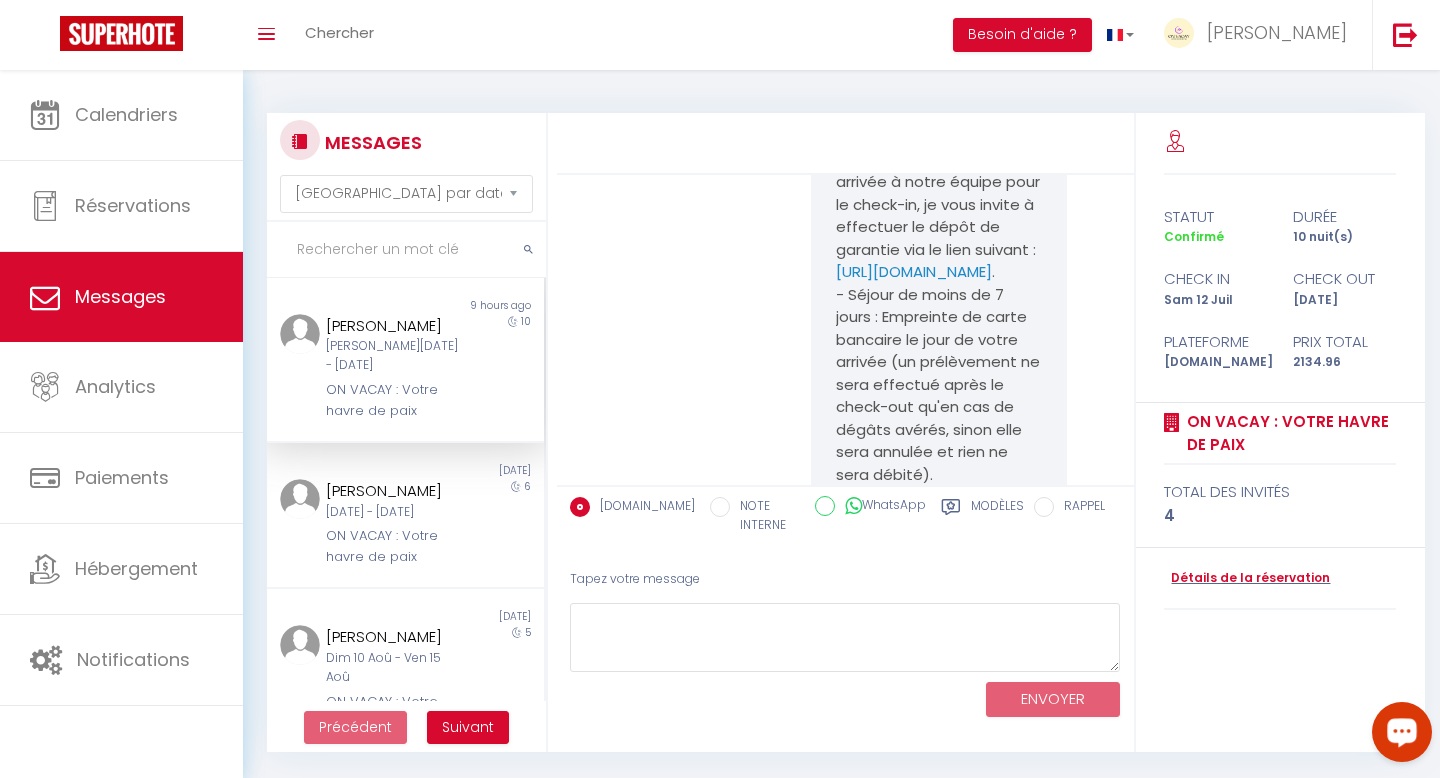 click 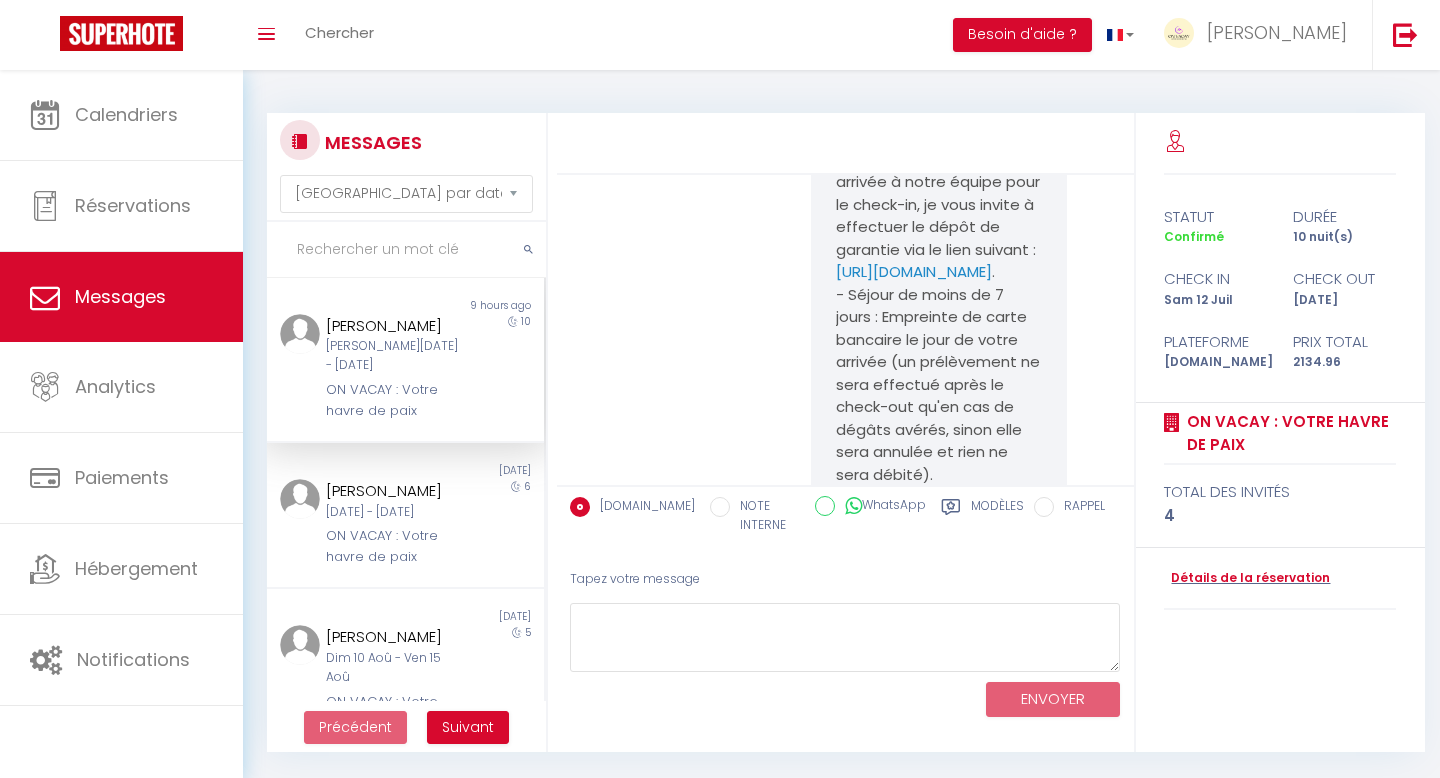 click on "MESSAGES   Trier par date de réservation   Trier par date de message       Non lu
9 hours ago
Gontarczuk Agnieszka   Sam 12 Juil - Mar 22 Juil   ON VACAY : Votre havre de paix     10 Non lu
1 day ago
Amanda Osztovits   Sam 05 Juil - Ven 11 Juil   ON VACAY : Votre havre de paix     6 Non lu
3 days ago
Annelies Dijkmans   Dim 10 Aoû - Ven 15 Aoû   ON VACAY : Votre havre de paix     5 Non lu
4 days ago
Ana Nazar   Lun 08 Sep - Jeu 11 Sep   ON VACAY : Votre havre de paix     3 Non lu
6 days ago
Sevcan Kücük   Sam 13 Sep - Jeu 18 Sep   ON VACAY : Votre havre de paix     5 Non lu
1 week ago
Ashlea Thorpe         3" at bounding box center [841, 423] 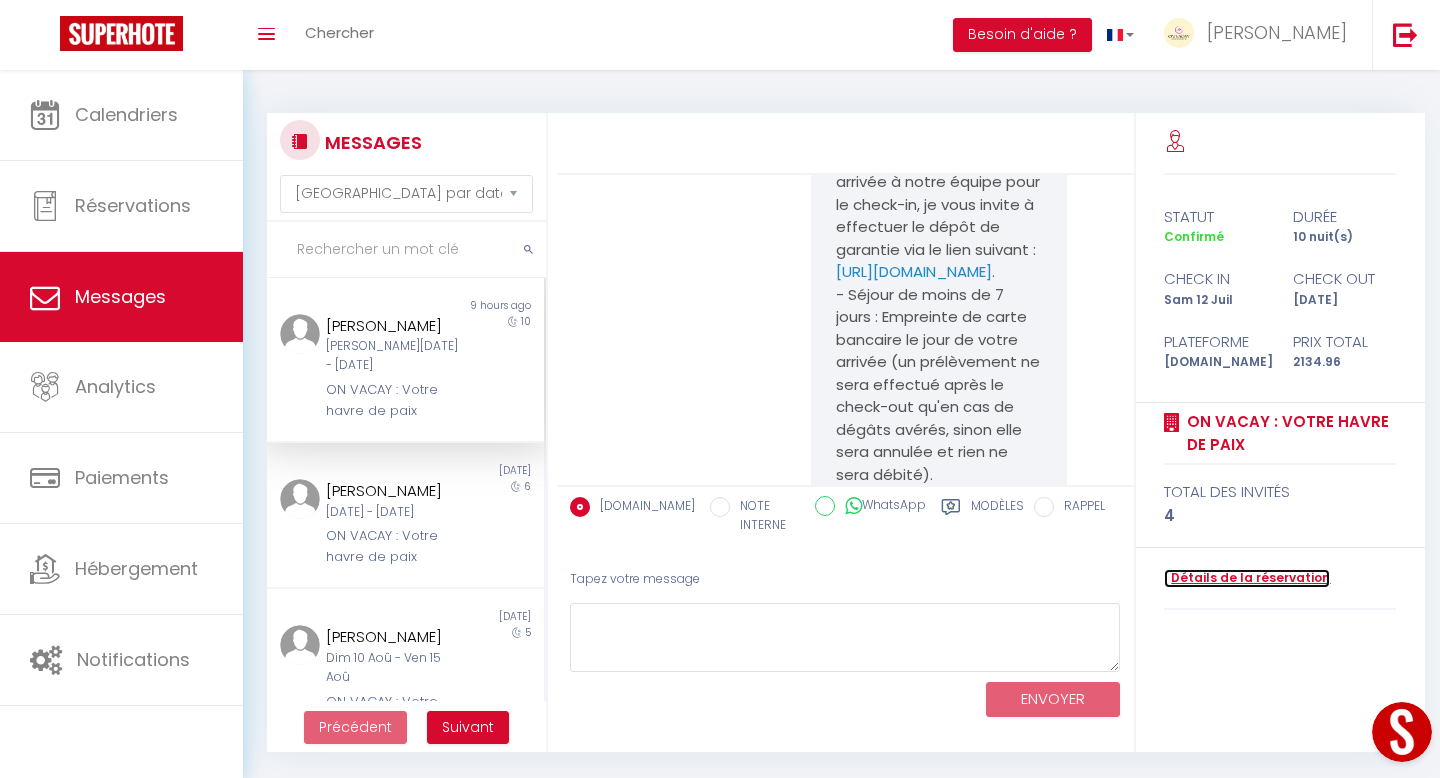 click on "Détails de la réservation" at bounding box center [1247, 578] 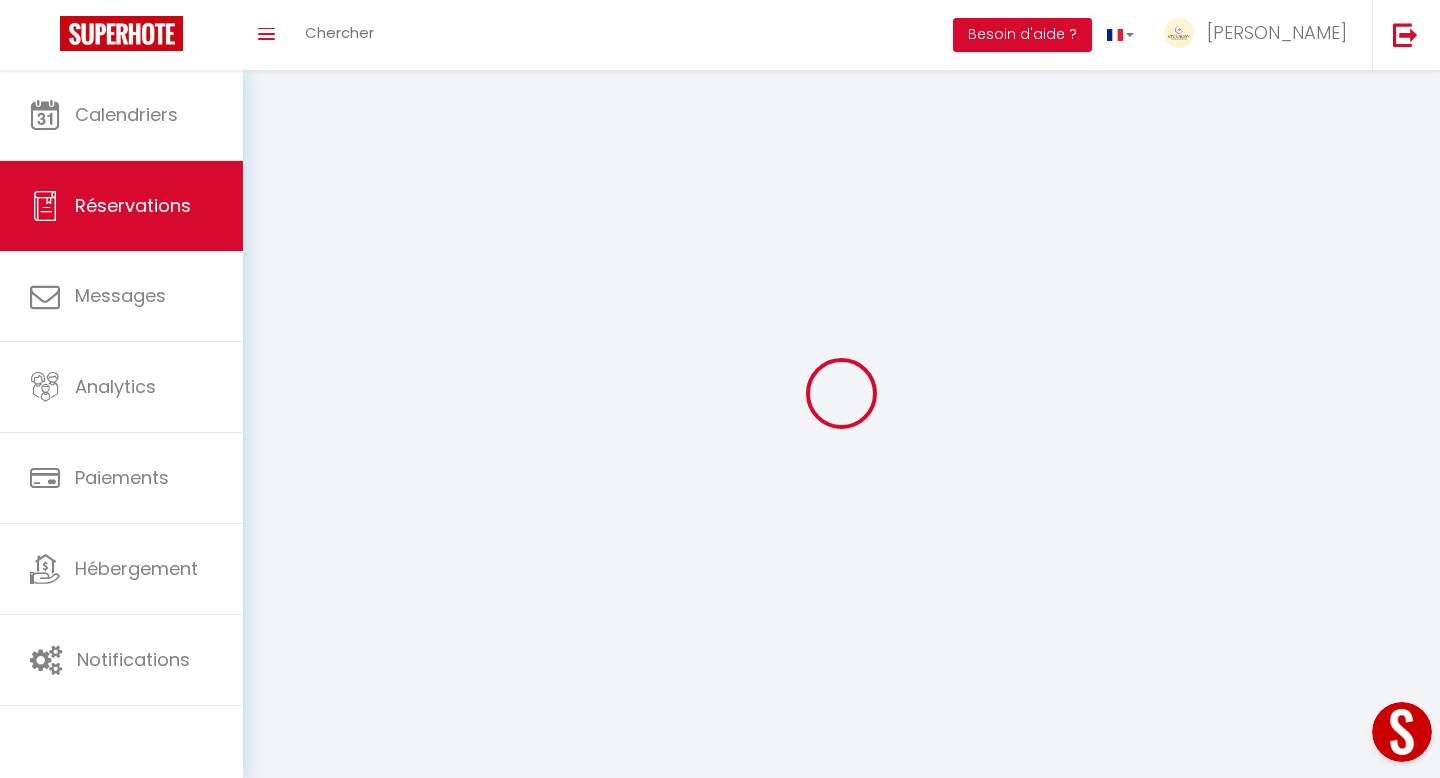 type on "Gontarczuk" 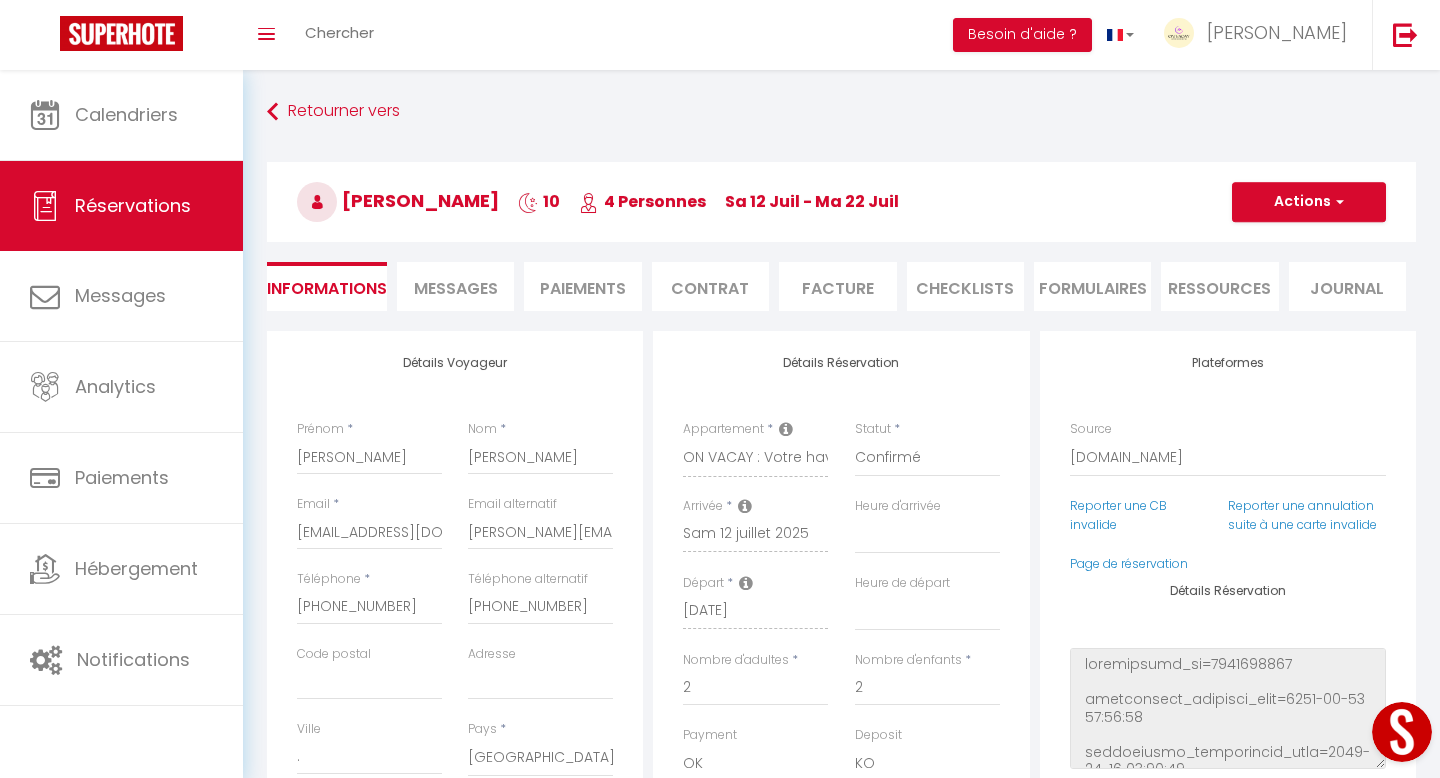 checkbox on "false" 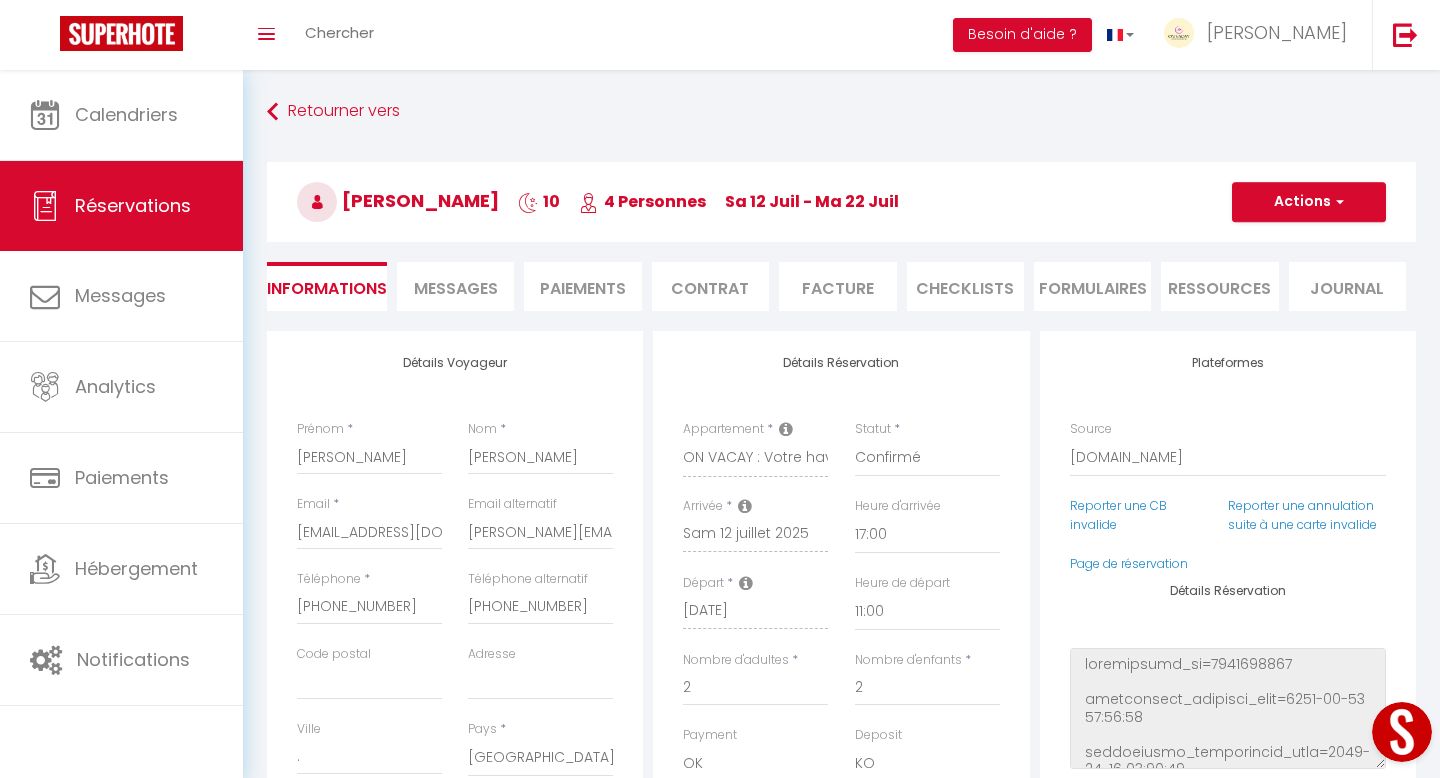 click on "Paiements" at bounding box center (582, 286) 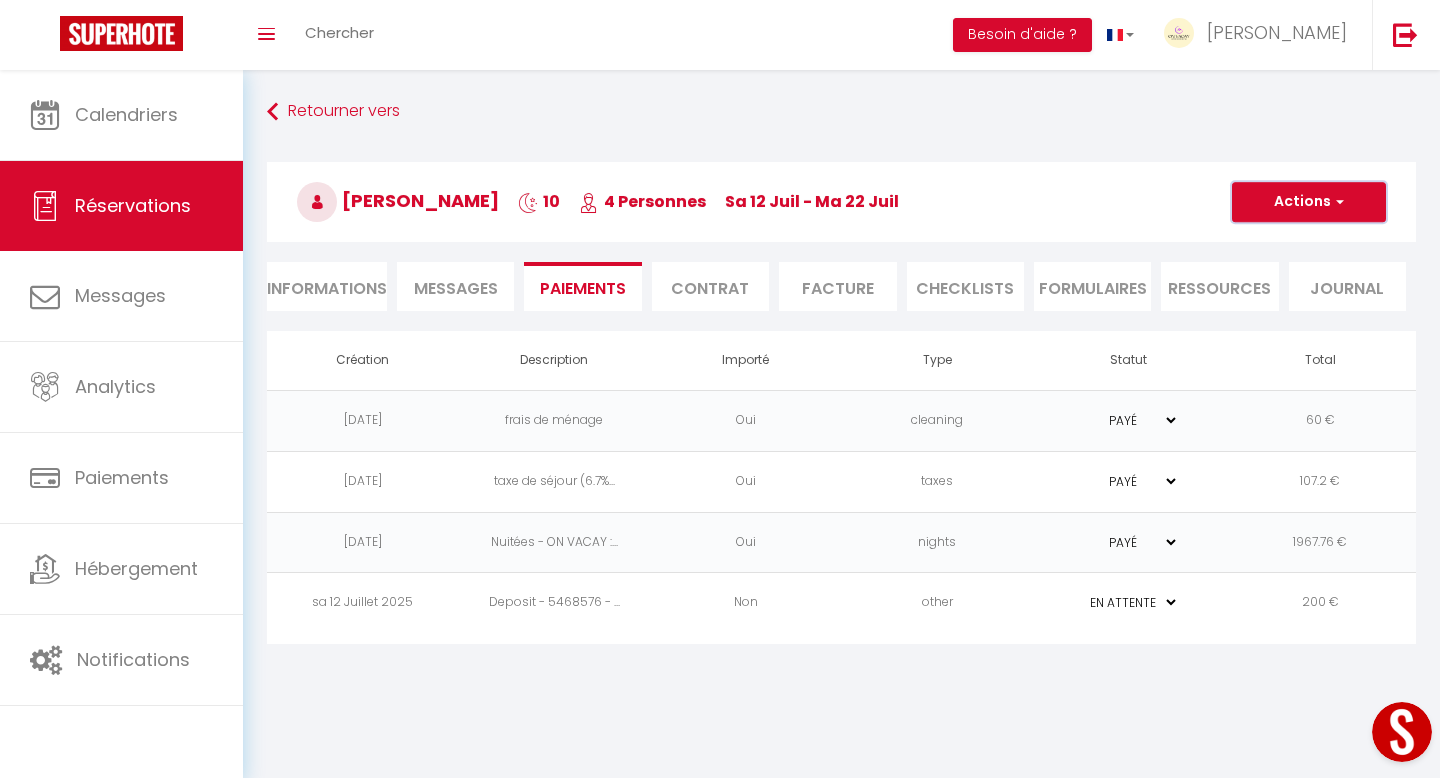 click on "Actions" at bounding box center [1309, 202] 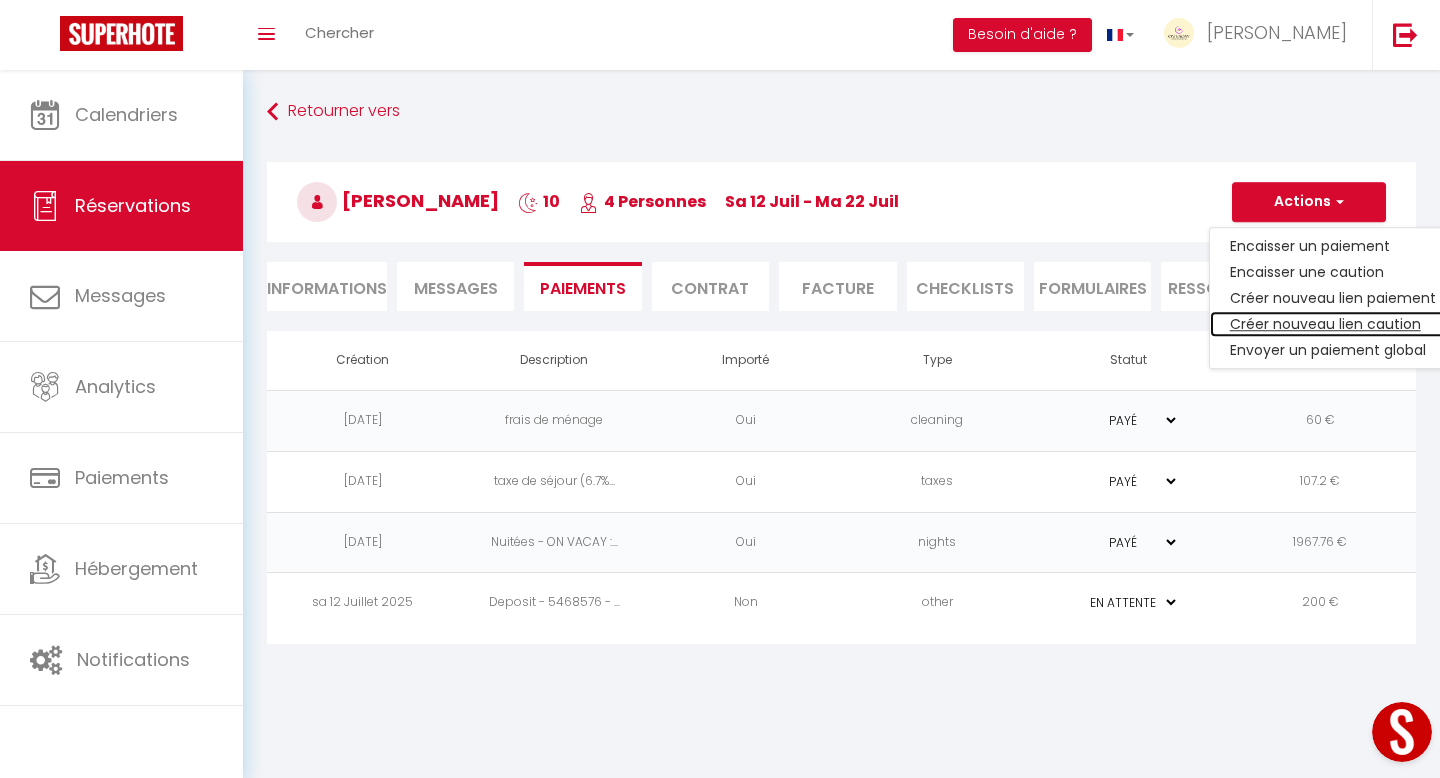 click on "Créer nouveau lien caution" at bounding box center (1333, 324) 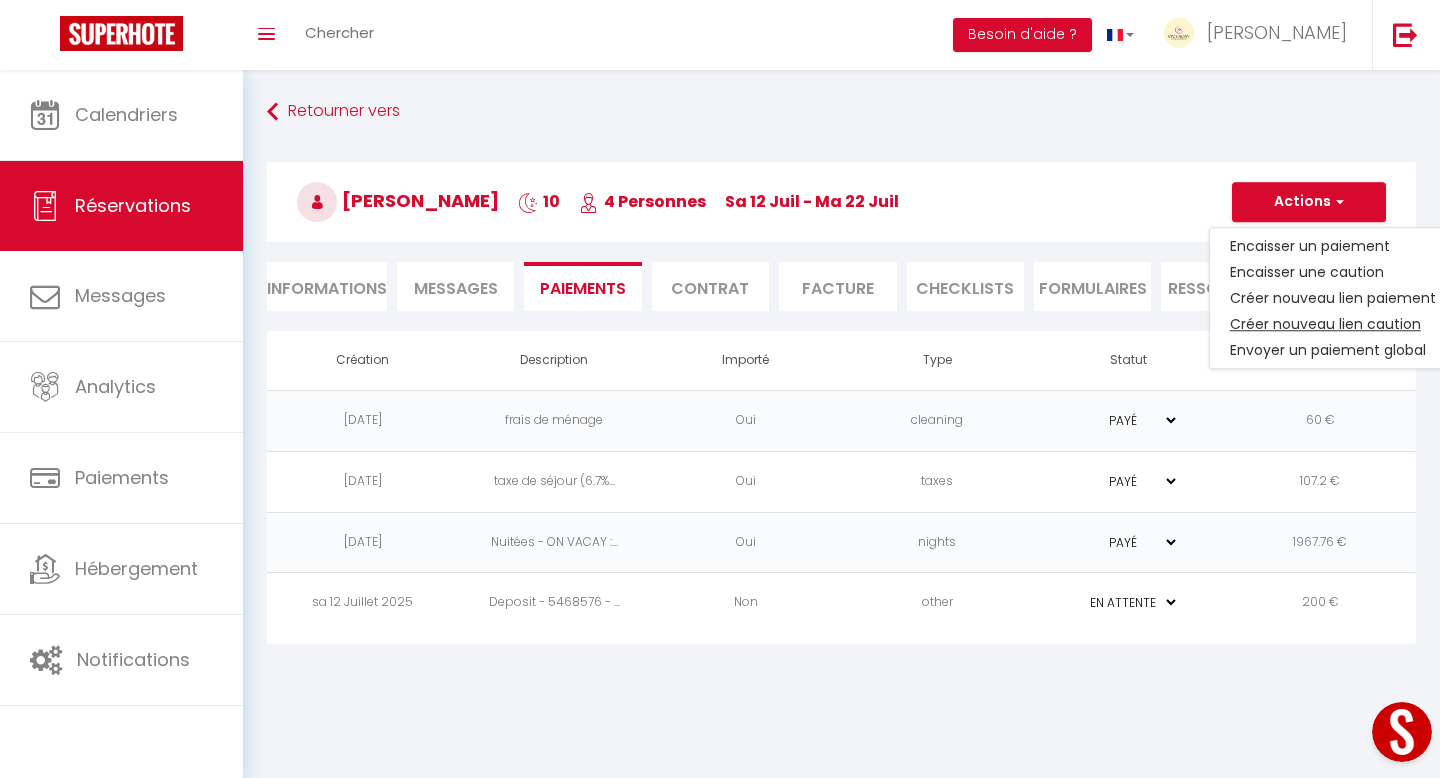 select on "nights" 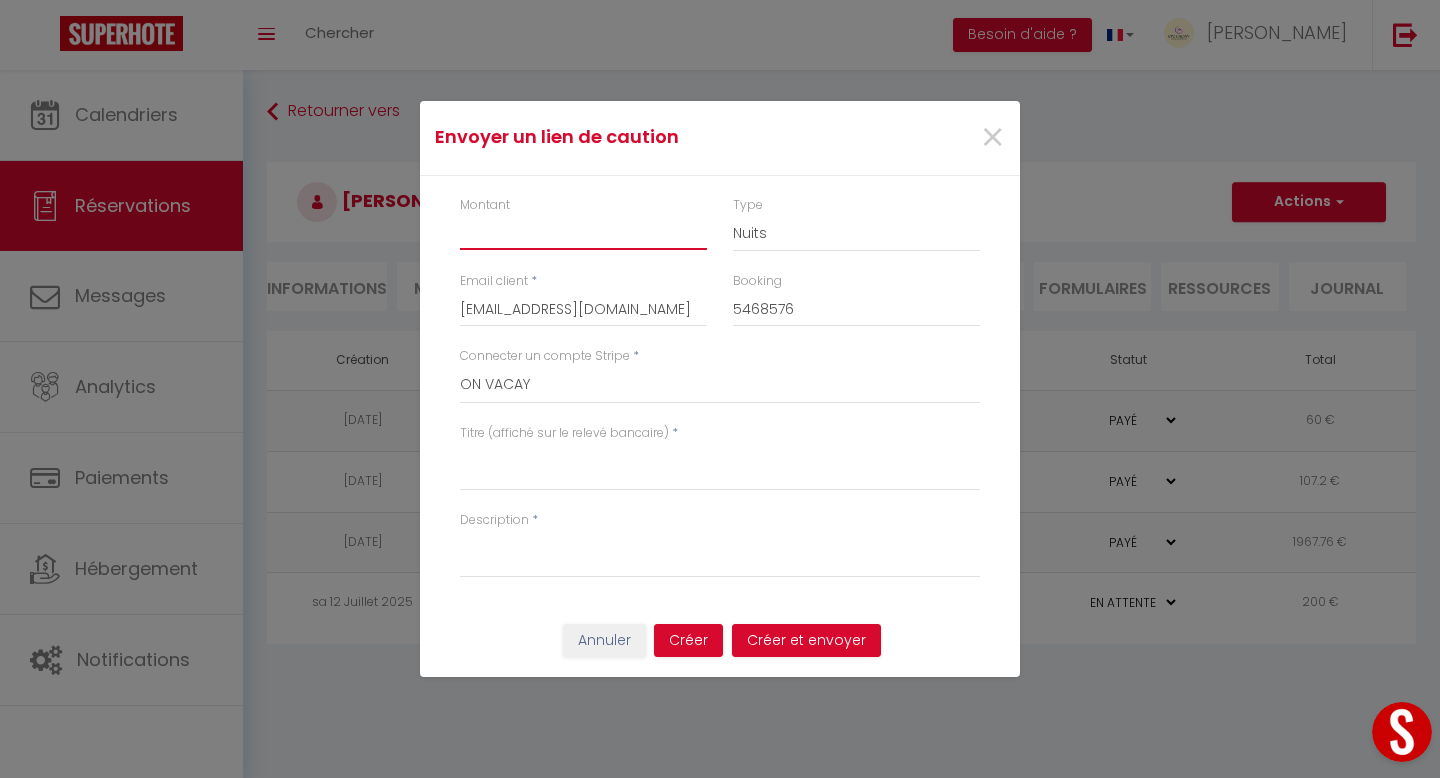 click on "Montant" at bounding box center (583, 232) 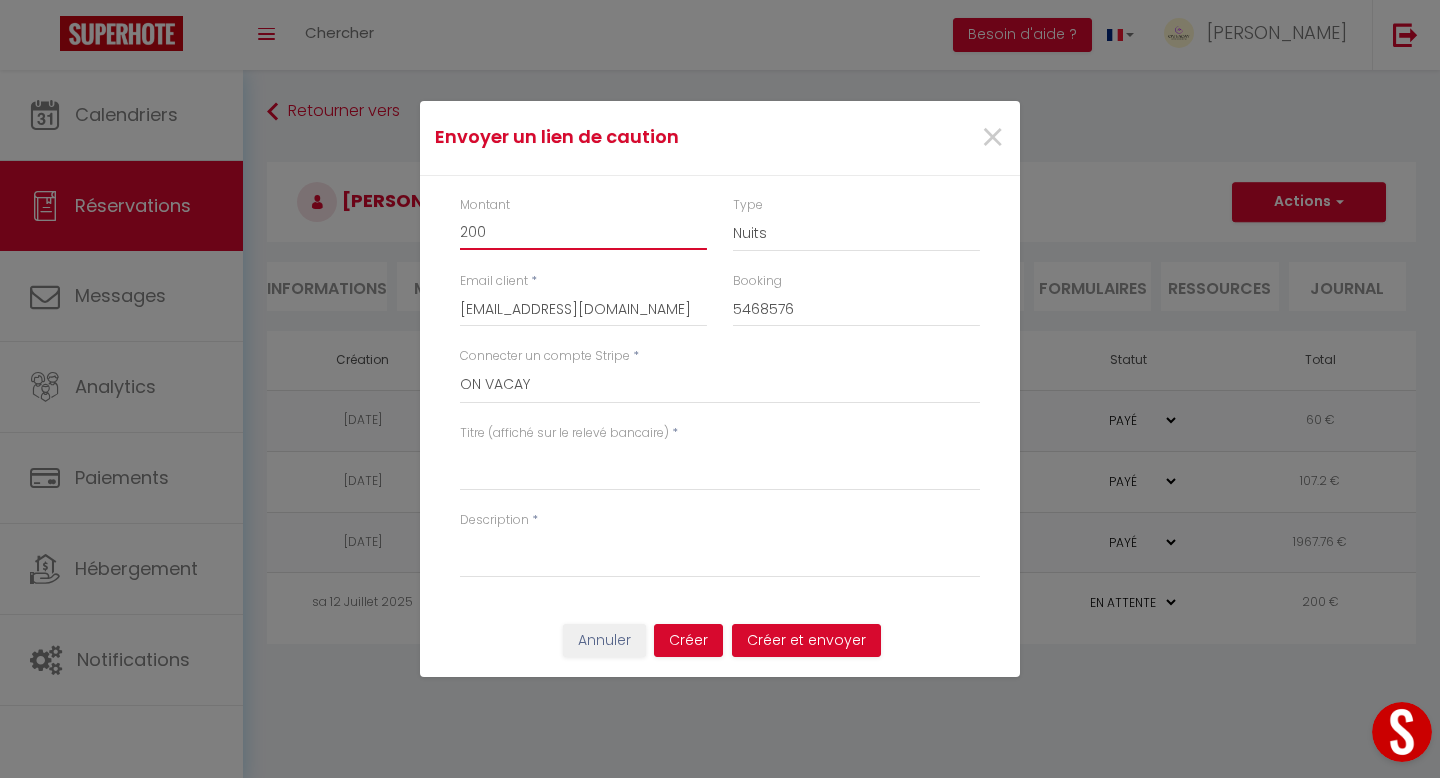 type on "200" 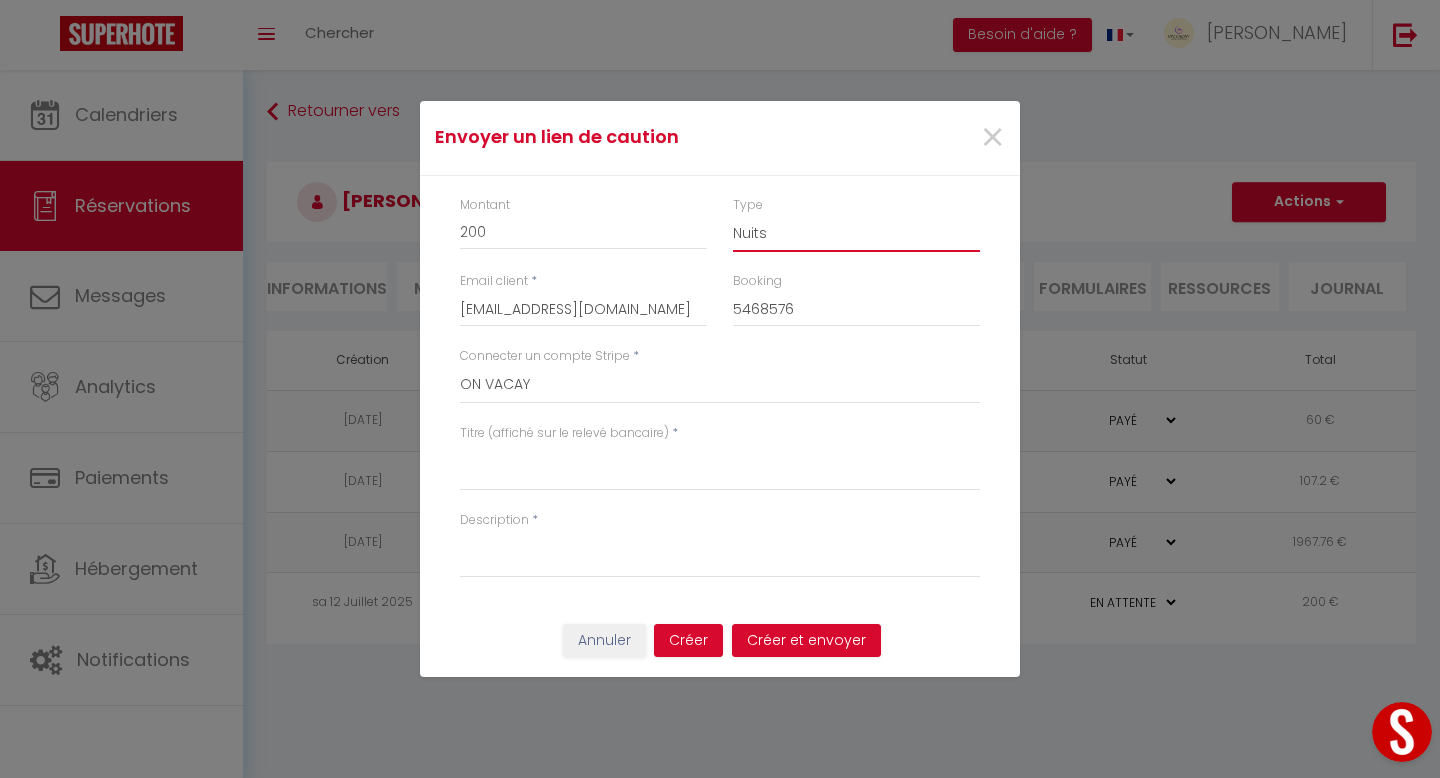 click on "Nuits   Frais de ménage   Taxe de séjour   Autre" at bounding box center (856, 233) 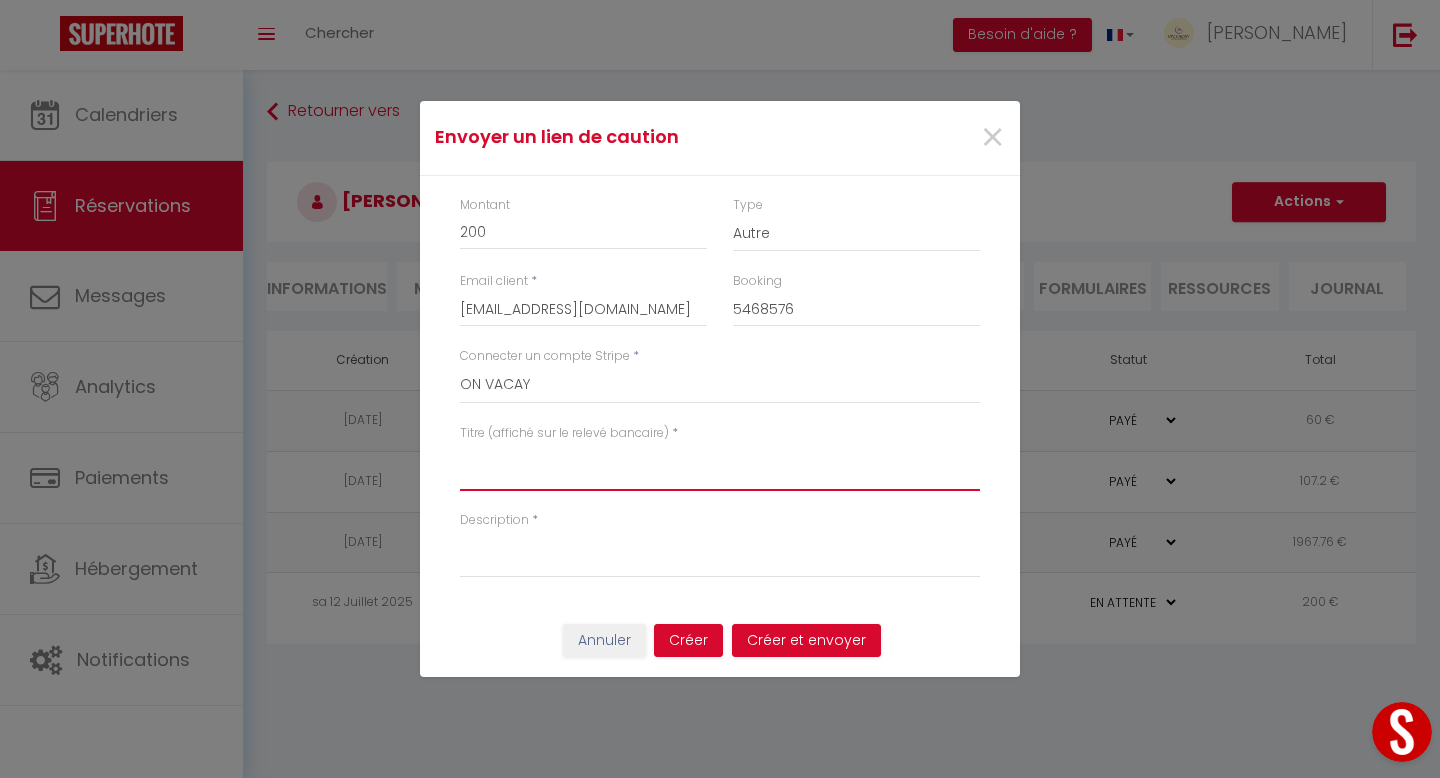 click on "Titre (affiché sur le relevé bancaire)" at bounding box center [720, 467] 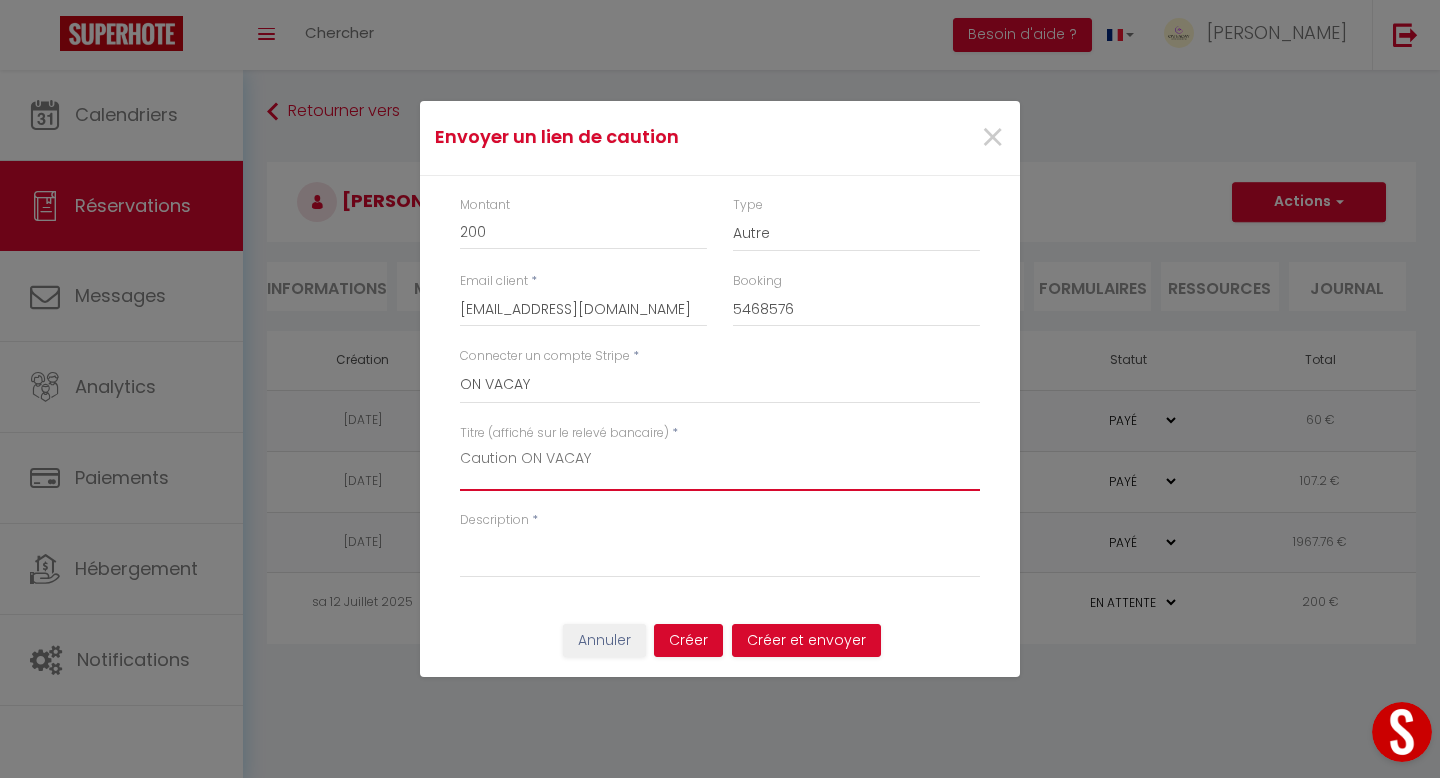 type on "Caution ON VACAY" 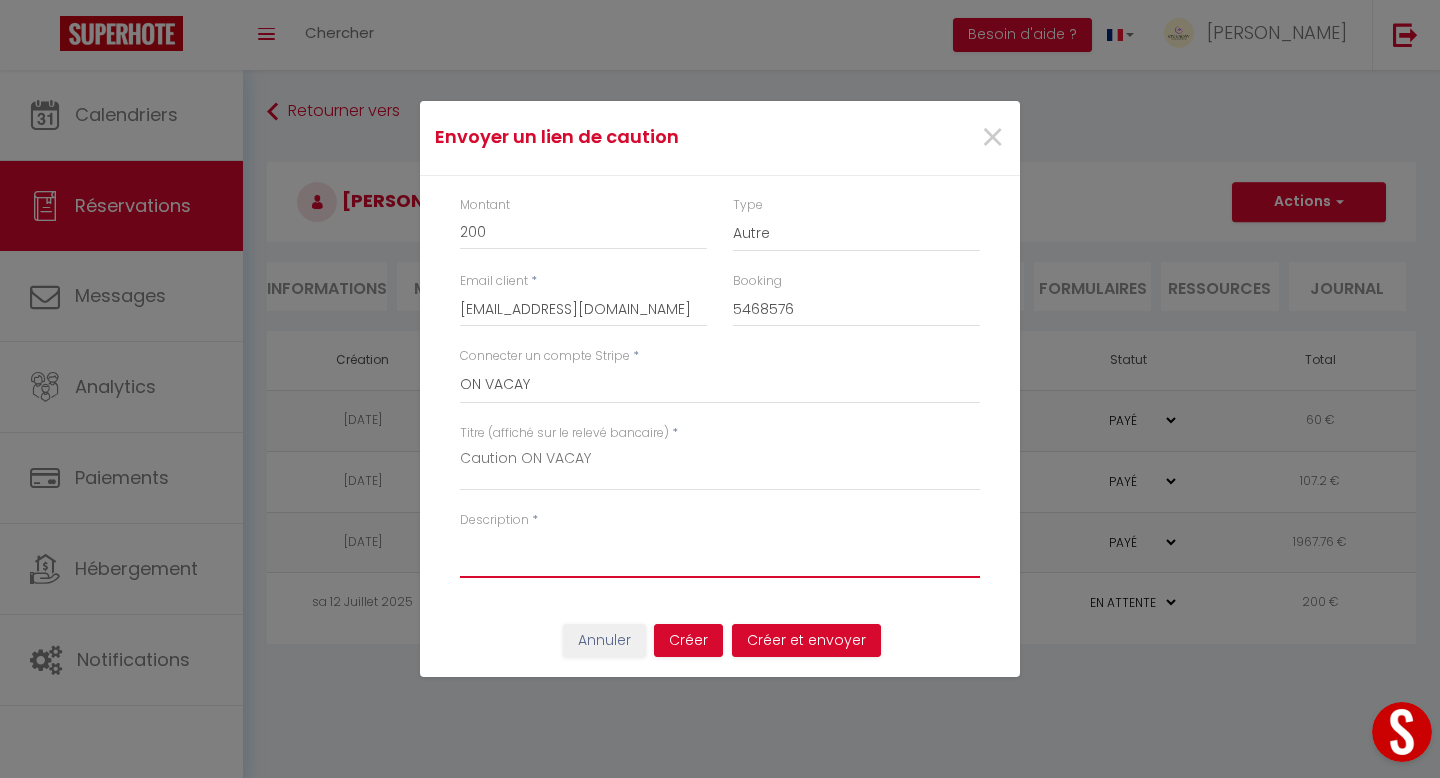 click on "Description" at bounding box center [720, 554] 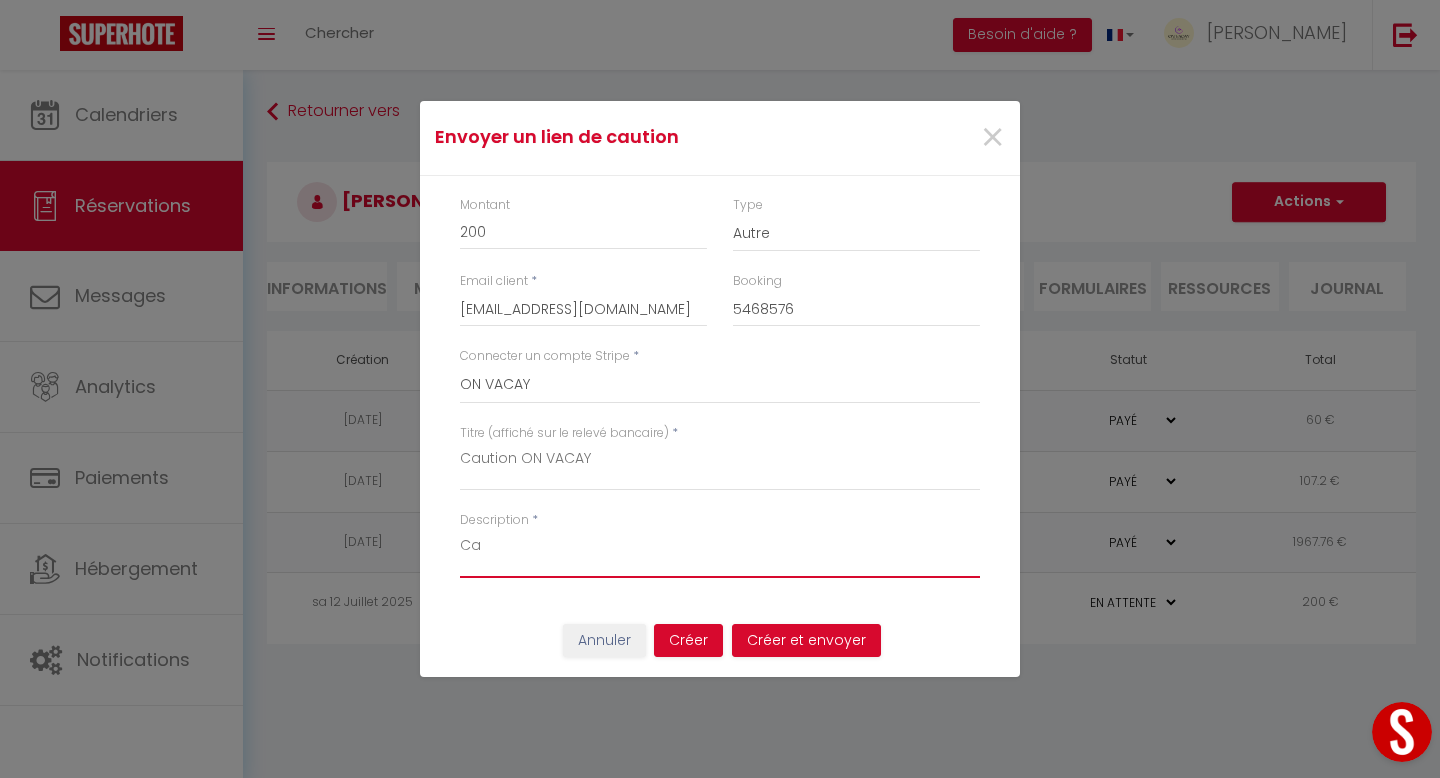 type on "C" 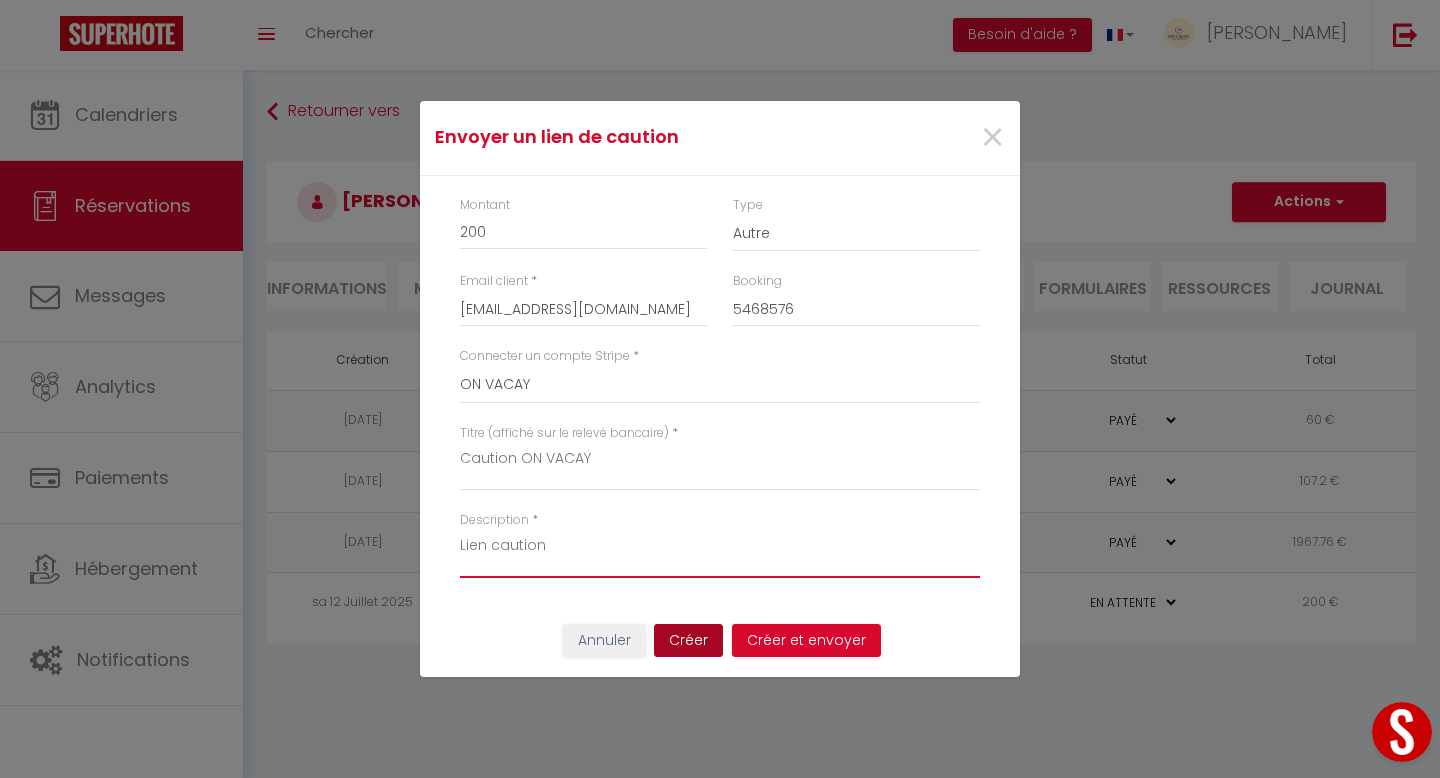 type on "Lien caution" 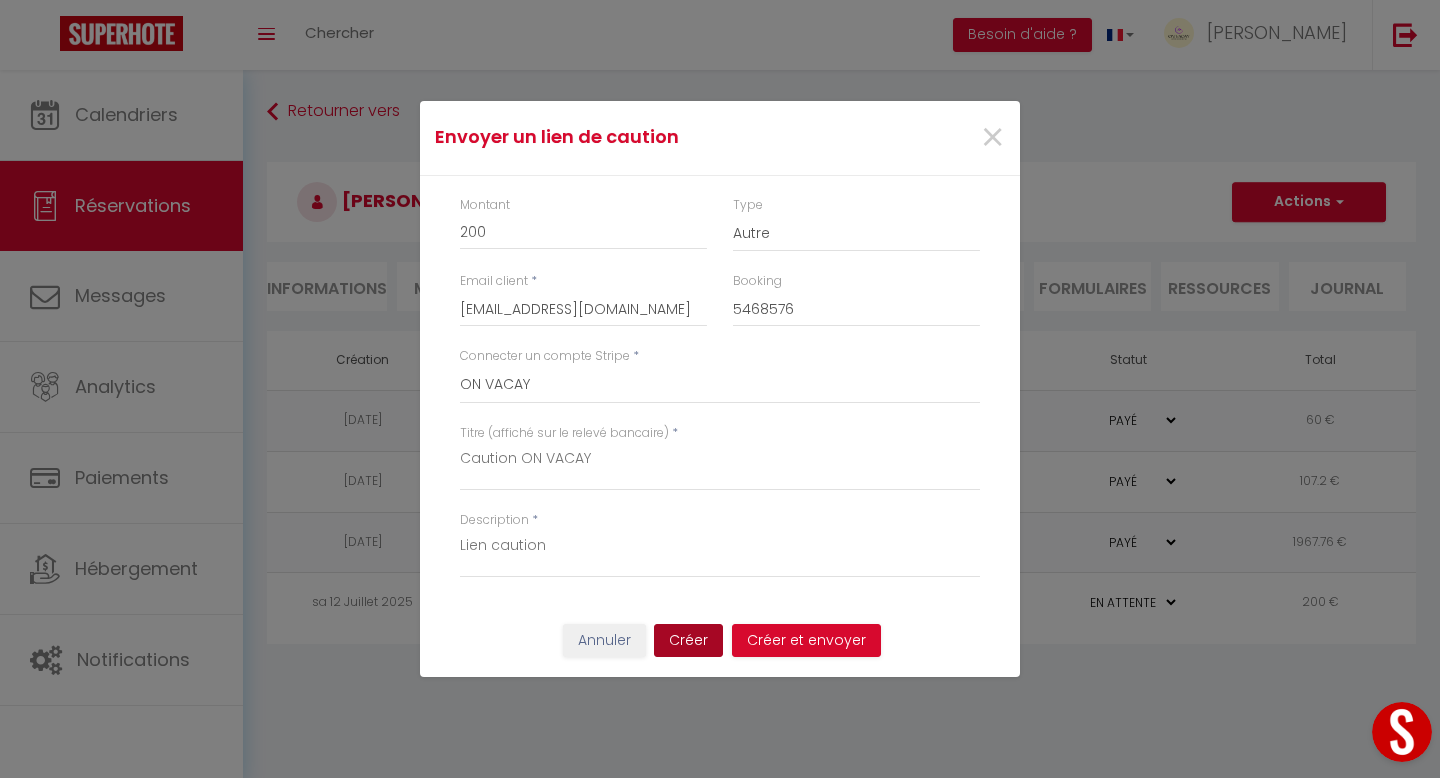 click on "Créer" at bounding box center [688, 641] 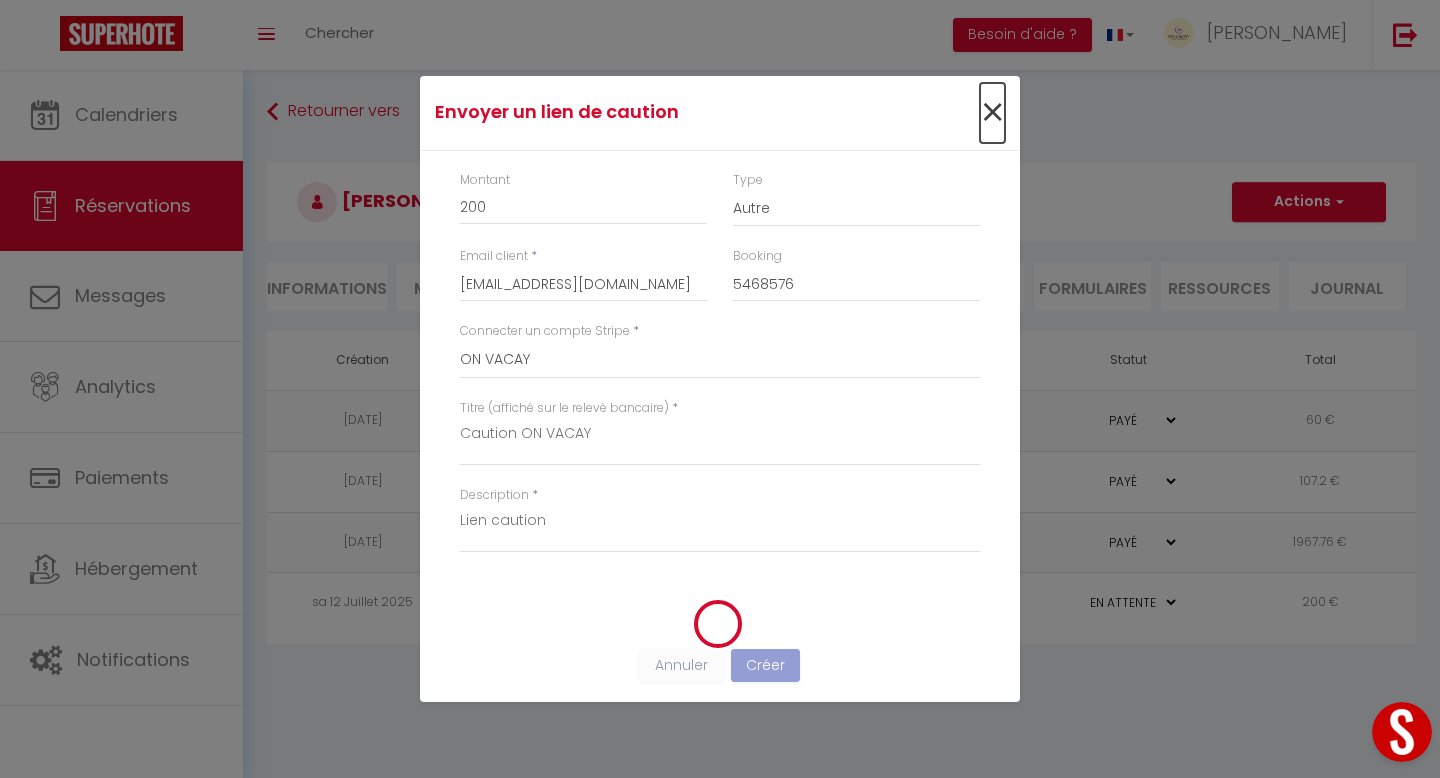 click on "×" at bounding box center [992, 113] 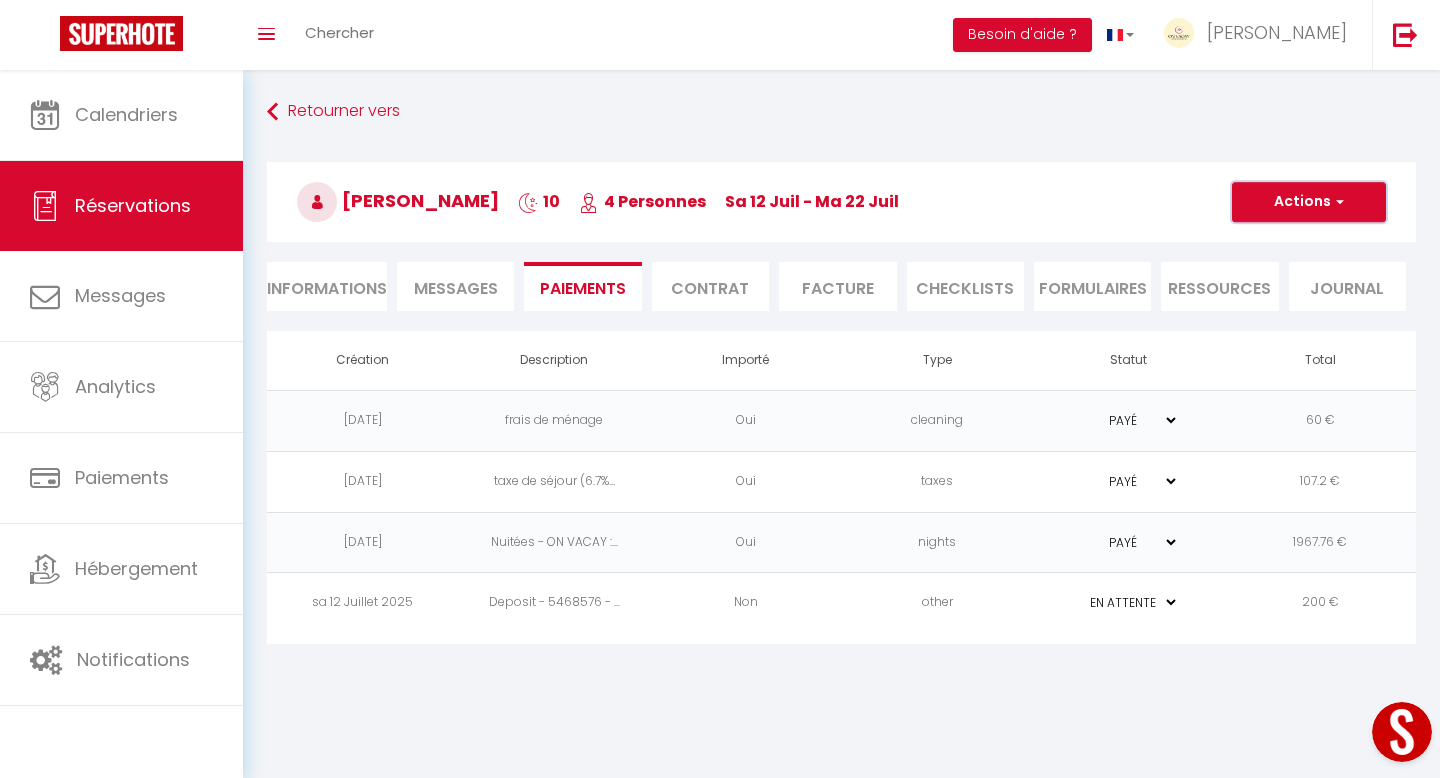 click on "Actions" at bounding box center (1309, 202) 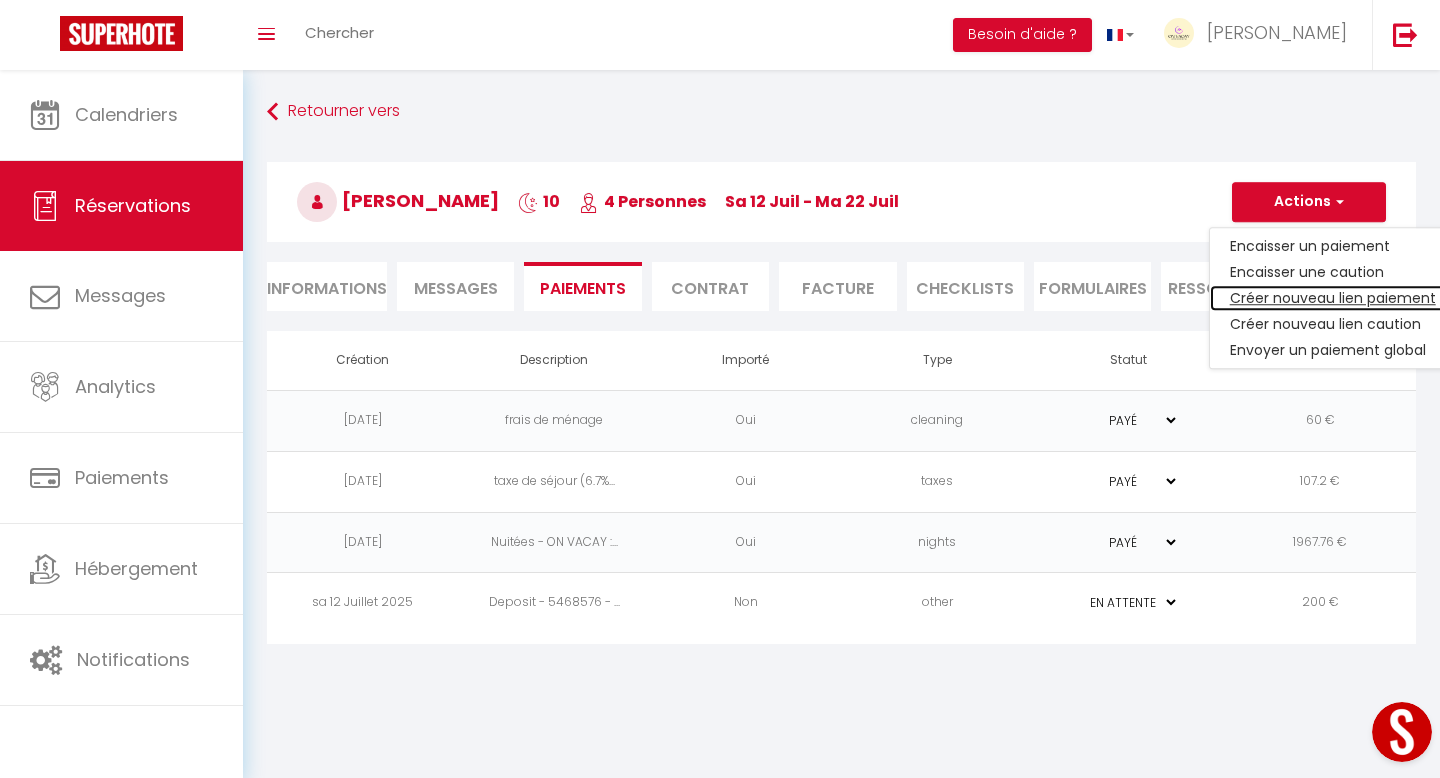 click on "Créer nouveau lien paiement" at bounding box center [1333, 298] 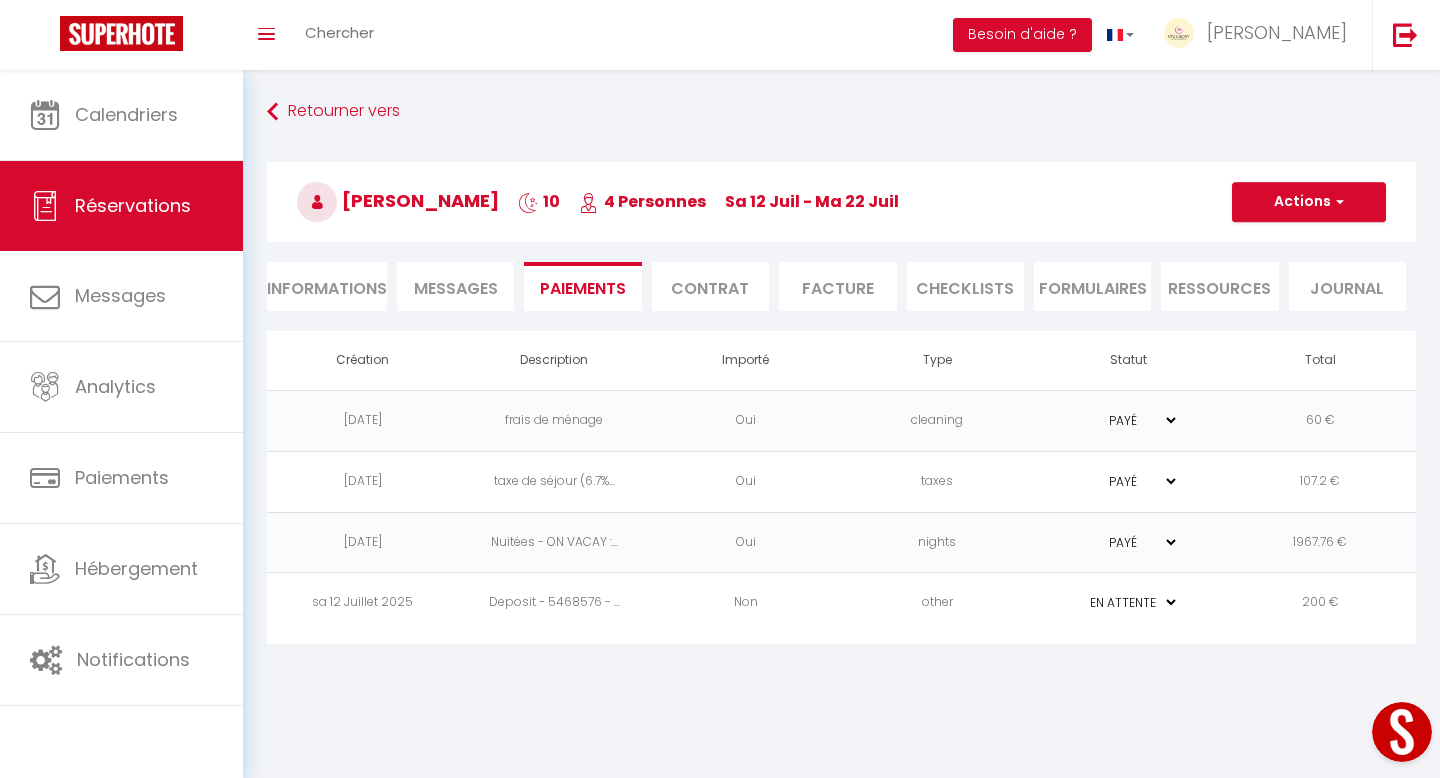 type 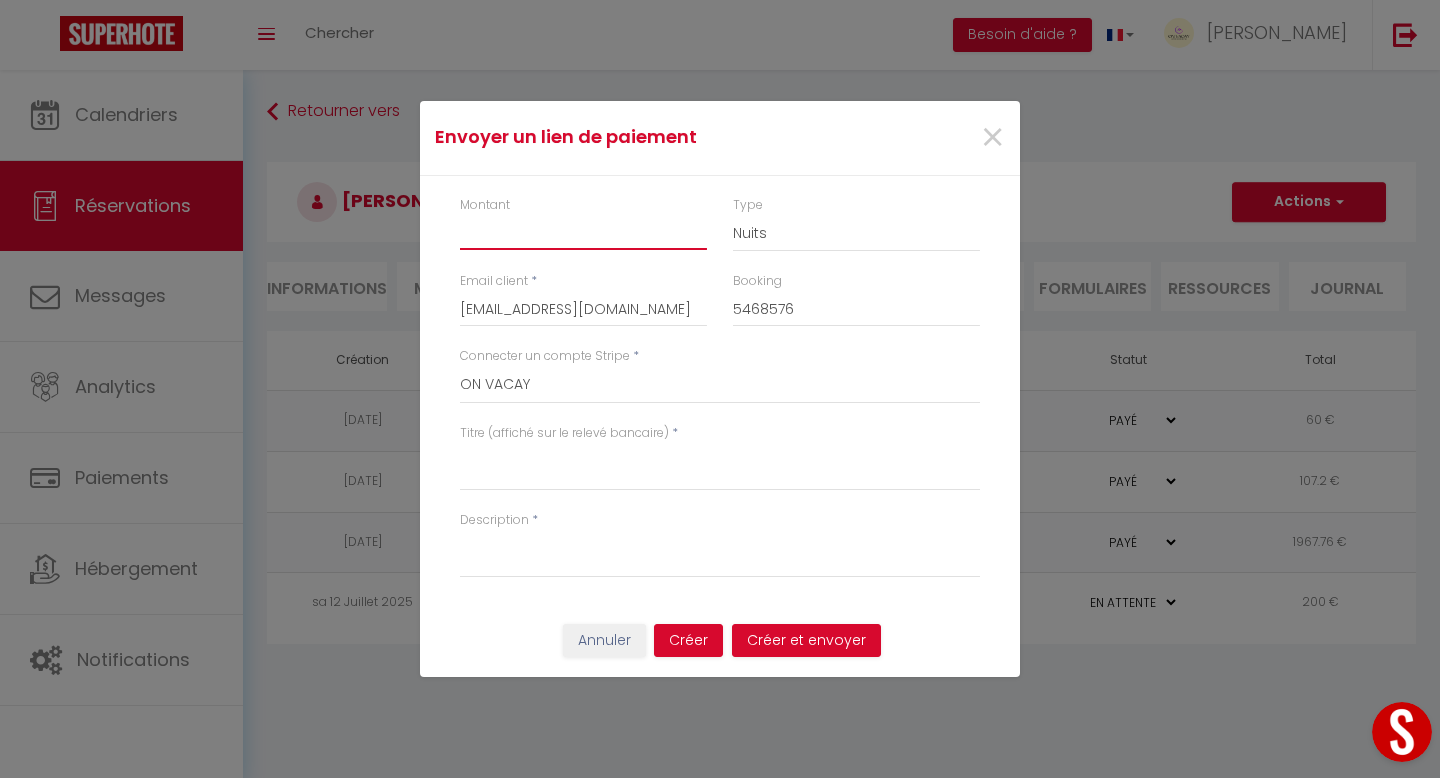 click on "Montant" at bounding box center (583, 232) 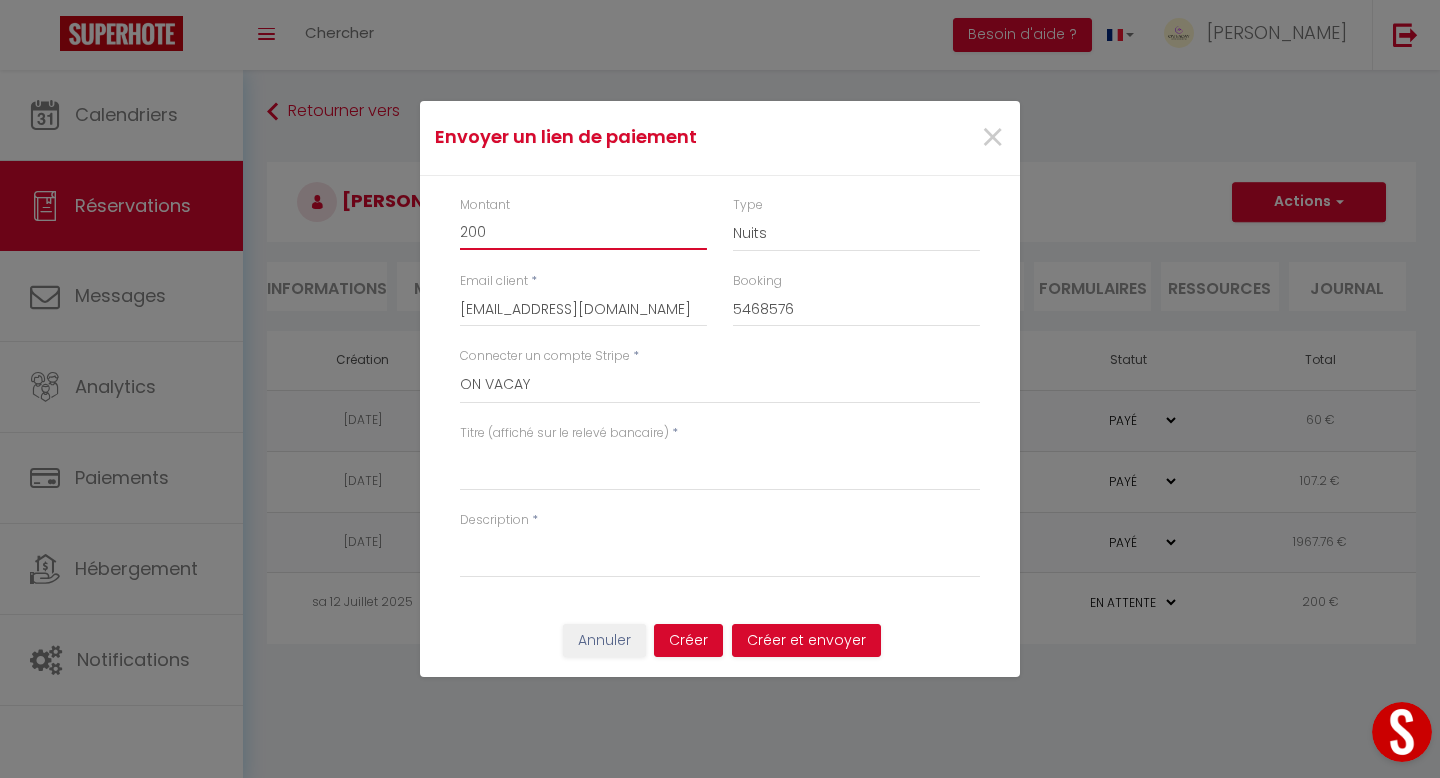 type on "200" 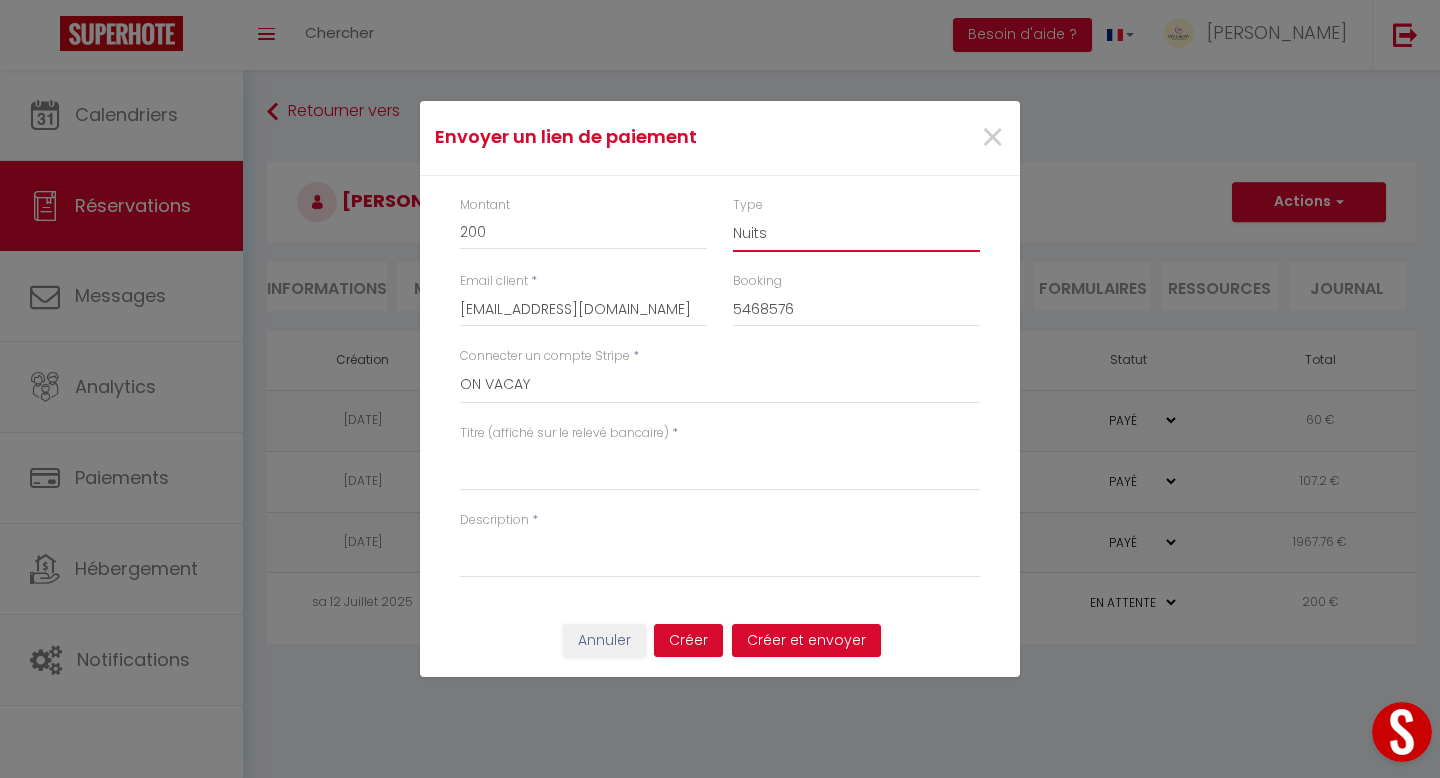 click on "Nuits   Frais de ménage   Taxe de séjour   Autre" at bounding box center (856, 233) 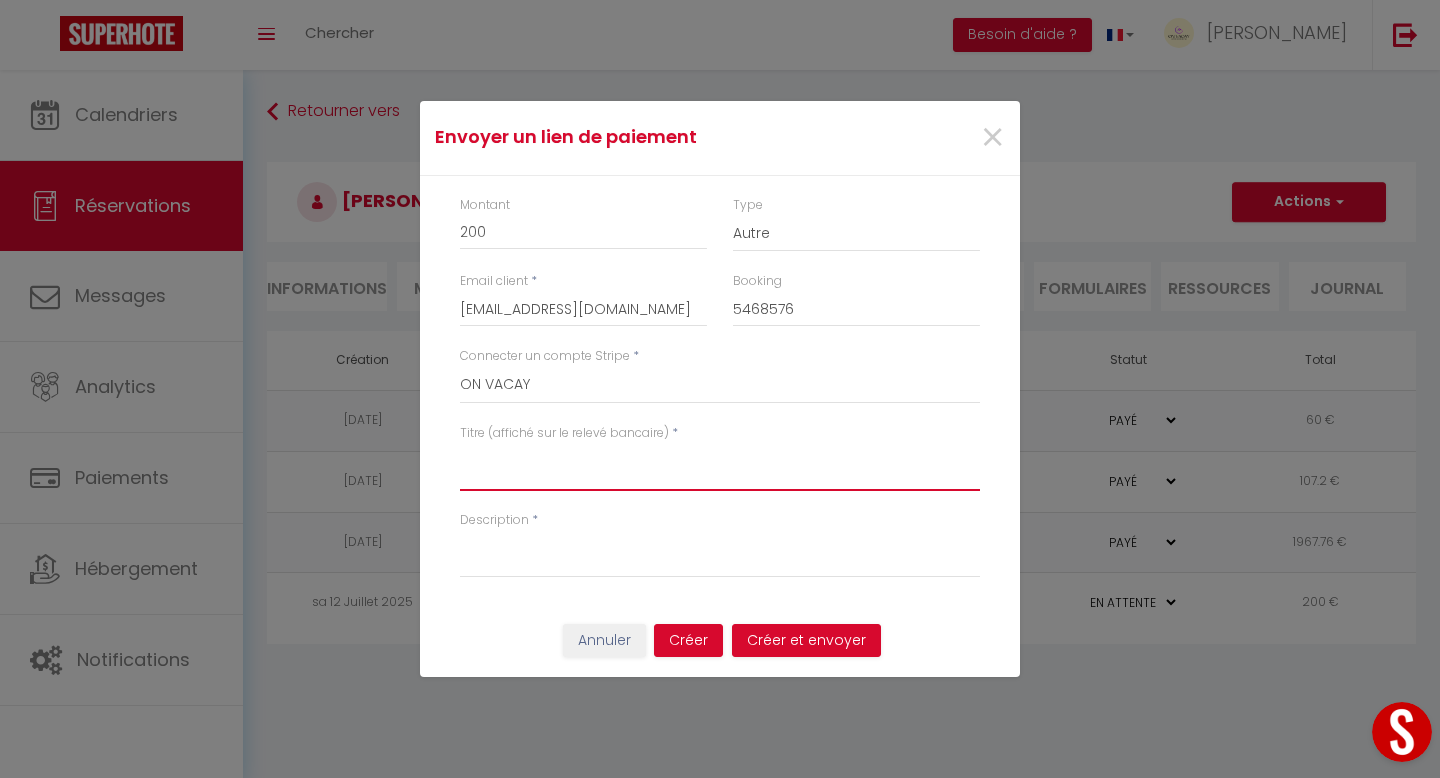 click on "Titre (affiché sur le relevé bancaire)" at bounding box center [720, 467] 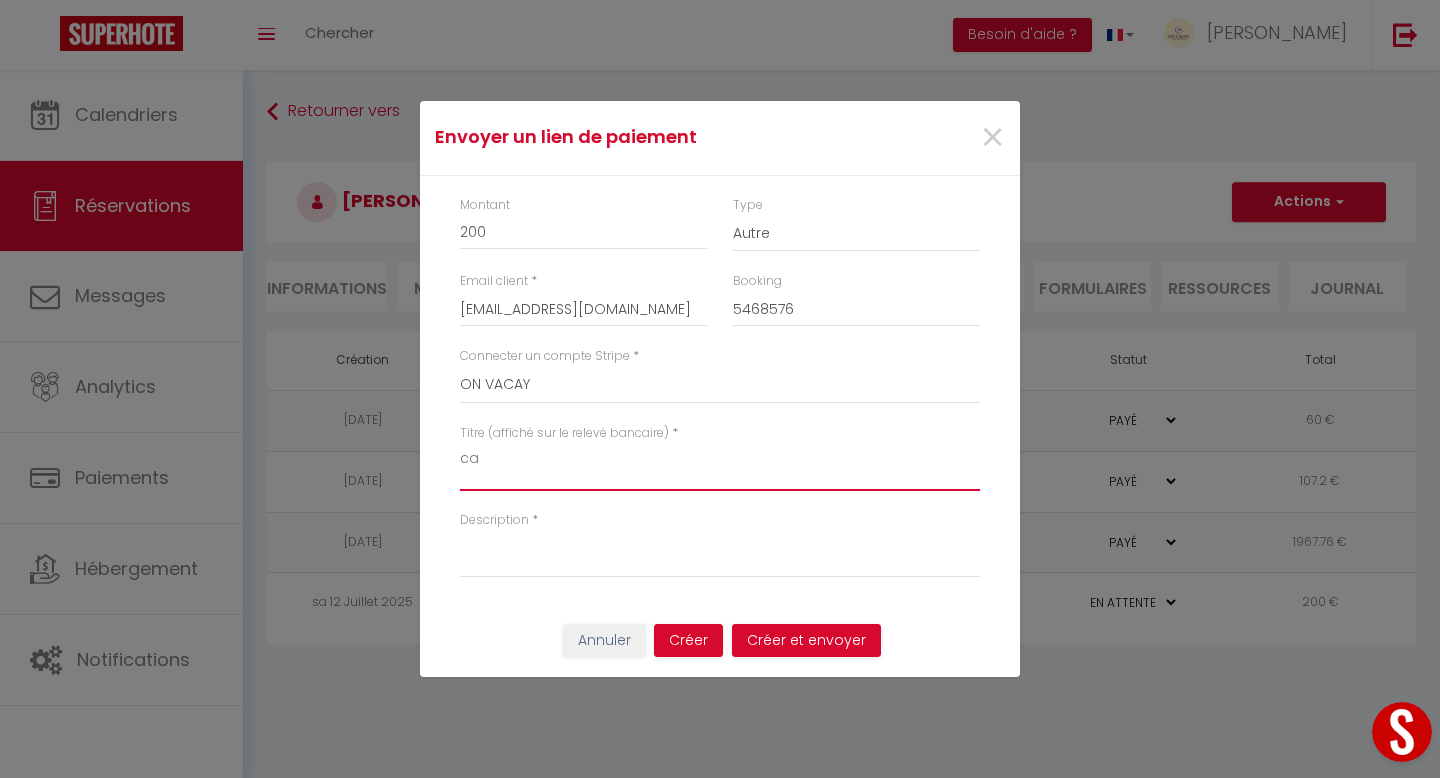 type on "c" 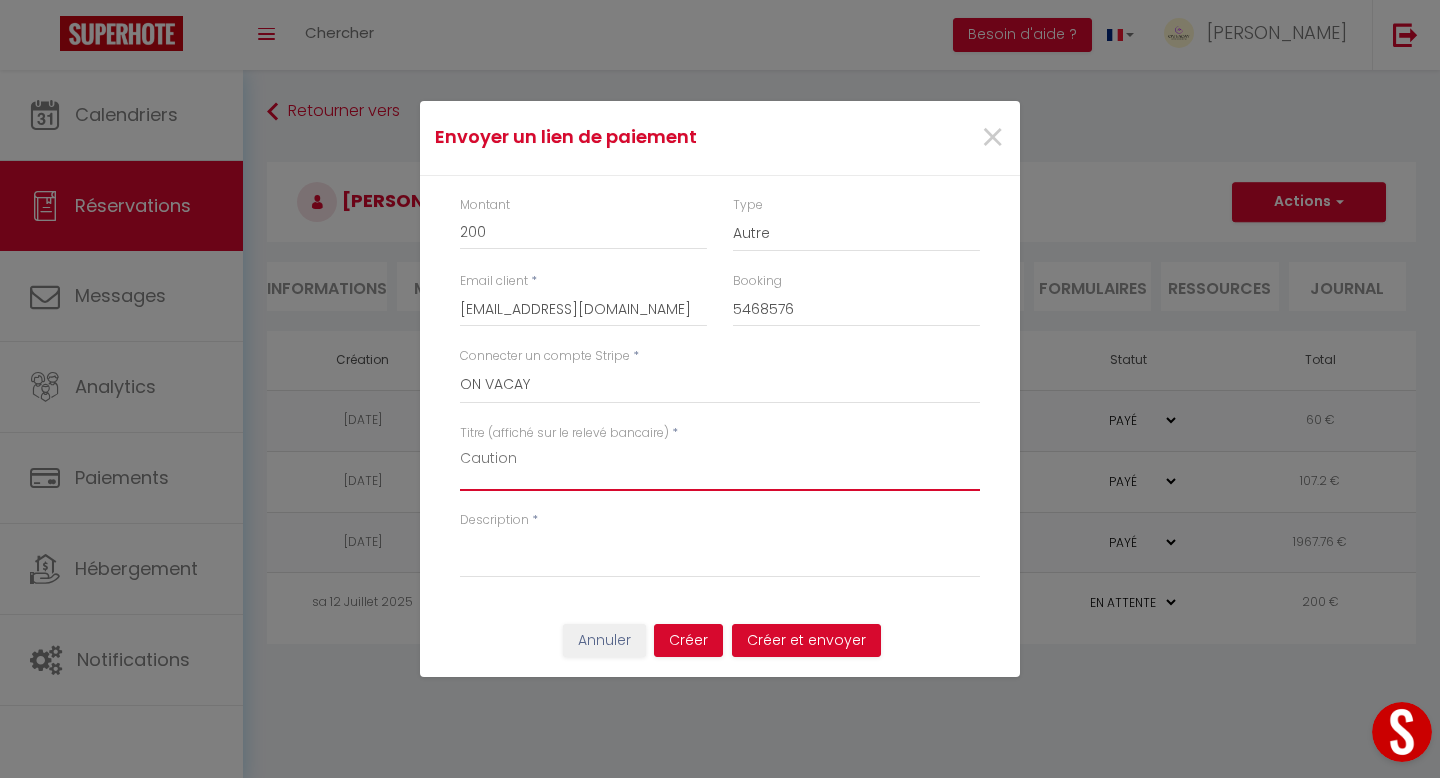 type on "Caution" 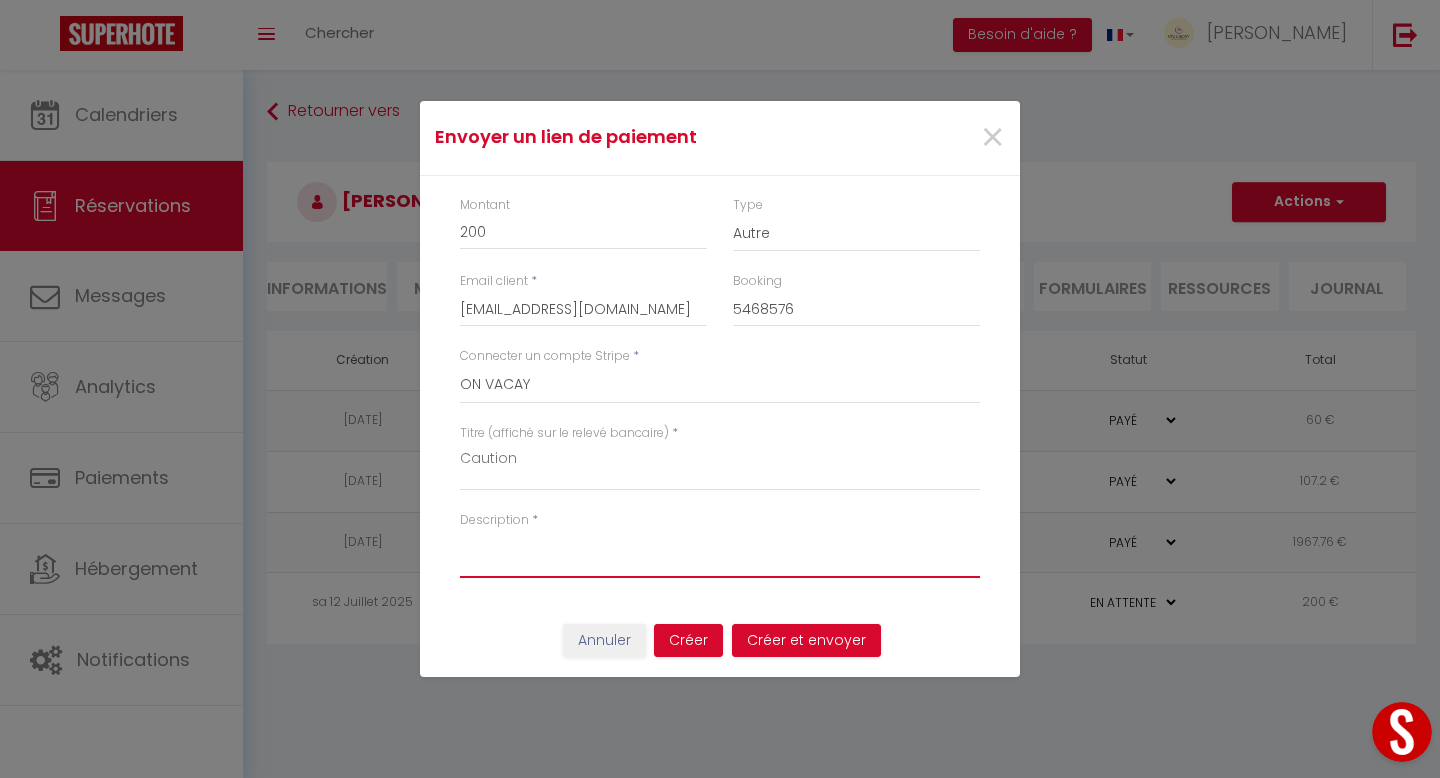 click on "Description" at bounding box center (720, 554) 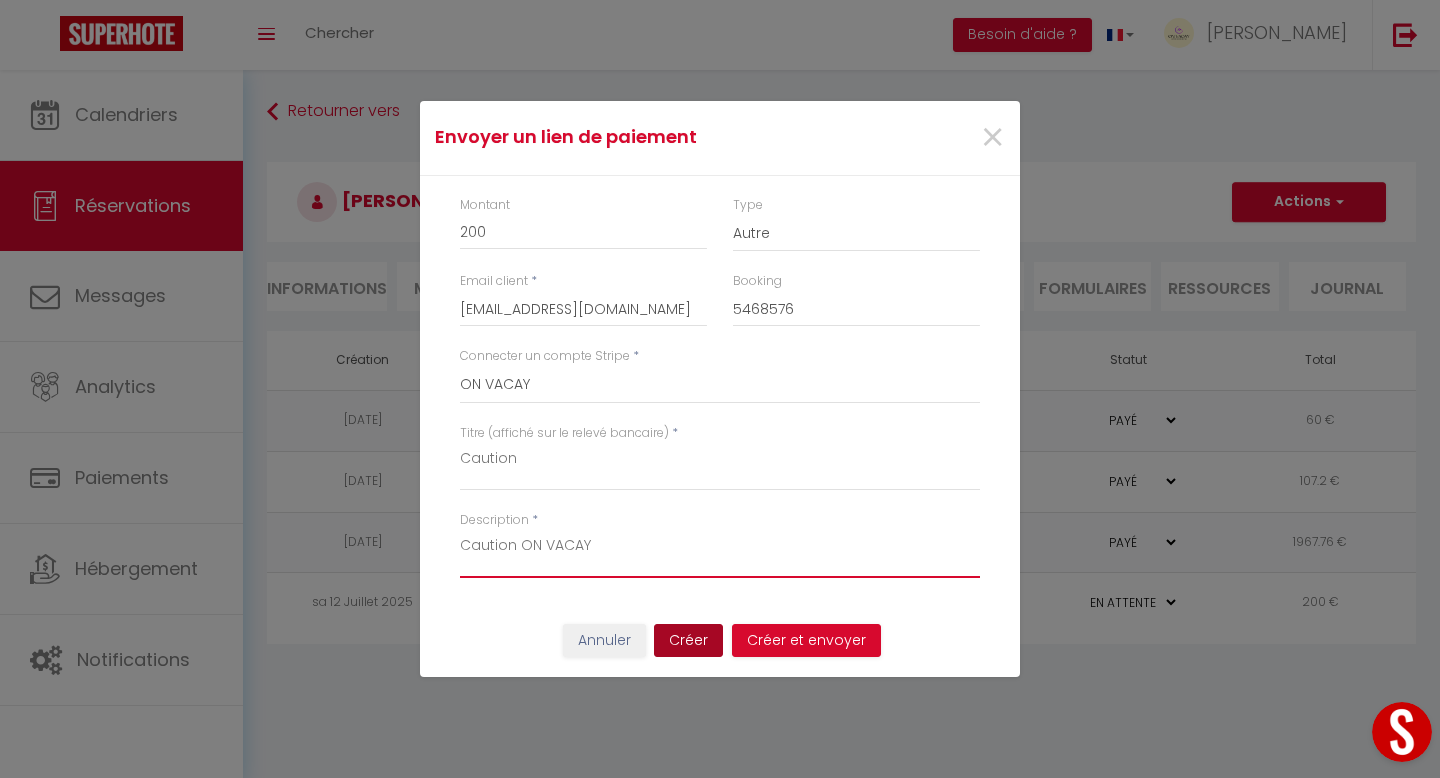 type on "Caution ON VACAY" 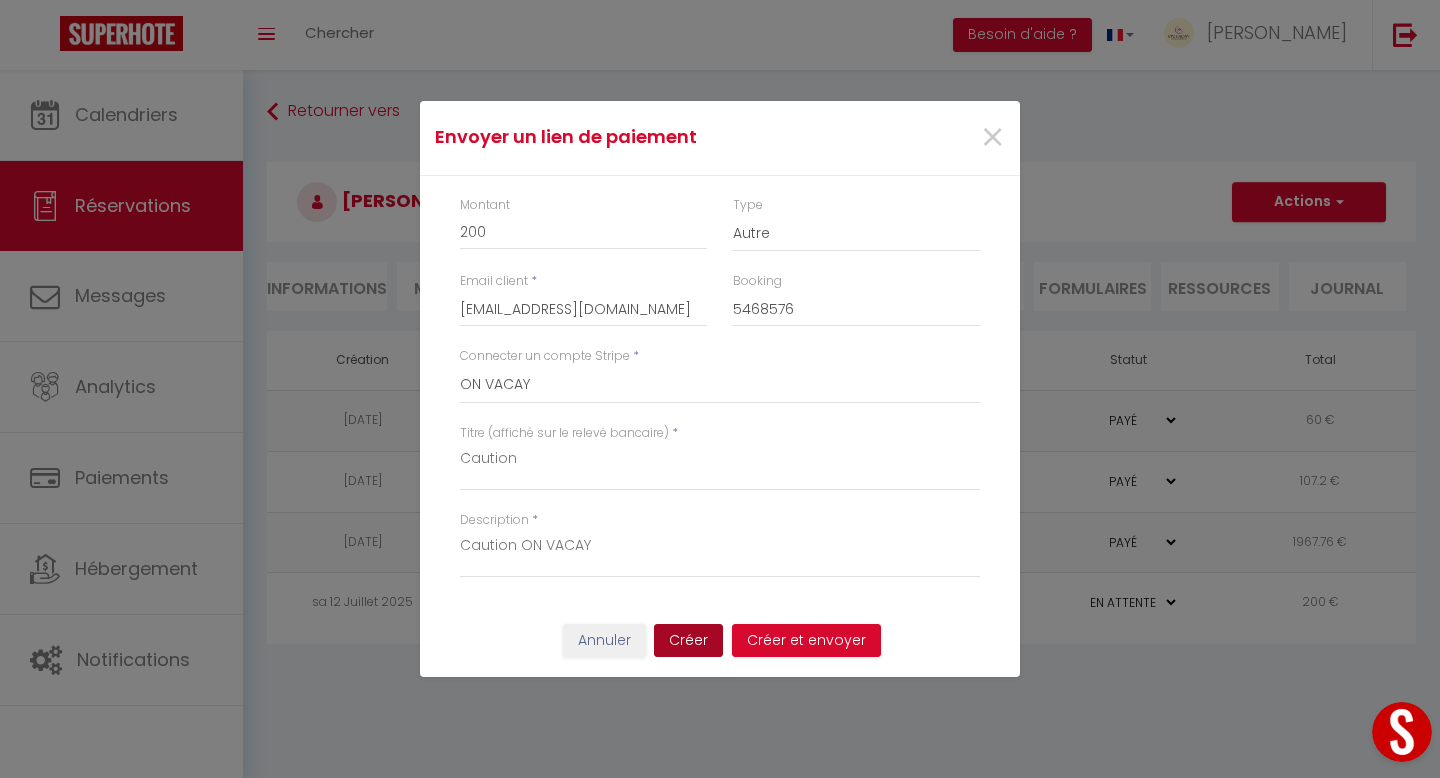 click on "Créer" at bounding box center (688, 641) 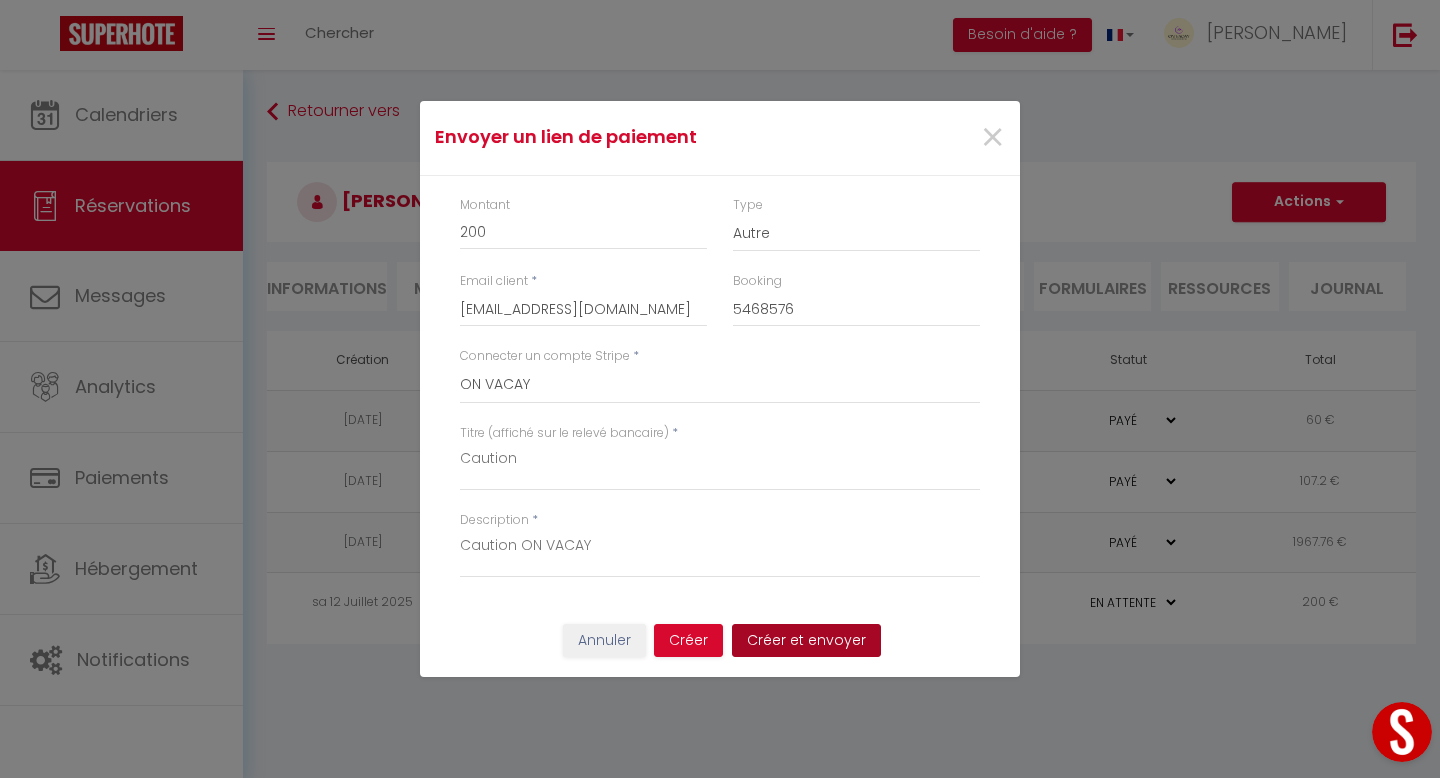 click on "Créer et envoyer" at bounding box center (806, 641) 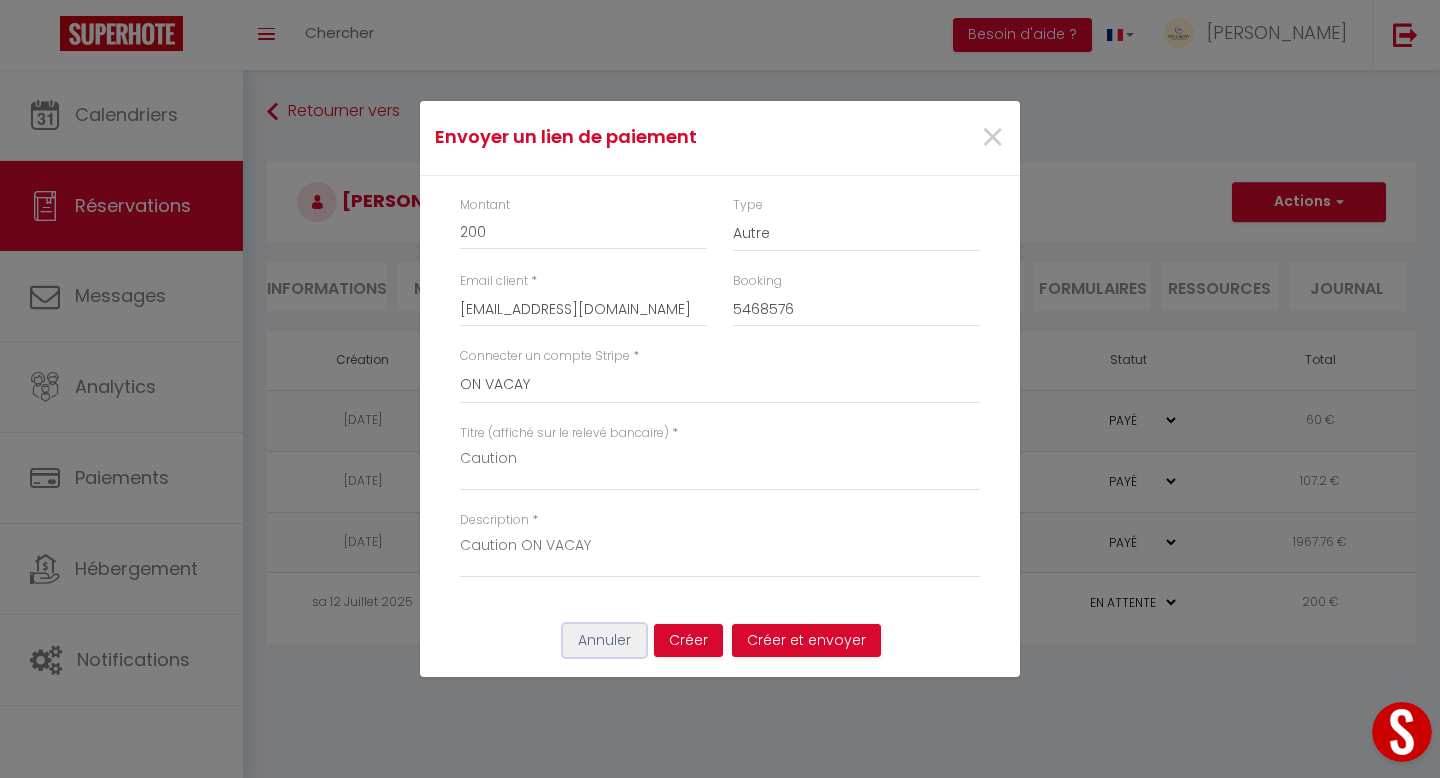 click on "Annuler" at bounding box center [604, 641] 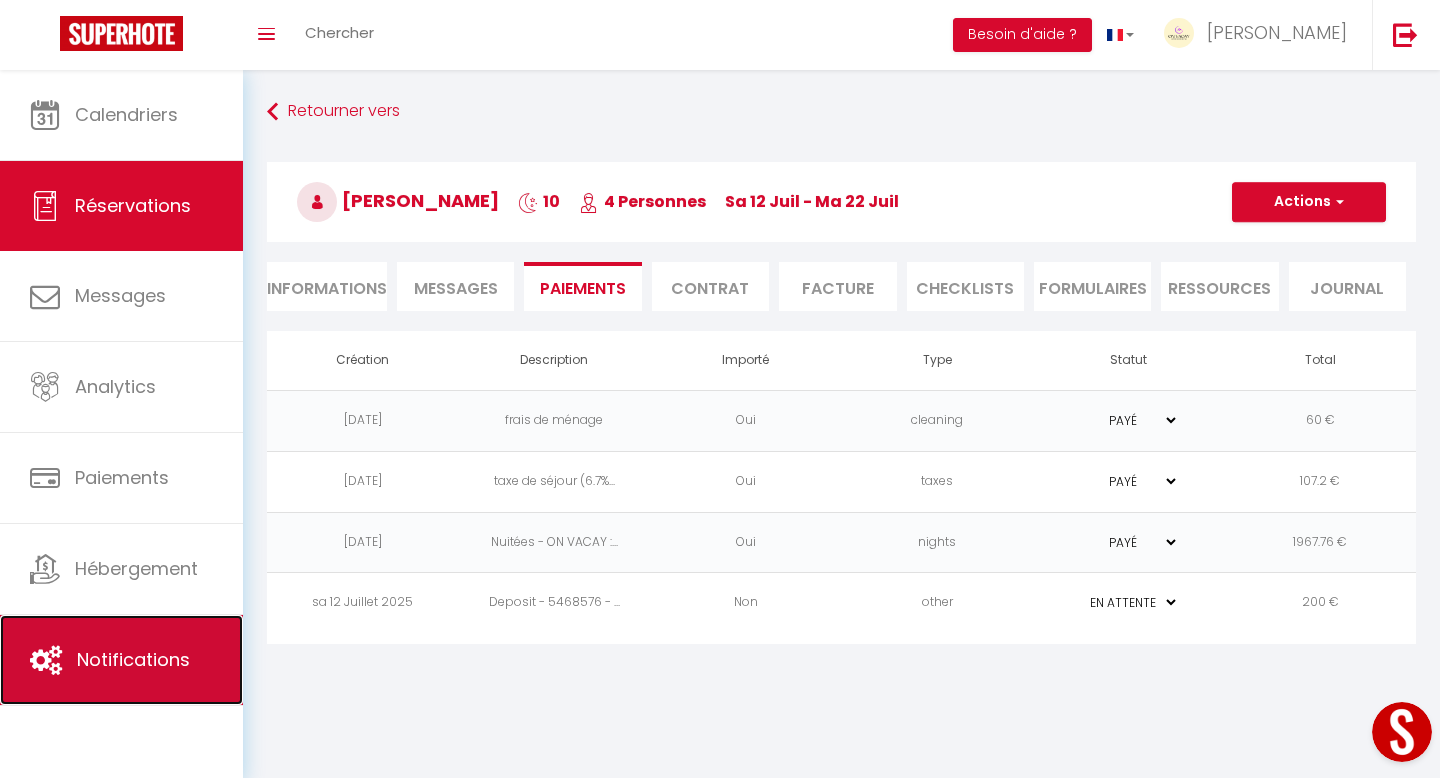 click on "Notifications" at bounding box center [133, 659] 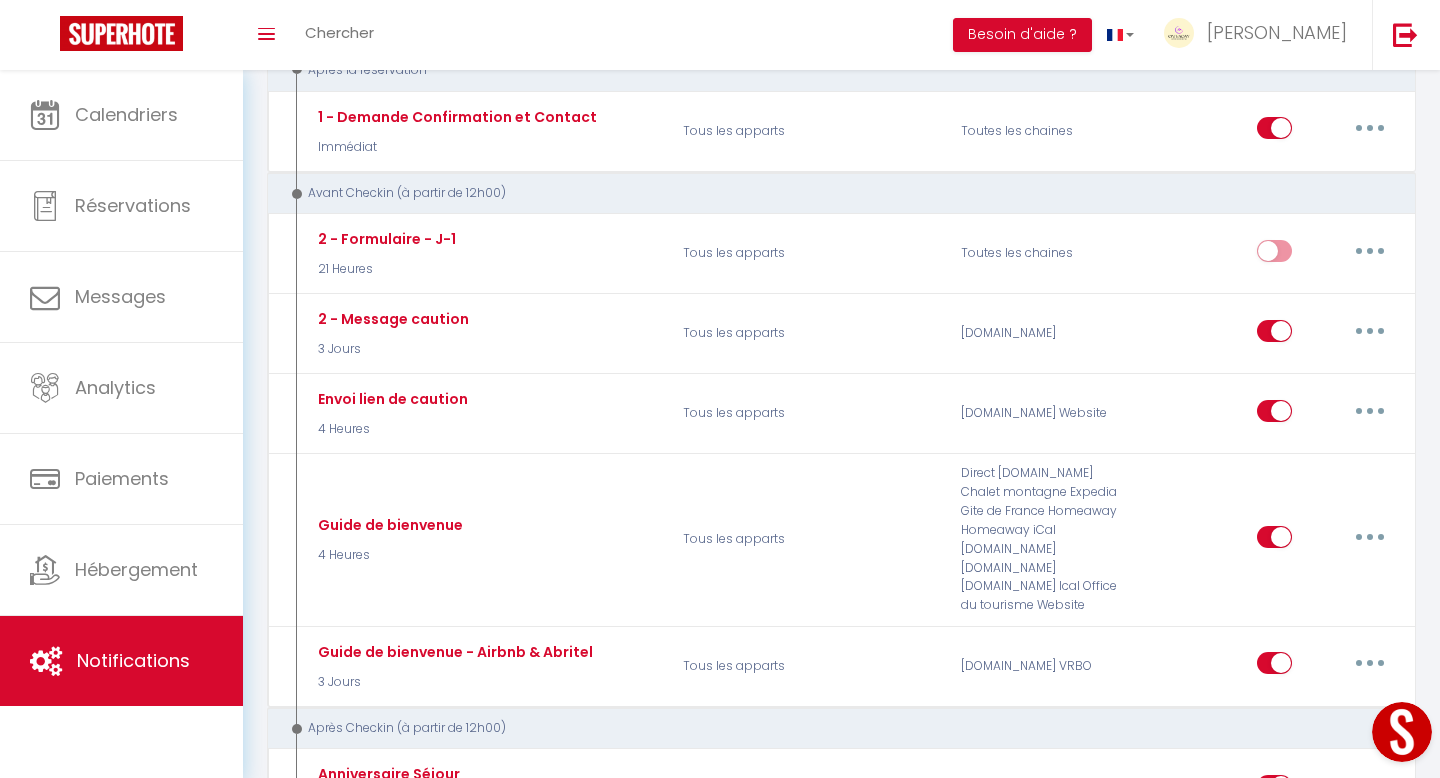 scroll, scrollTop: 338, scrollLeft: 0, axis: vertical 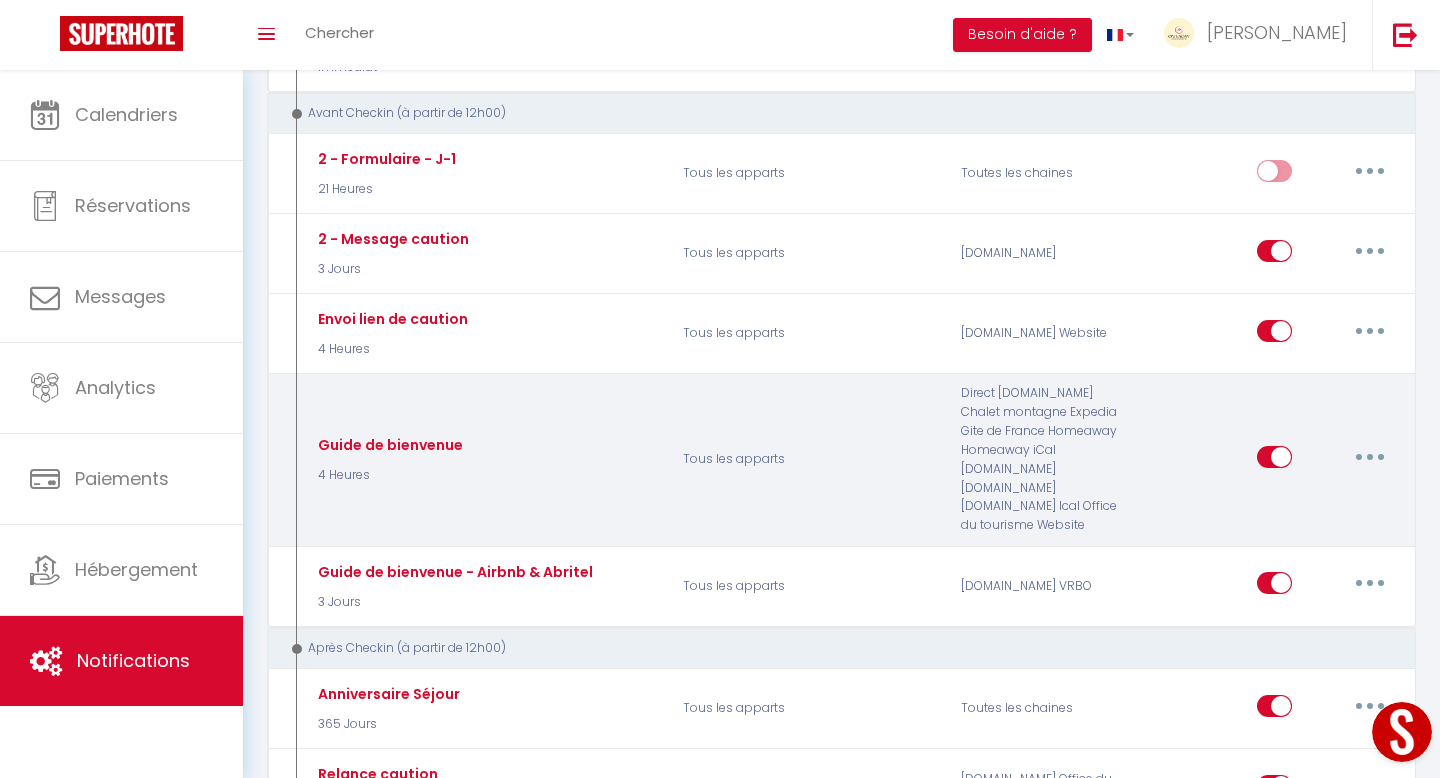 click at bounding box center (1370, 457) 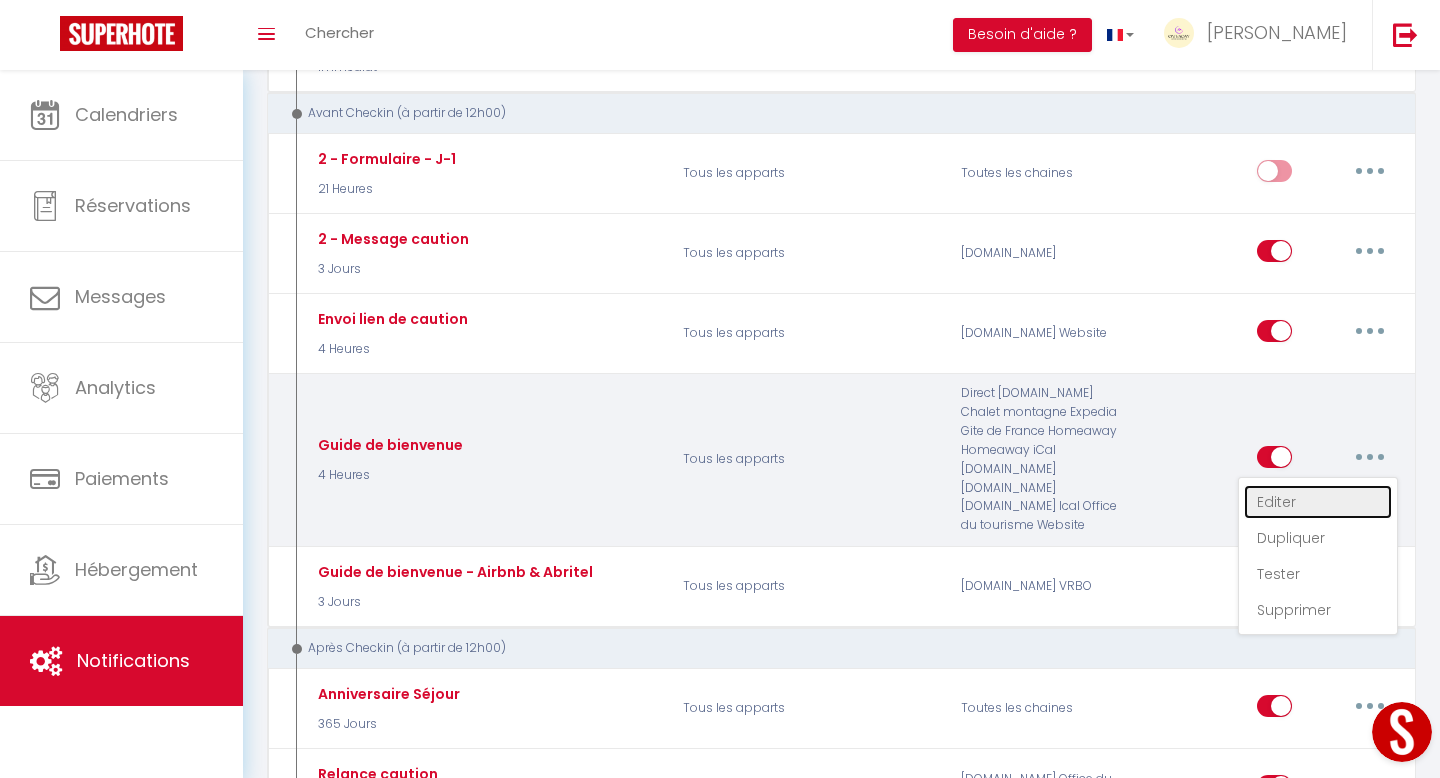 click on "Editer" at bounding box center [1318, 502] 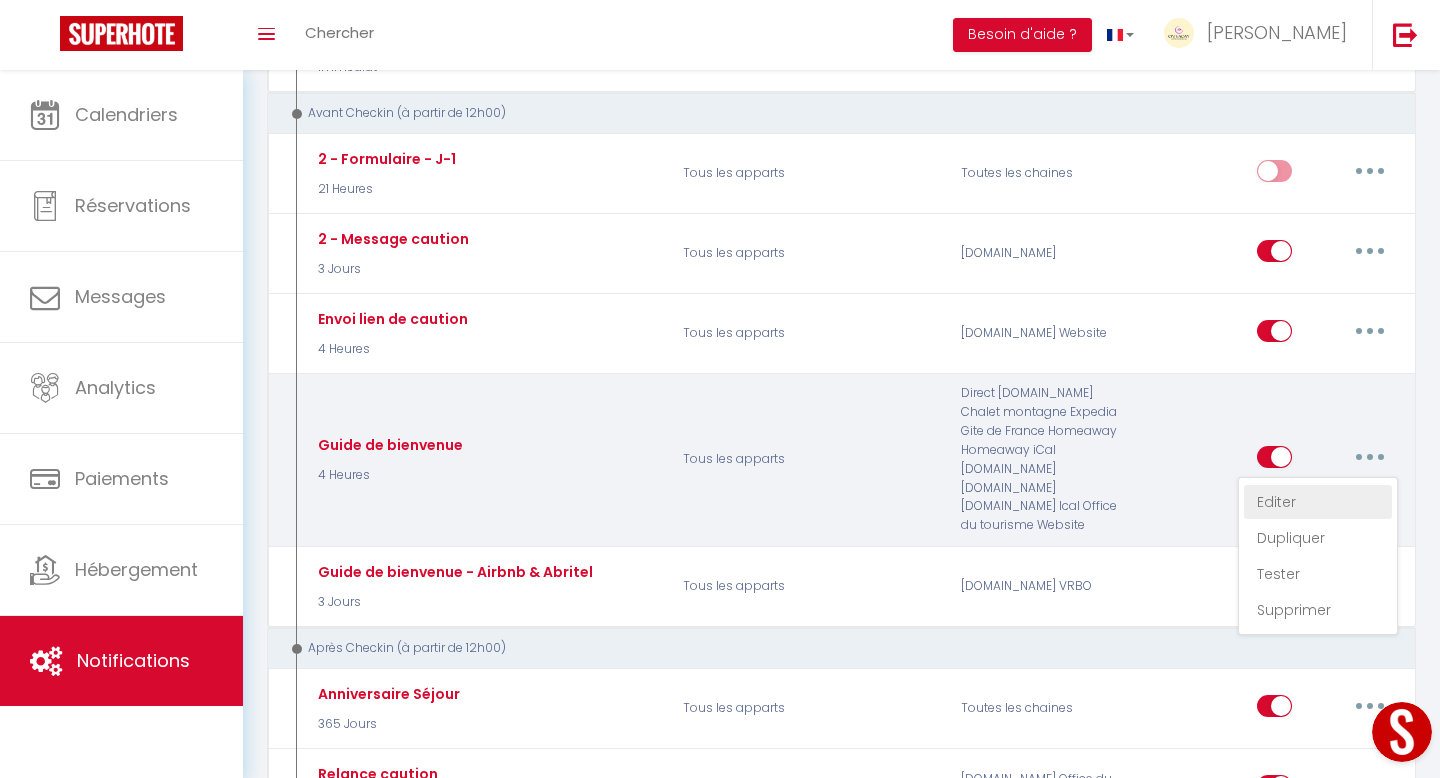 type on "Guide de bienvenue" 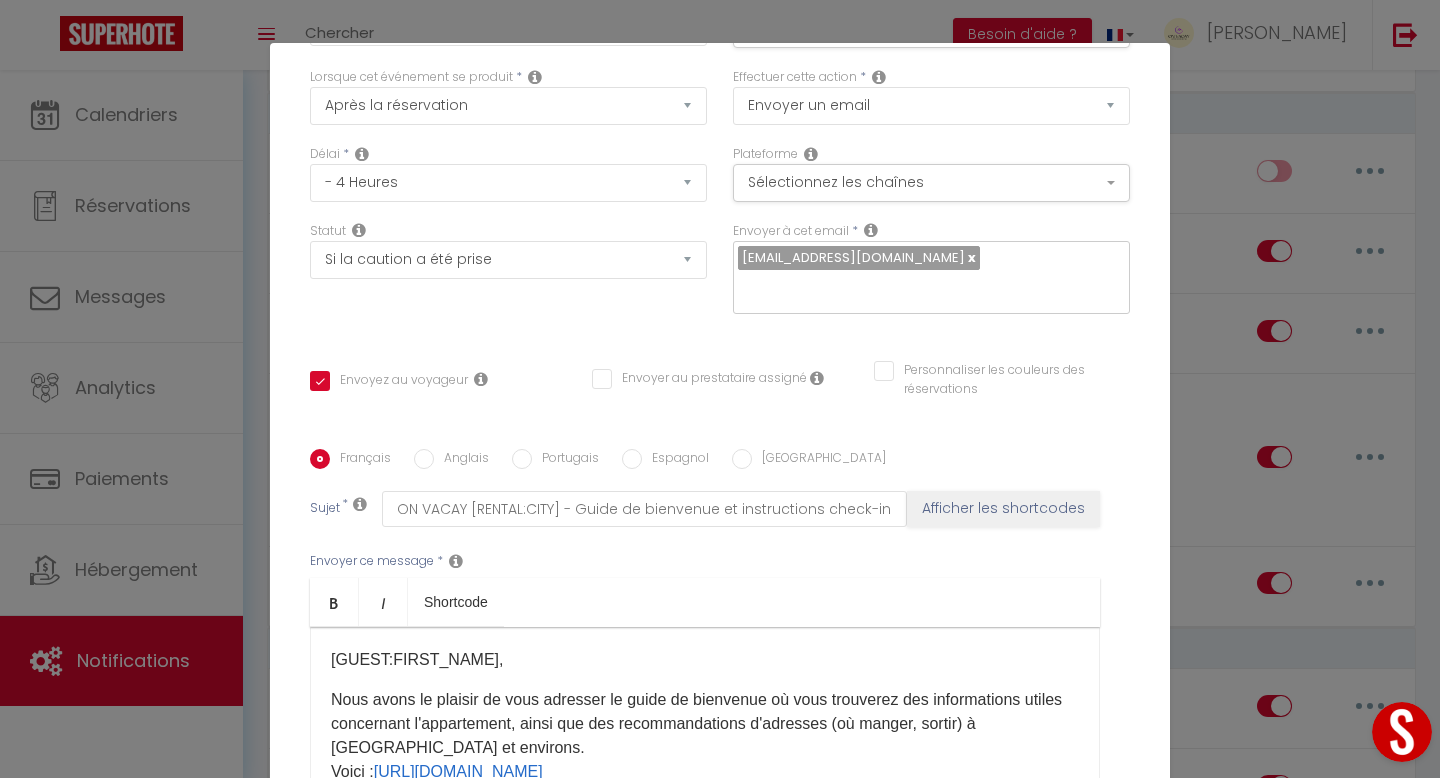 scroll, scrollTop: 287, scrollLeft: 0, axis: vertical 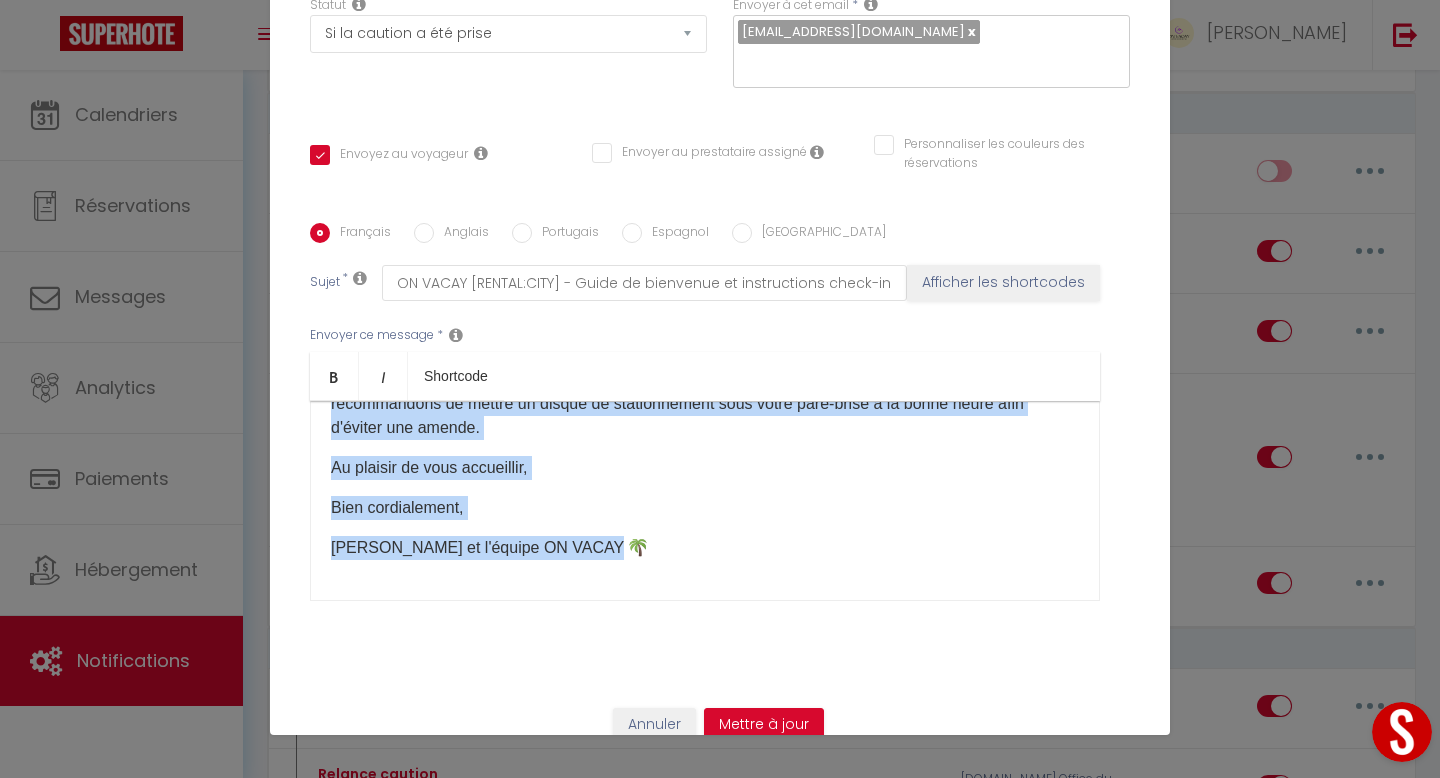 drag, startPoint x: 332, startPoint y: 487, endPoint x: 459, endPoint y: 775, distance: 314.75864 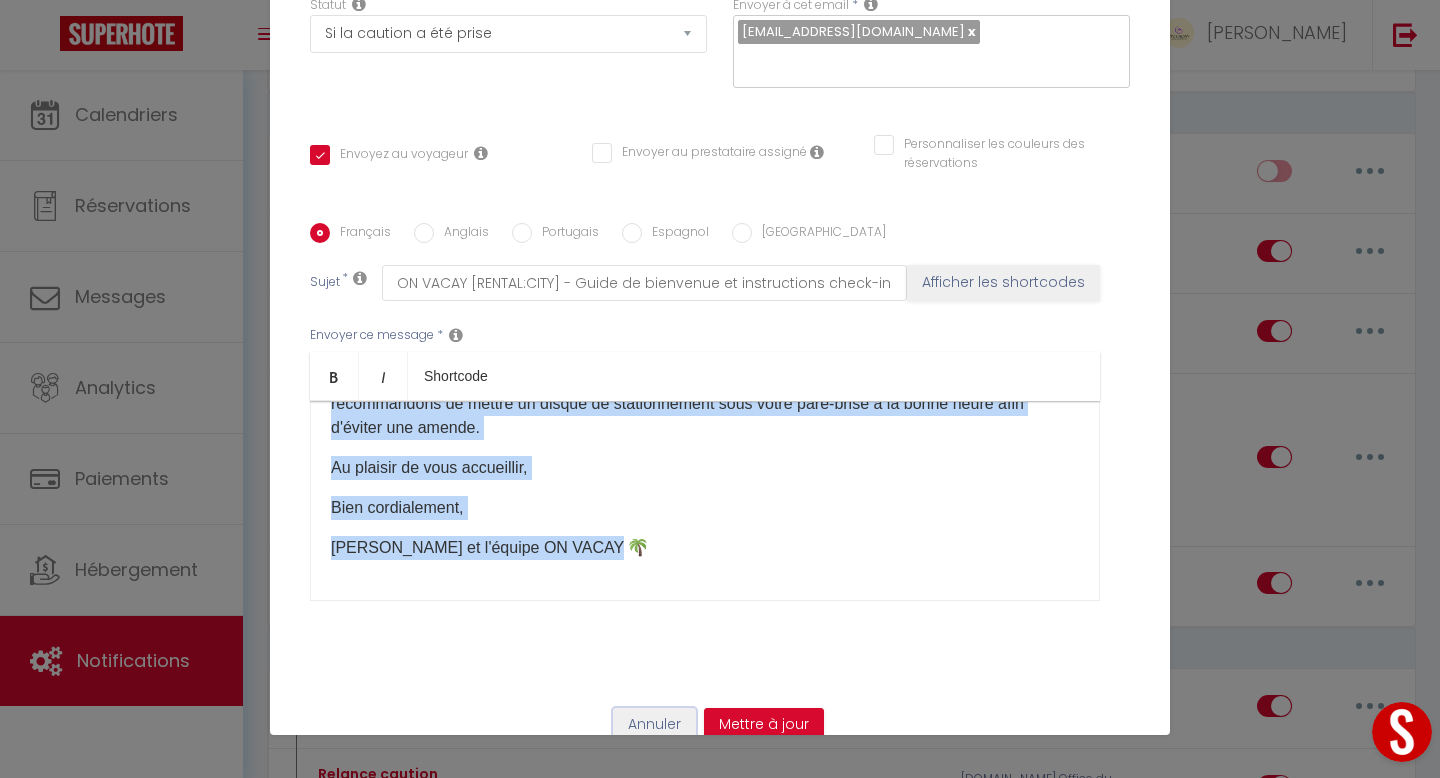 click on "Annuler" at bounding box center (654, 725) 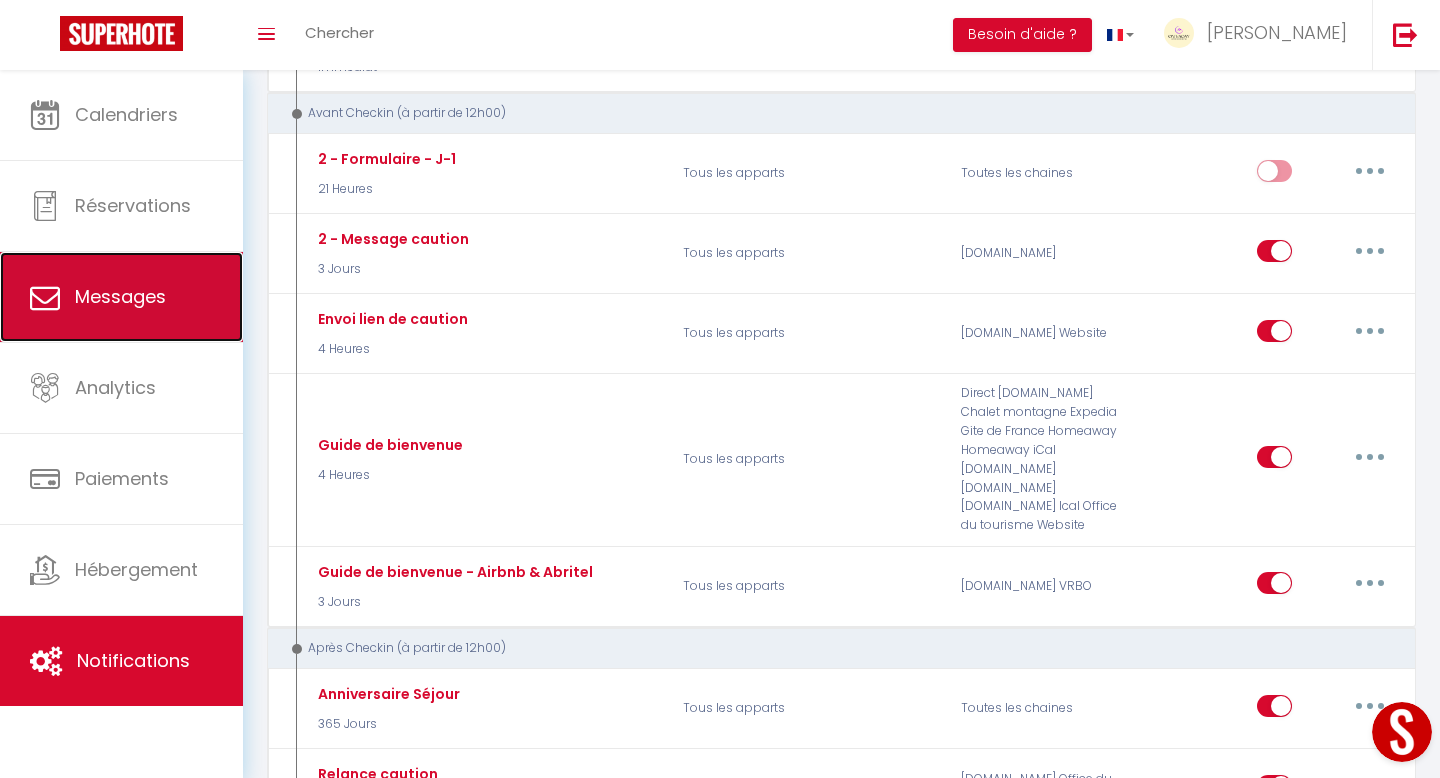 click on "Messages" at bounding box center (121, 297) 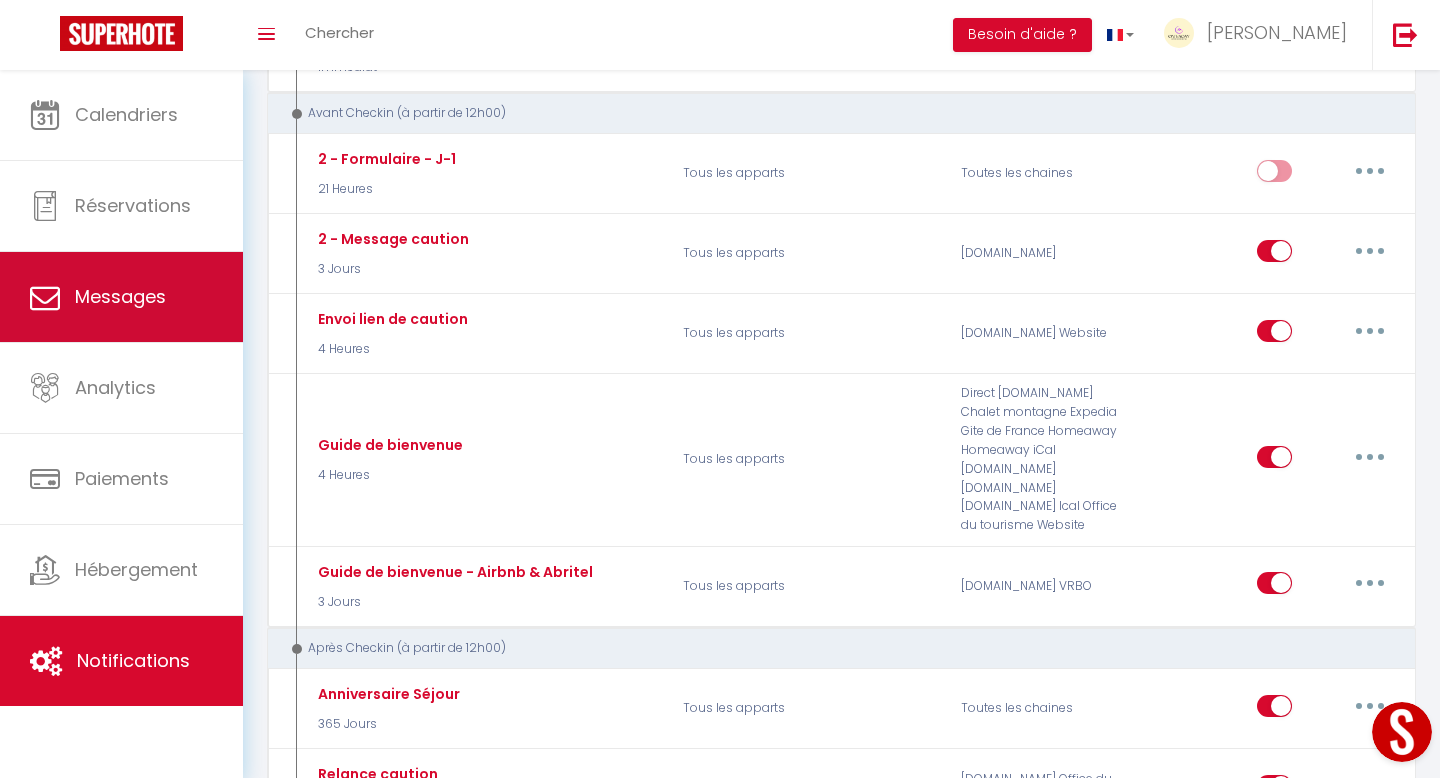 scroll, scrollTop: 0, scrollLeft: 0, axis: both 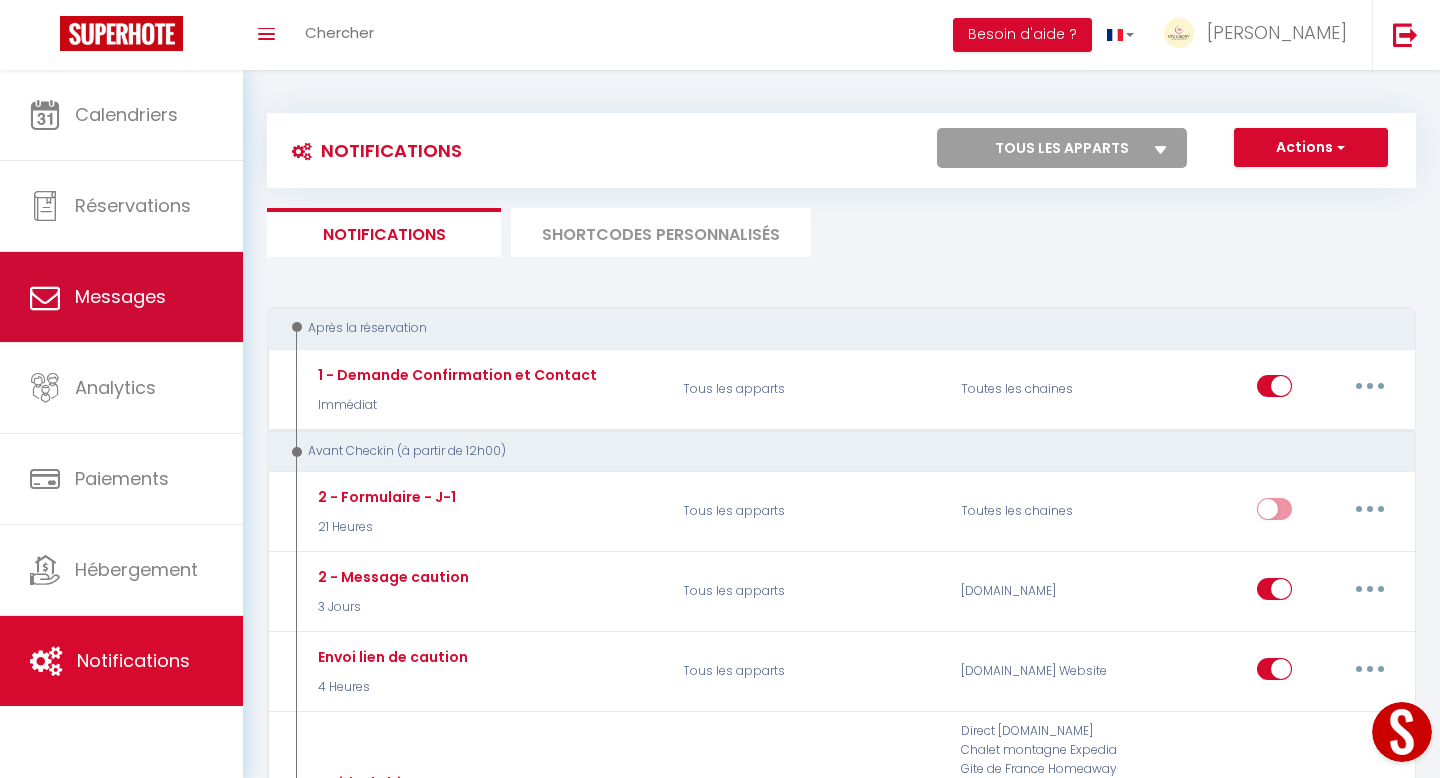 select on "message" 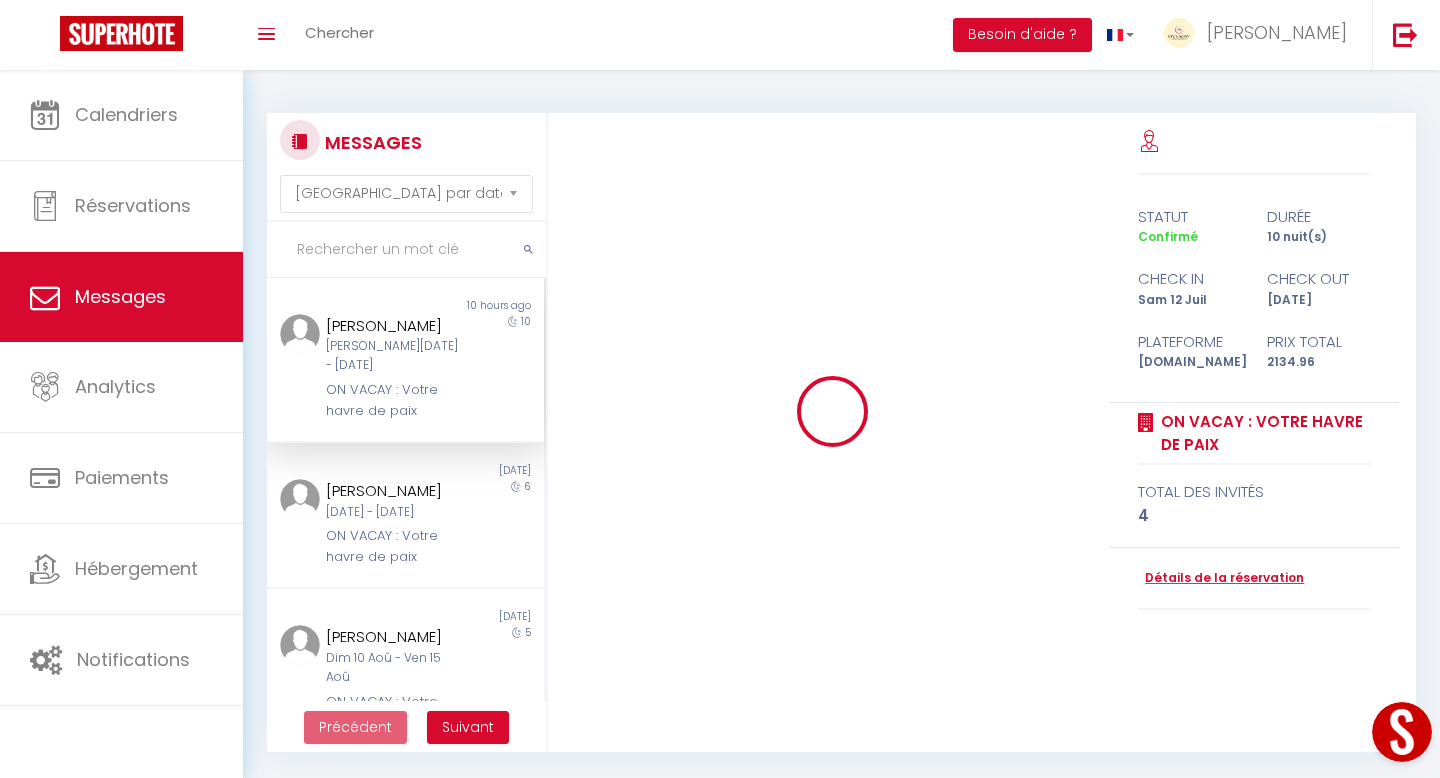 scroll, scrollTop: 3768, scrollLeft: 0, axis: vertical 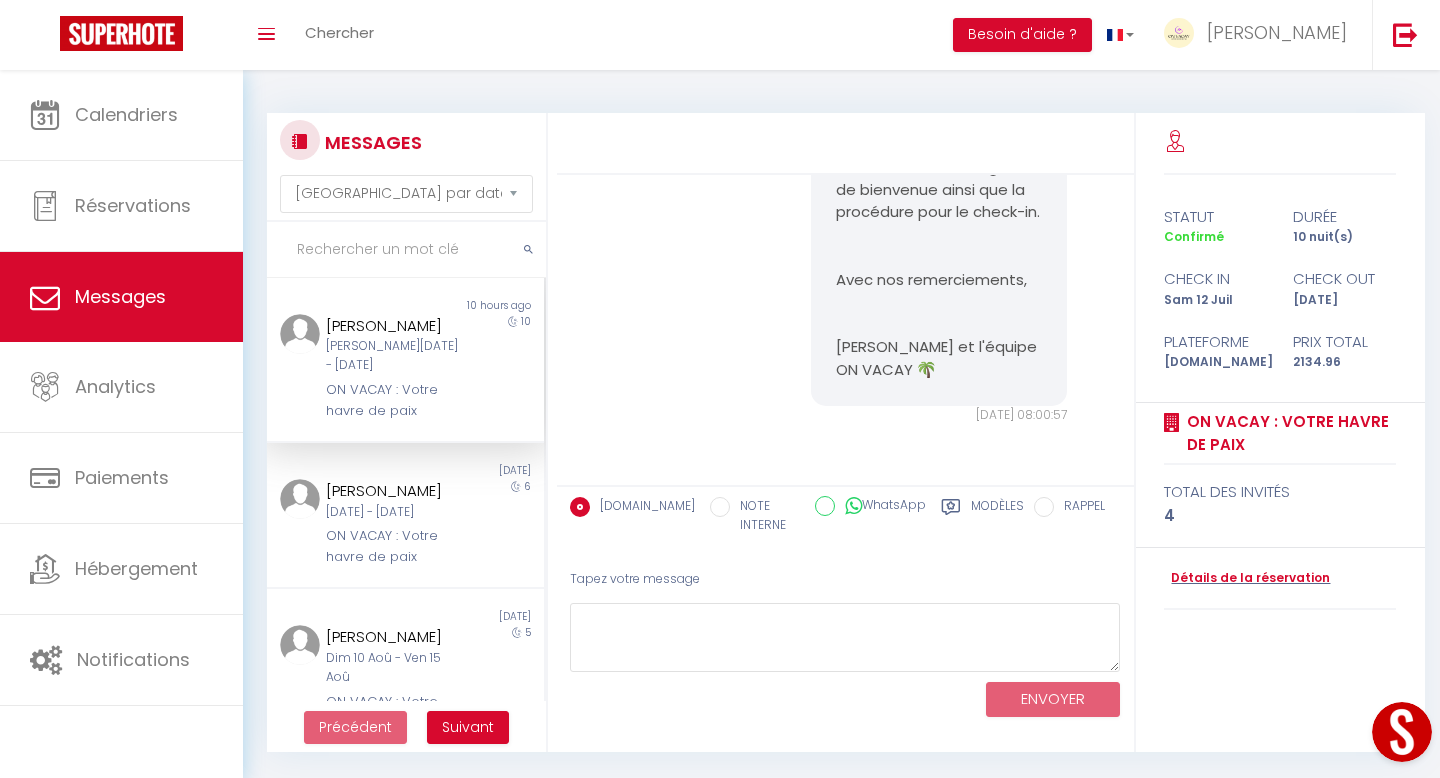 click on "Gontarczuk Agnieszka" at bounding box center [393, 326] 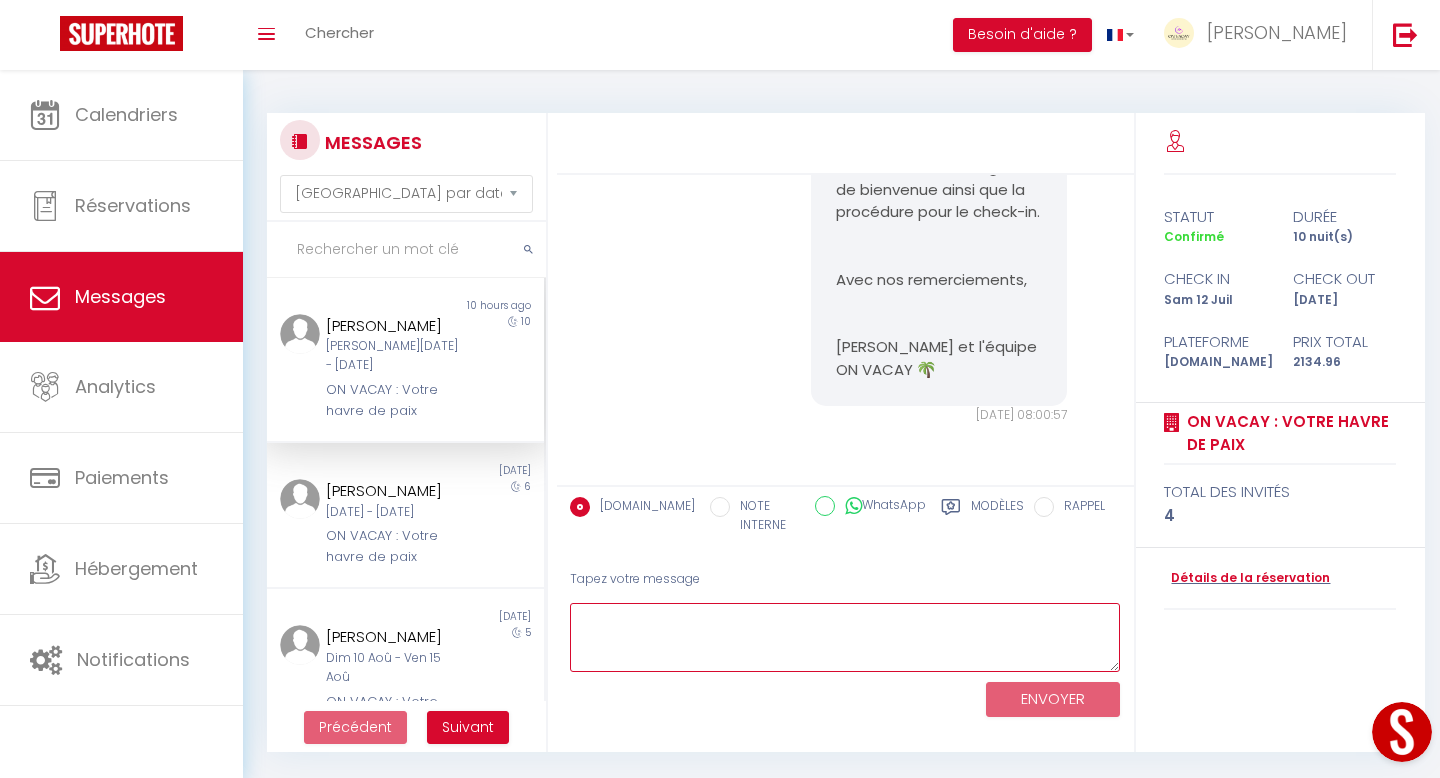 click at bounding box center [845, 637] 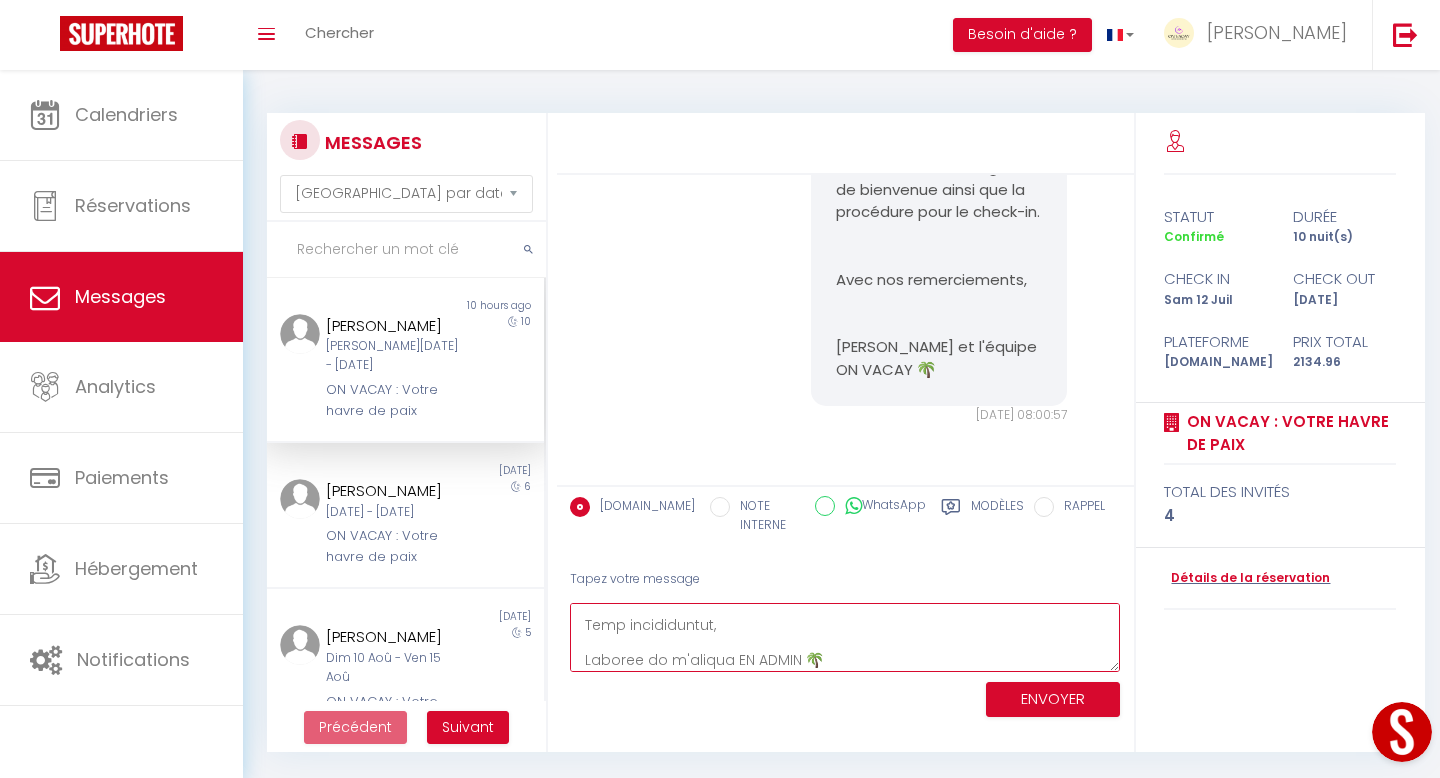 scroll, scrollTop: 0, scrollLeft: 0, axis: both 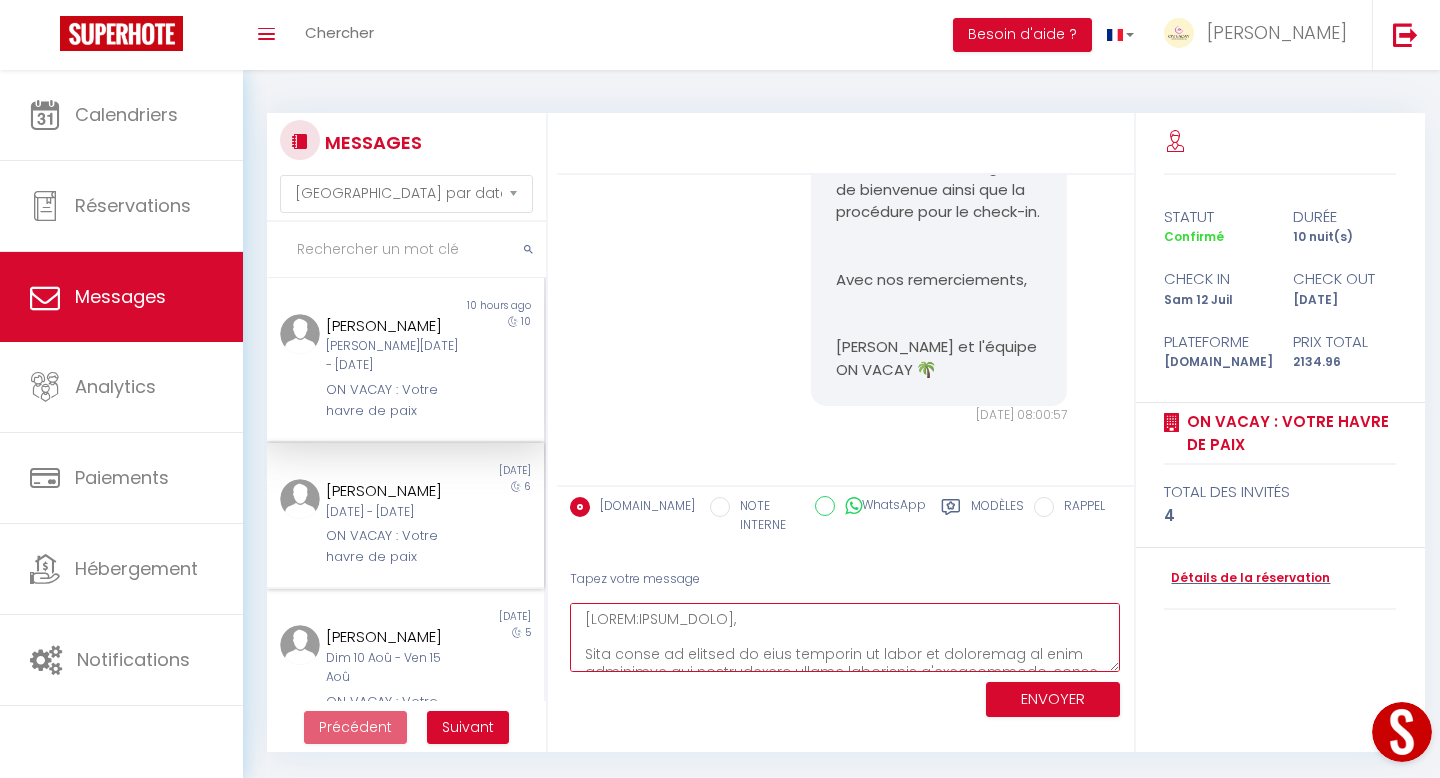 drag, startPoint x: 718, startPoint y: 625, endPoint x: 514, endPoint y: 628, distance: 204.02206 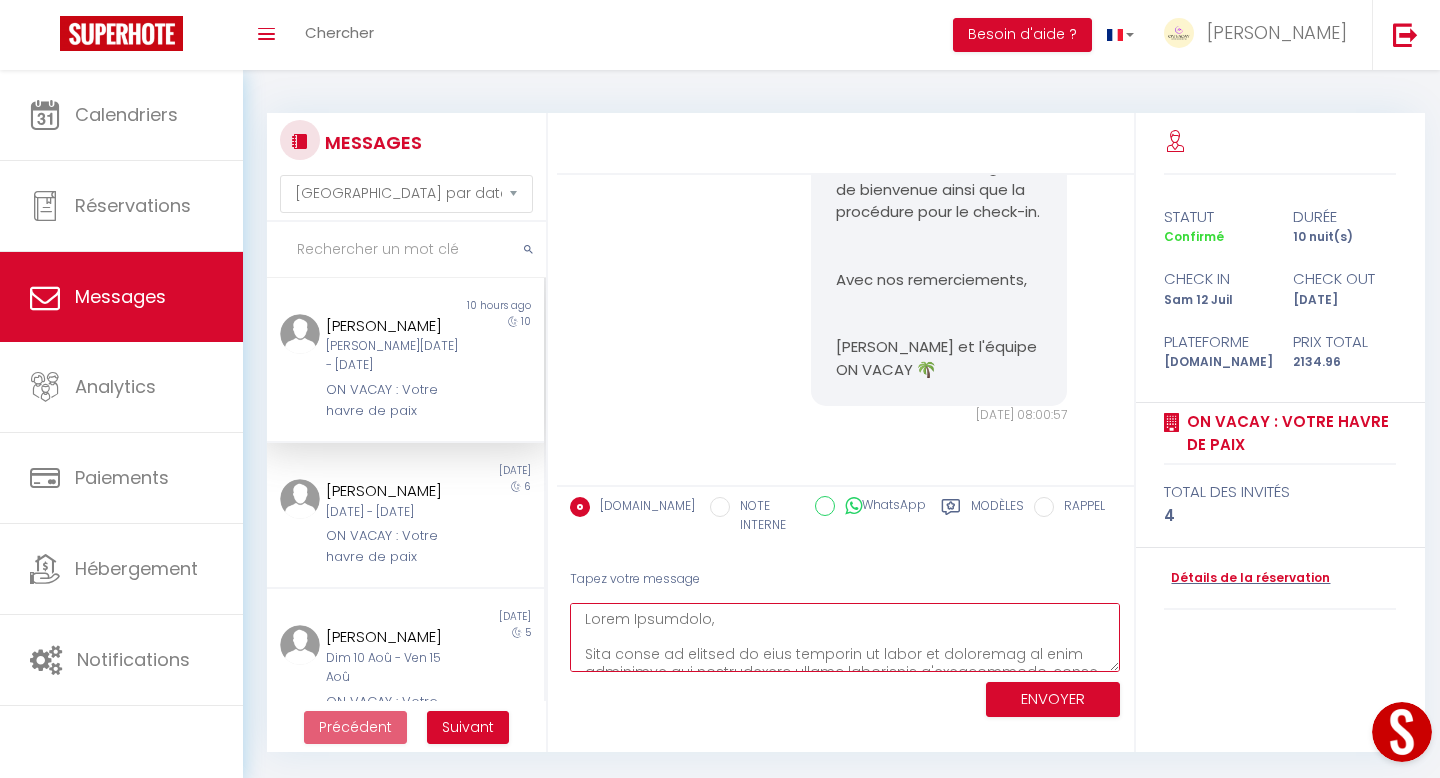 click at bounding box center (845, 637) 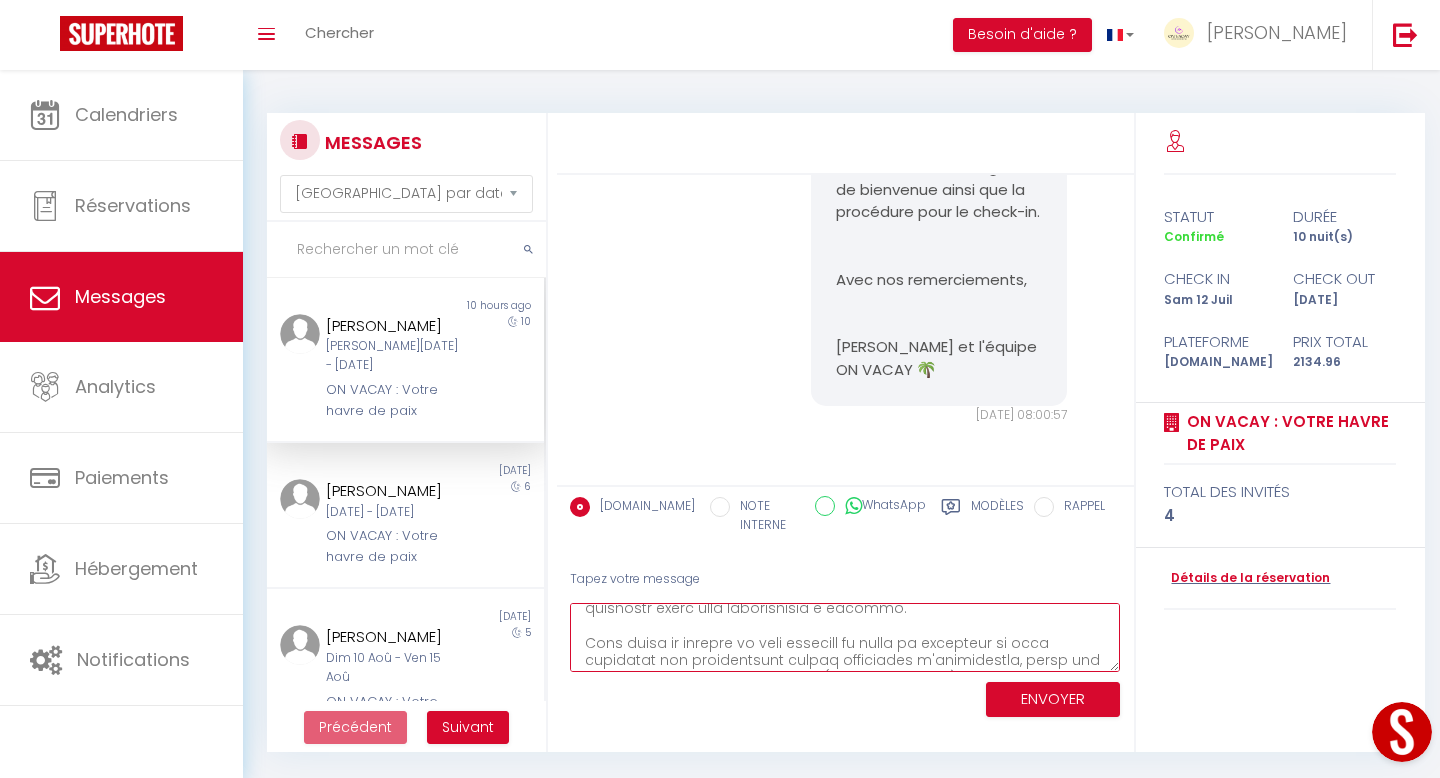 scroll, scrollTop: 65, scrollLeft: 0, axis: vertical 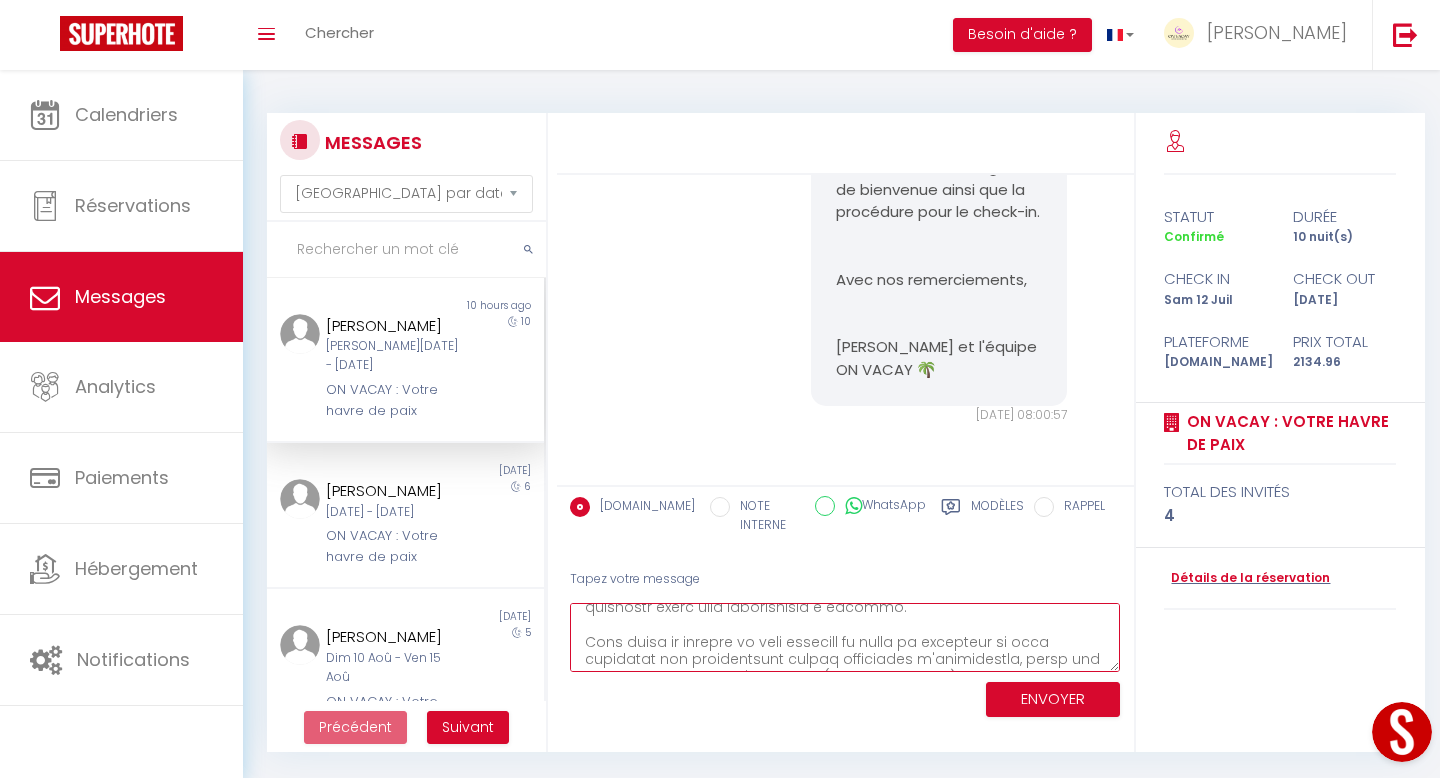 drag, startPoint x: 620, startPoint y: 643, endPoint x: 581, endPoint y: 641, distance: 39.051247 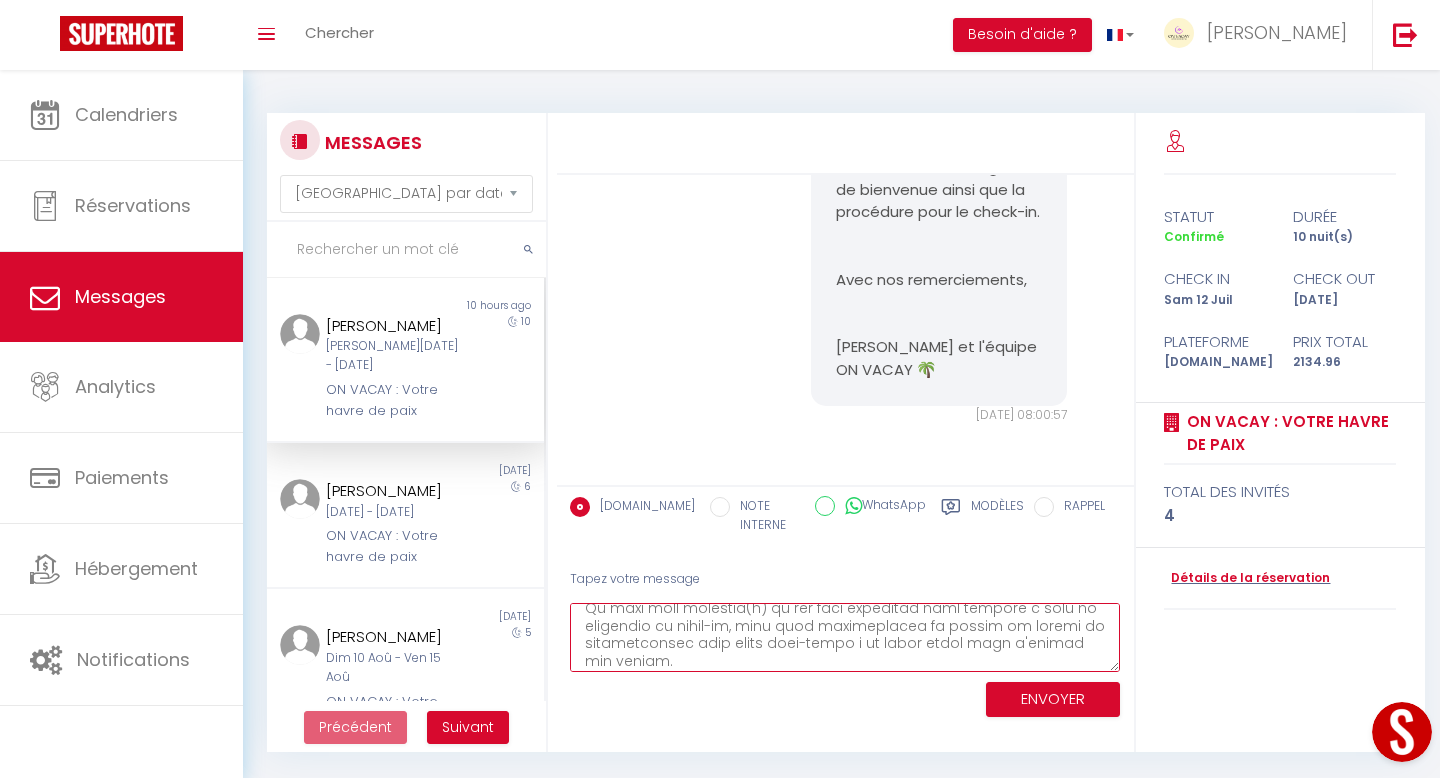 scroll, scrollTop: 713, scrollLeft: 0, axis: vertical 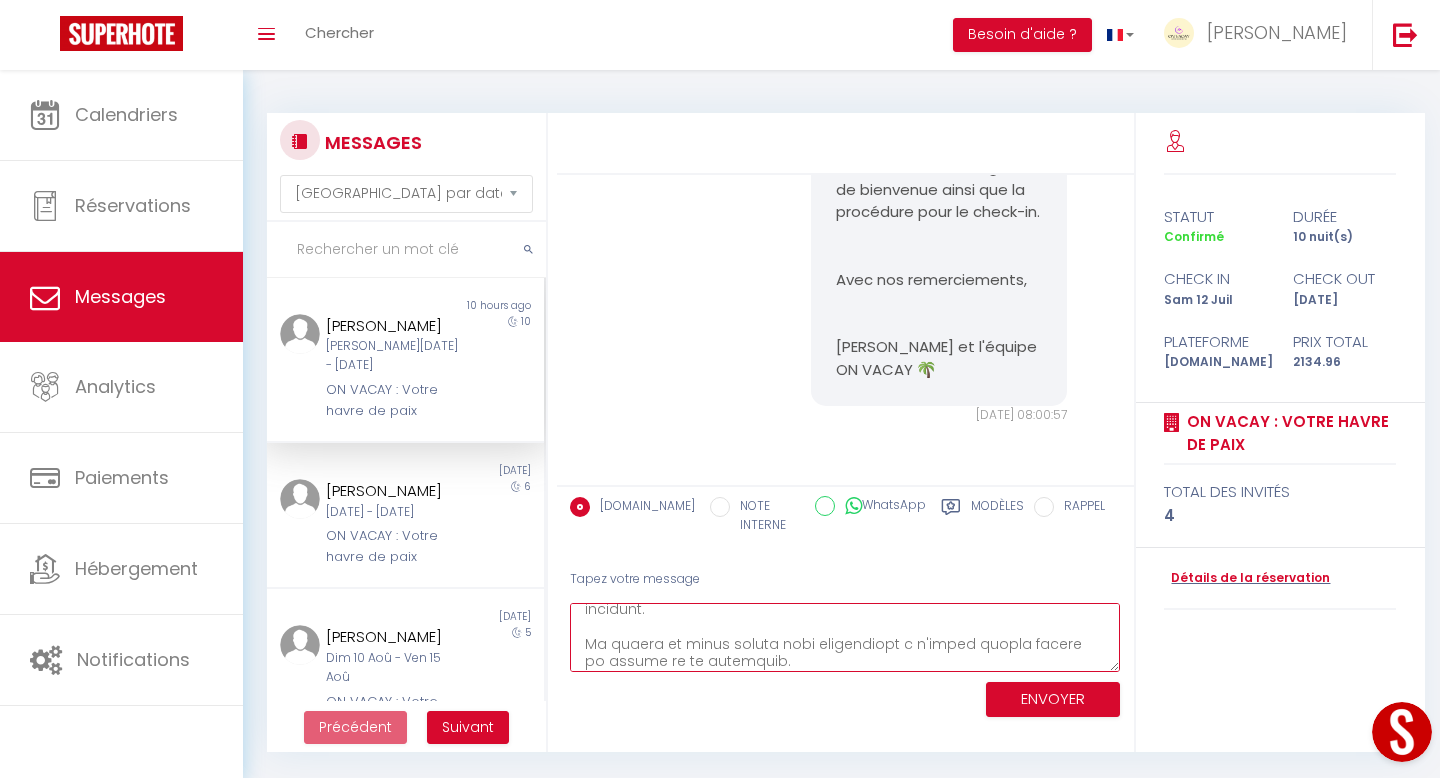 drag, startPoint x: 658, startPoint y: 655, endPoint x: 584, endPoint y: 632, distance: 77.491936 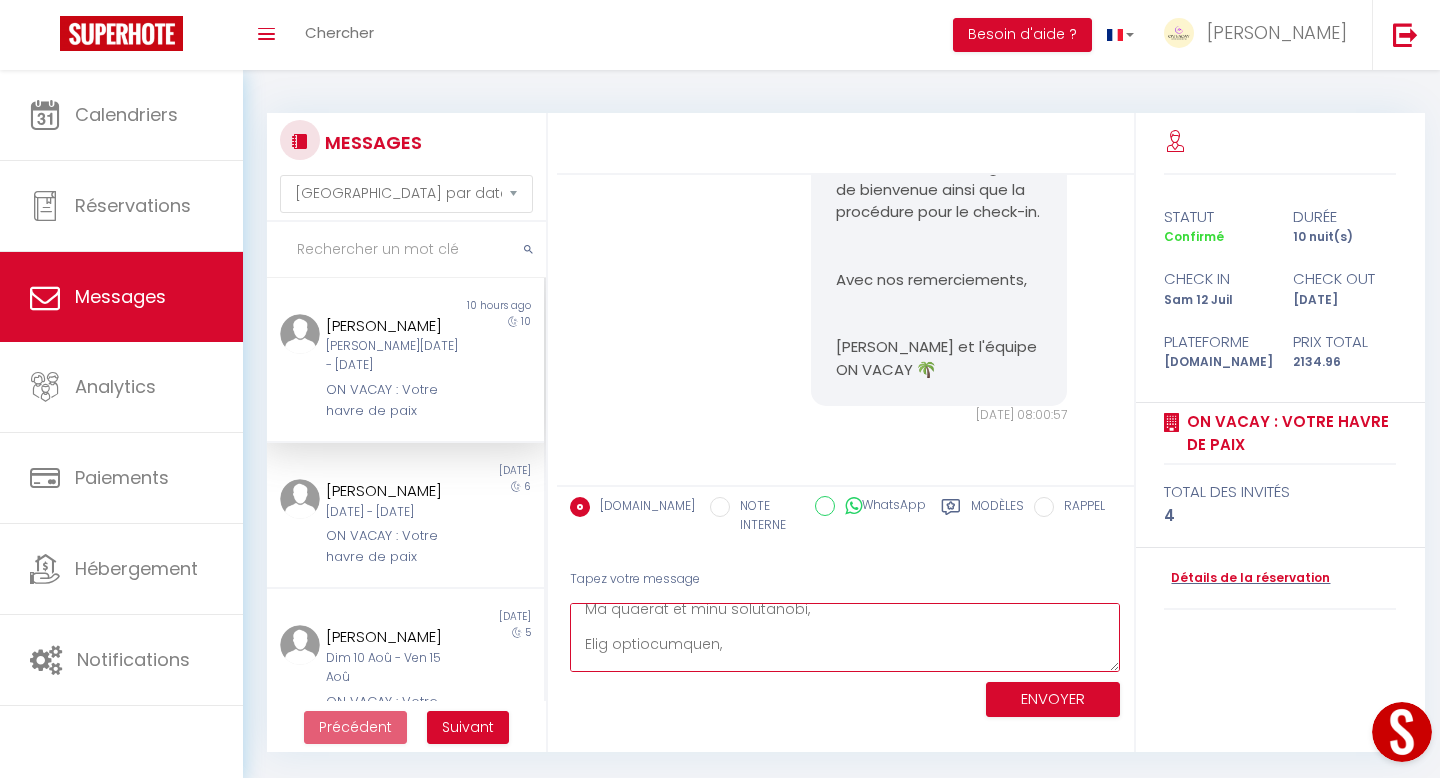 scroll, scrollTop: 630, scrollLeft: 0, axis: vertical 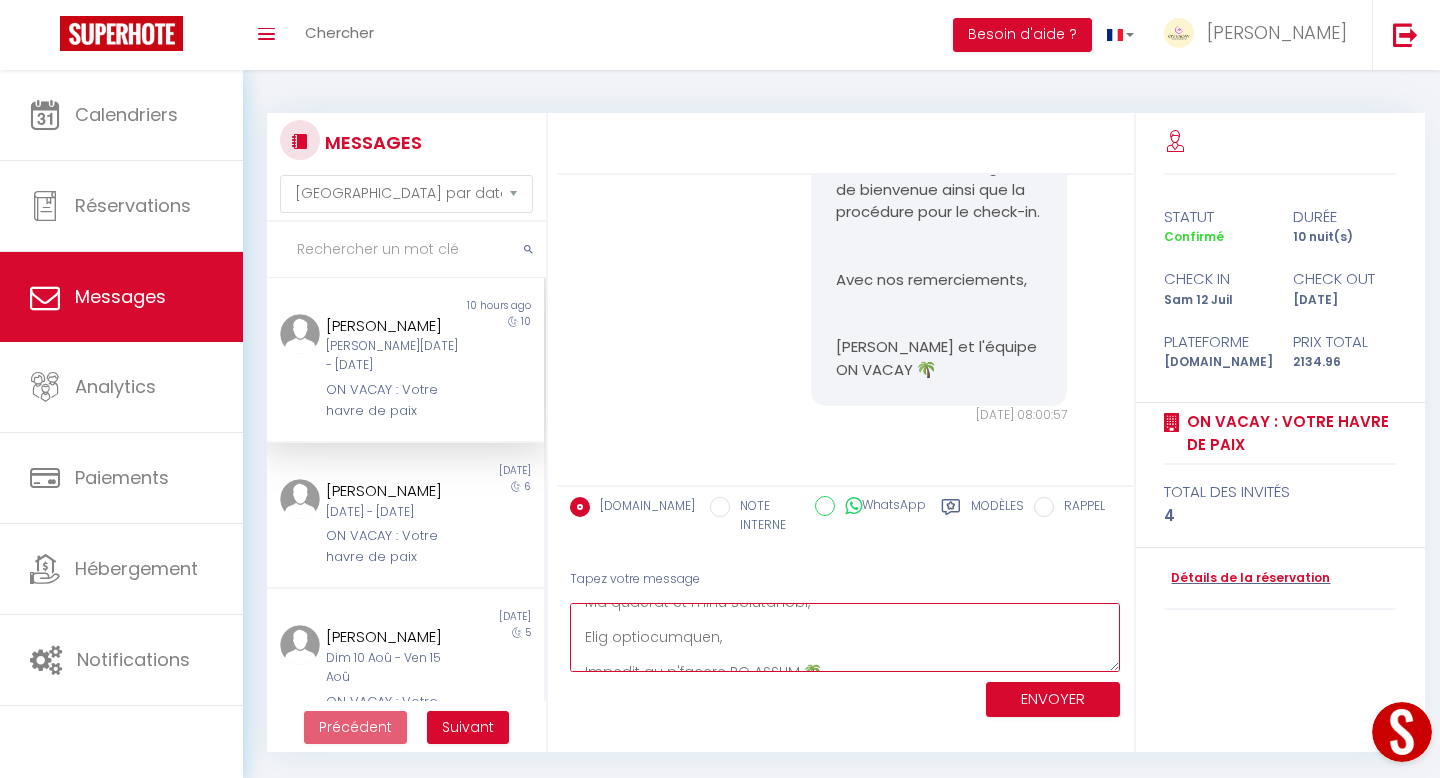 drag, startPoint x: 710, startPoint y: 618, endPoint x: 620, endPoint y: 622, distance: 90.088844 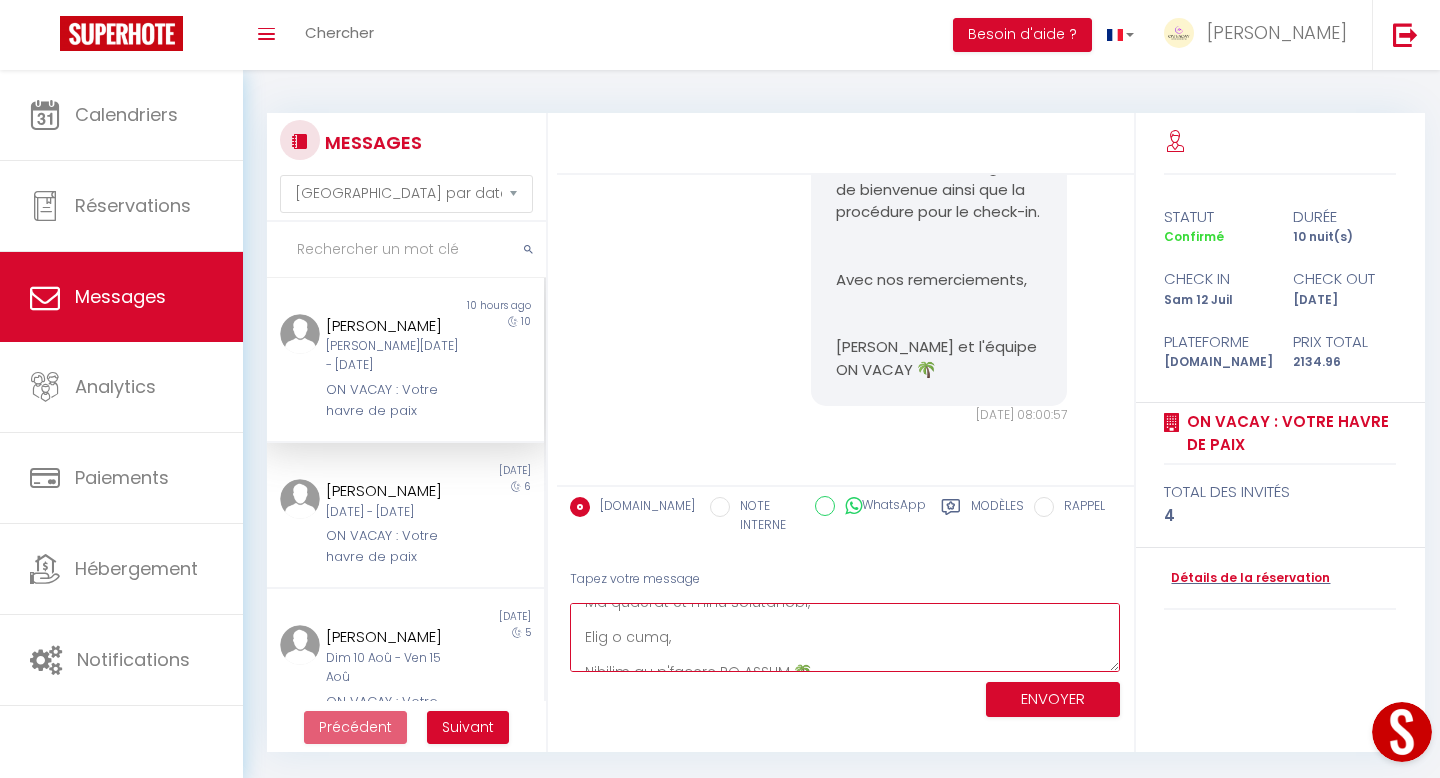 type on "Chère Agnieszka,
Vous aviez raison il y a un problème avec le lien de caution. Je vous le renverrai quand cela fonctionnera à nouveau.
En attendant, nous avons le plaisir de vous adresser le guide de bienvenue où vous trouverez des informations utiles concernant l'appartement, ainsi que des recommandations d'adresses (où manger, sortir) à Cannes et environs.
Voici : https://drive.google.com/file/d/18rP-GynveC-ytJ_lD9M7do_CkaAgB14y/view?usp=drive_link
Vous trouverez ci-après un tuto pour la TV (box Orange) : https://drive.google.com/file/d/1E5W13qDkIJ9W8OA2LWGmpc3LF_qkYlgf/view?usp=drive_link​​​​
-> Pas à pas pour regarder des programmes TV :
1/ Allumer la TV (télécommande TV)
2/ Appuyer sur le logo SOURCE (sous le bouton 7)
3/ Sélectionner "HDMI" (appuyer 3 fois sur la flèche de droite)
4/ Allumer la box (télécommande box)
5/ Utiliser la télécommande de la box pour choisir son programme (la télécommande TV ne servira alors qu'à éteindre la TV)
Bonne nouvelle, l'une des piscines est déjà accessible !
V..." 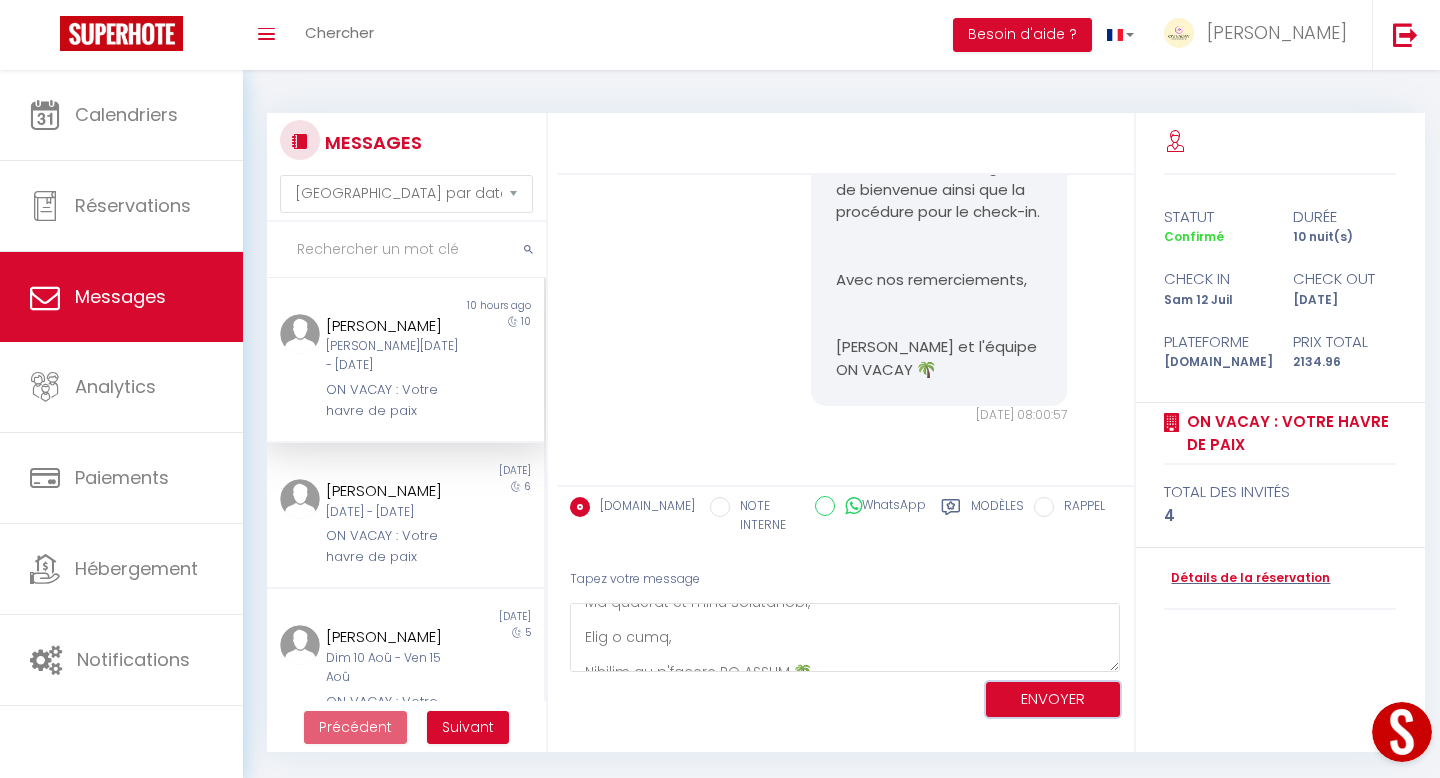click on "ENVOYER" at bounding box center (1053, 699) 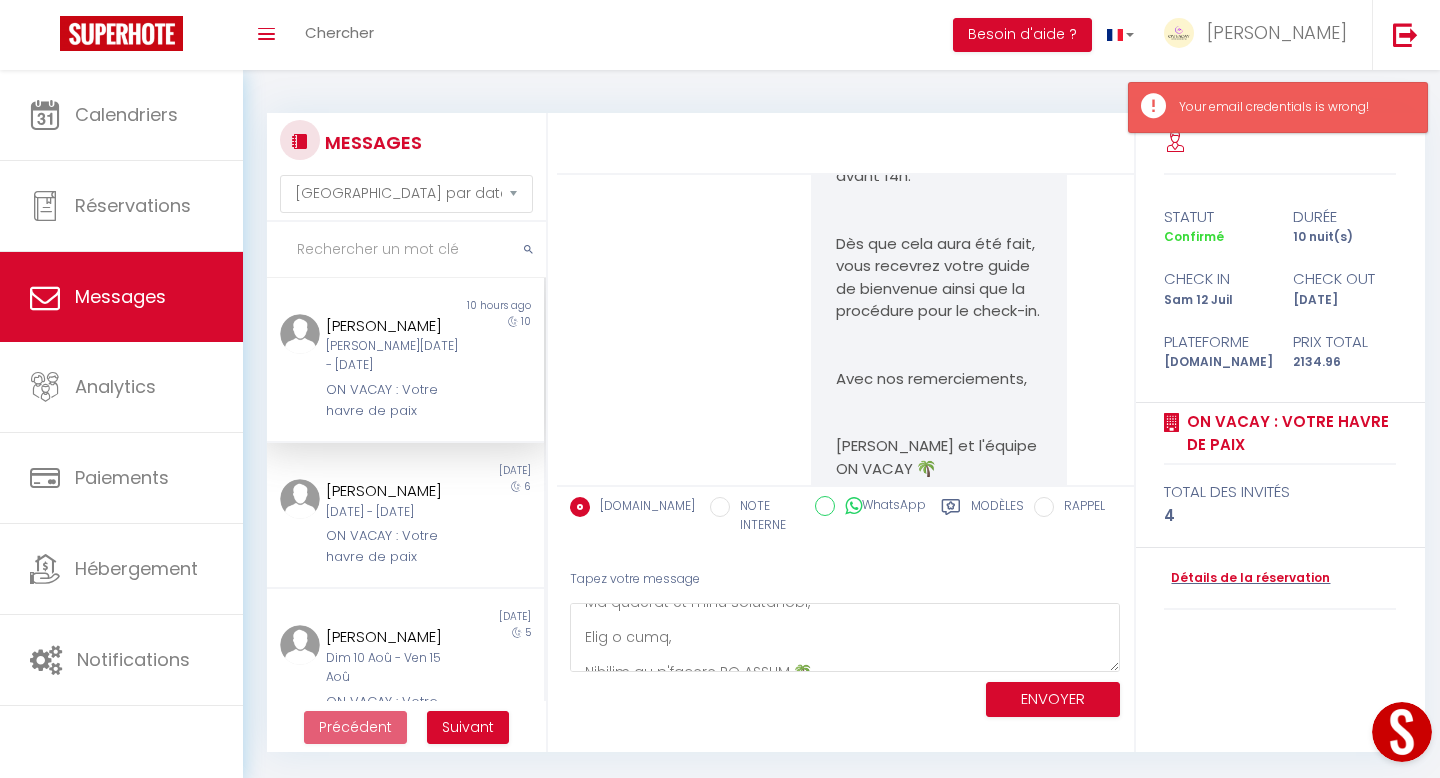 scroll, scrollTop: 3642, scrollLeft: 0, axis: vertical 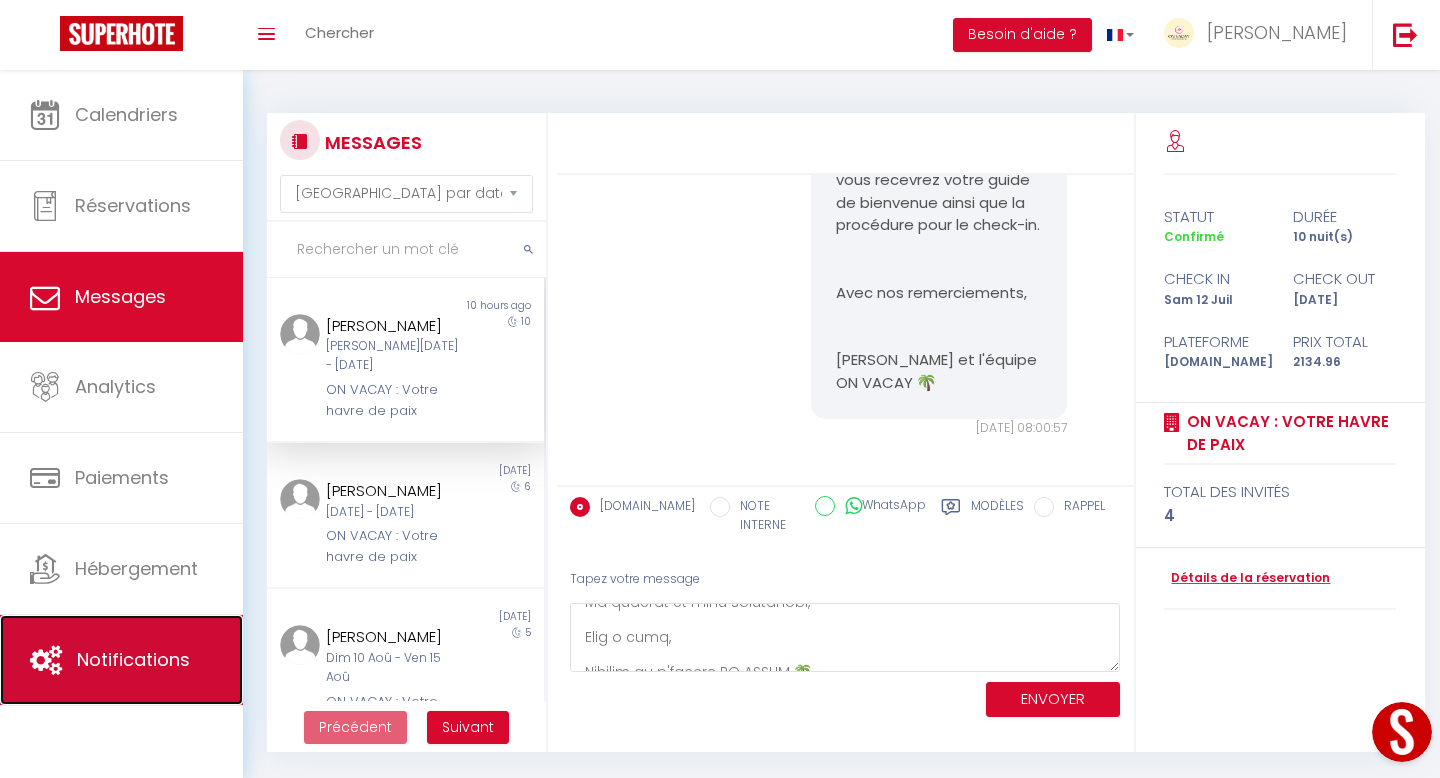 click on "Notifications" at bounding box center (133, 659) 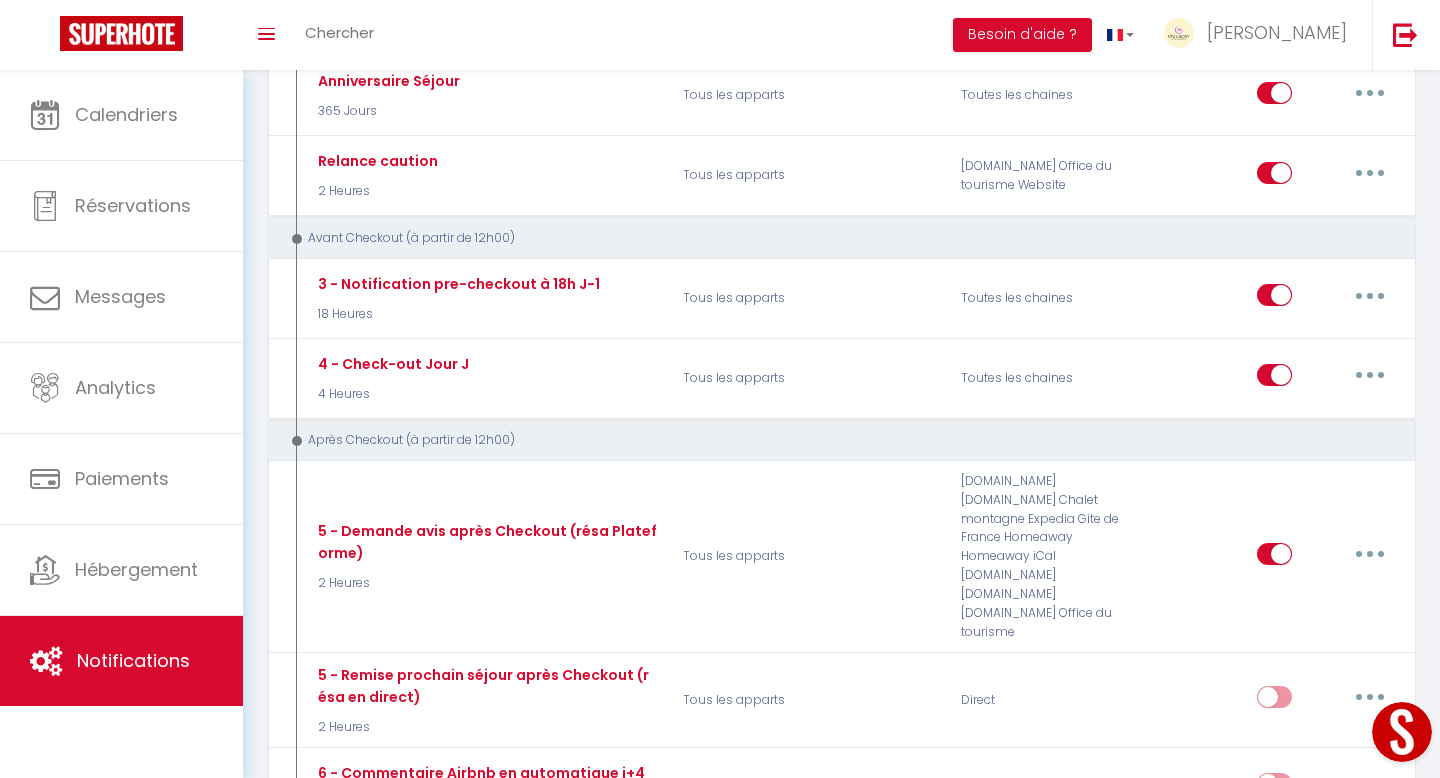 scroll, scrollTop: 959, scrollLeft: 0, axis: vertical 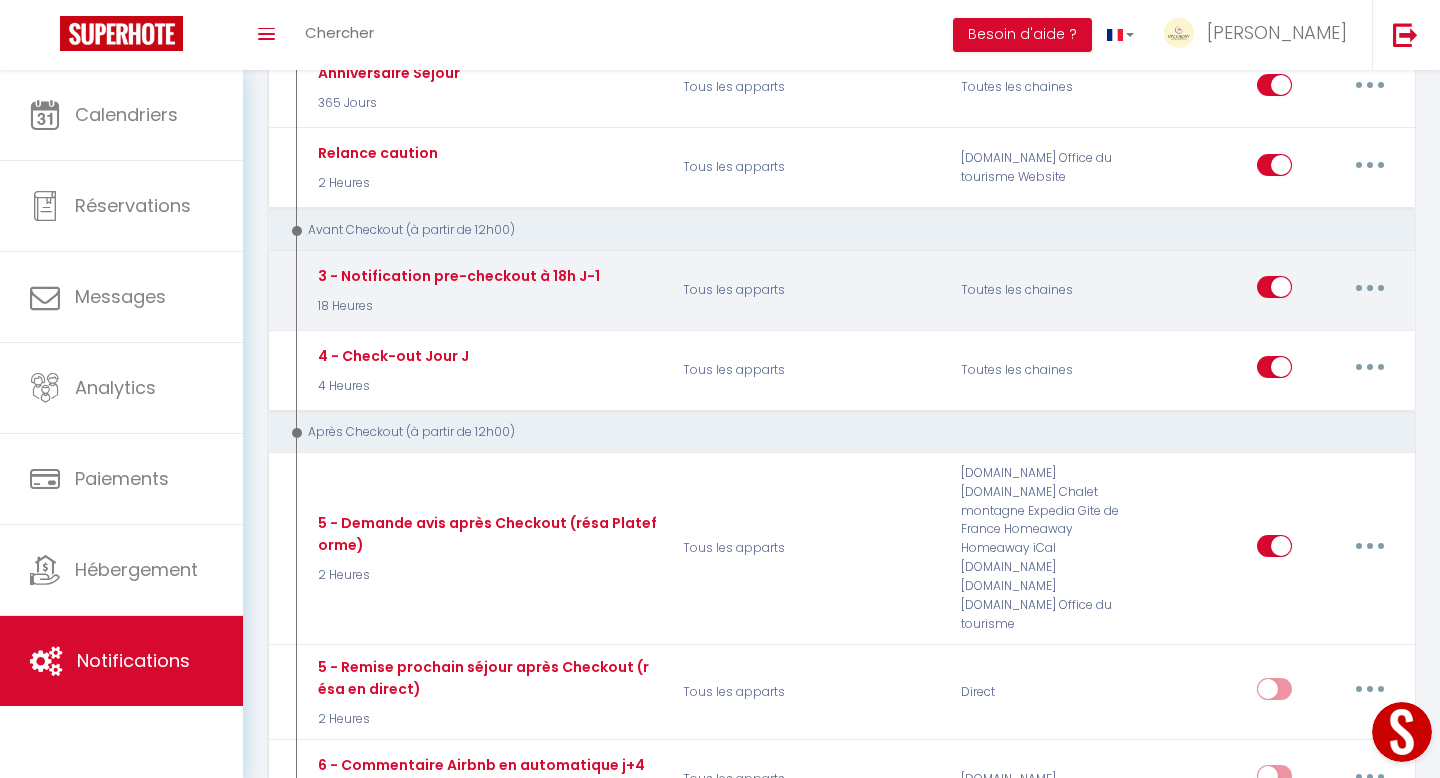click at bounding box center (1370, 287) 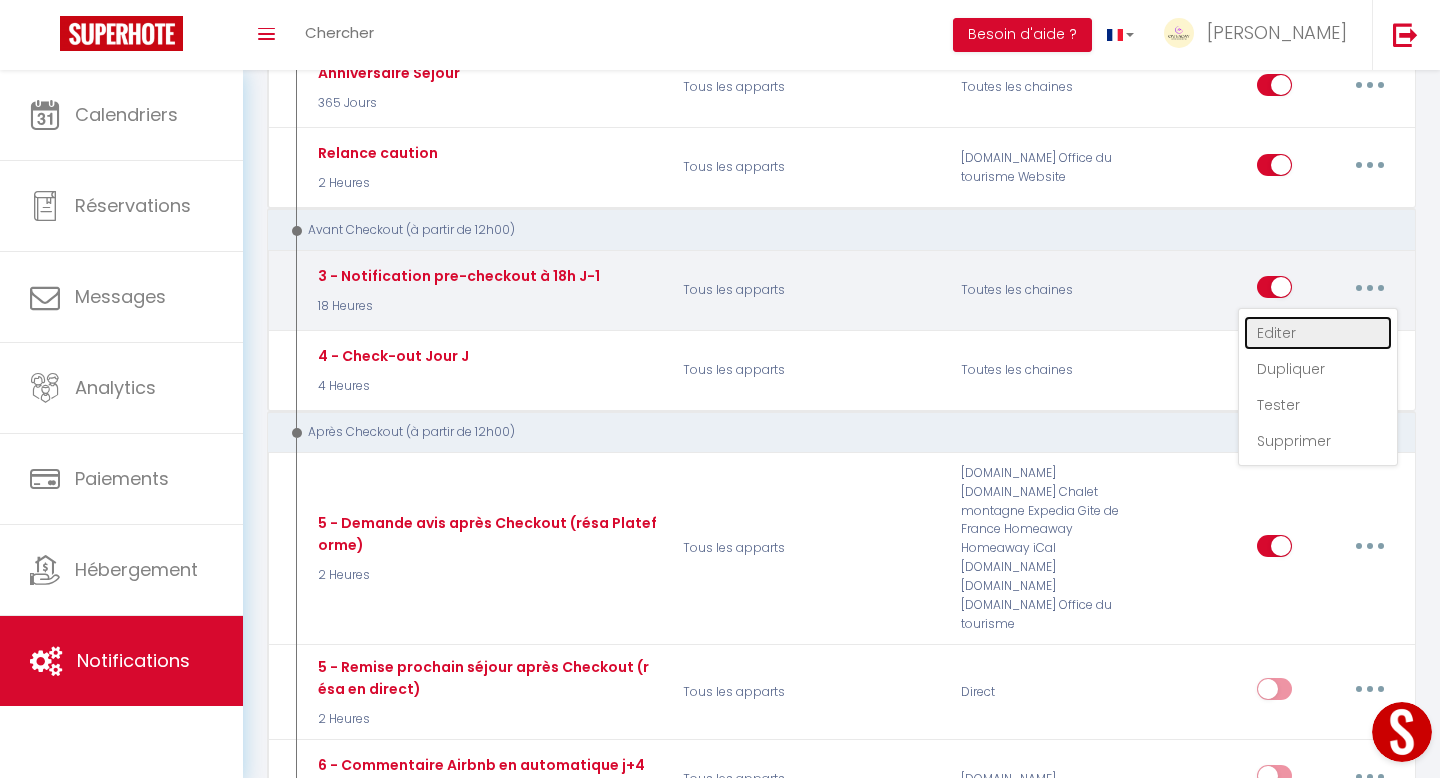 click on "Editer" at bounding box center (1318, 333) 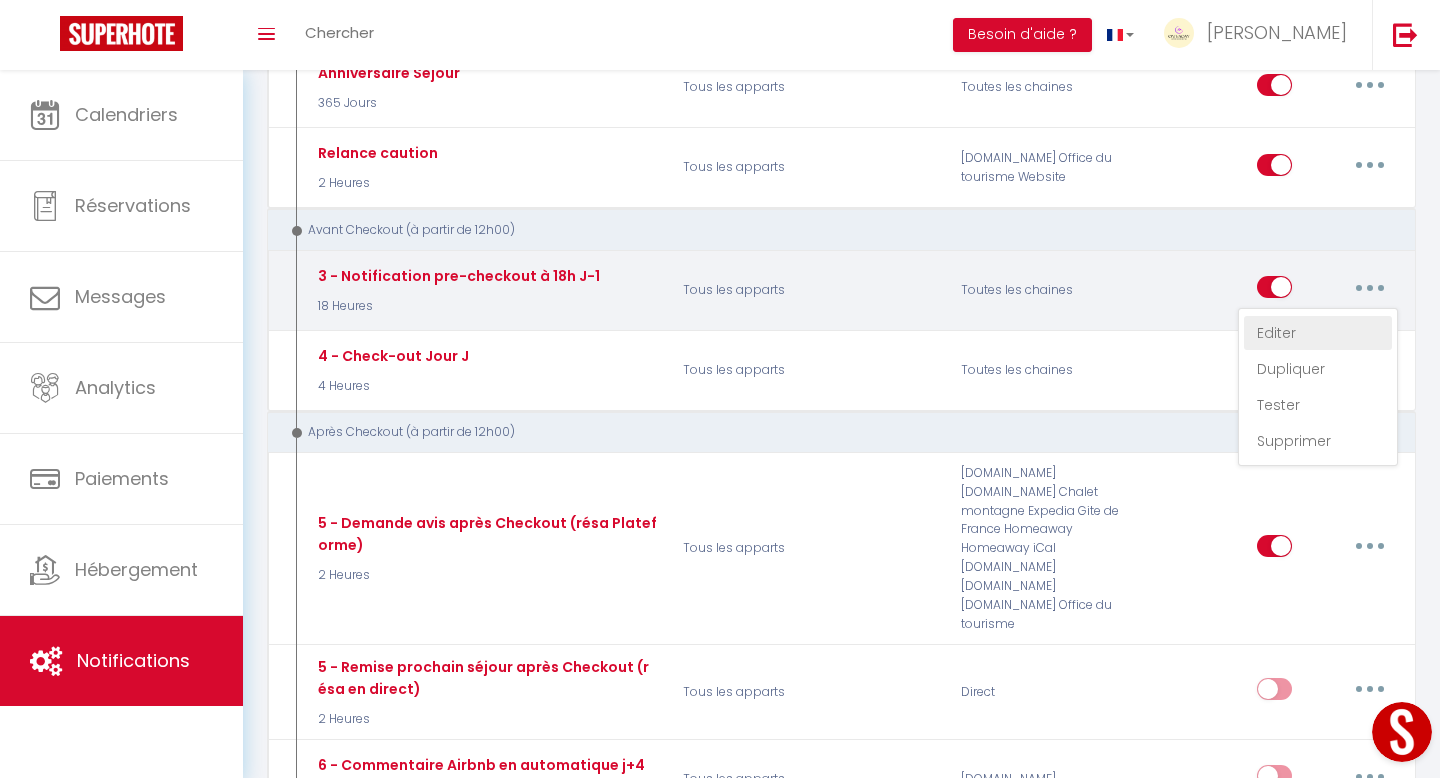 type on "3 - Notification pre-checkout à 18h J-1" 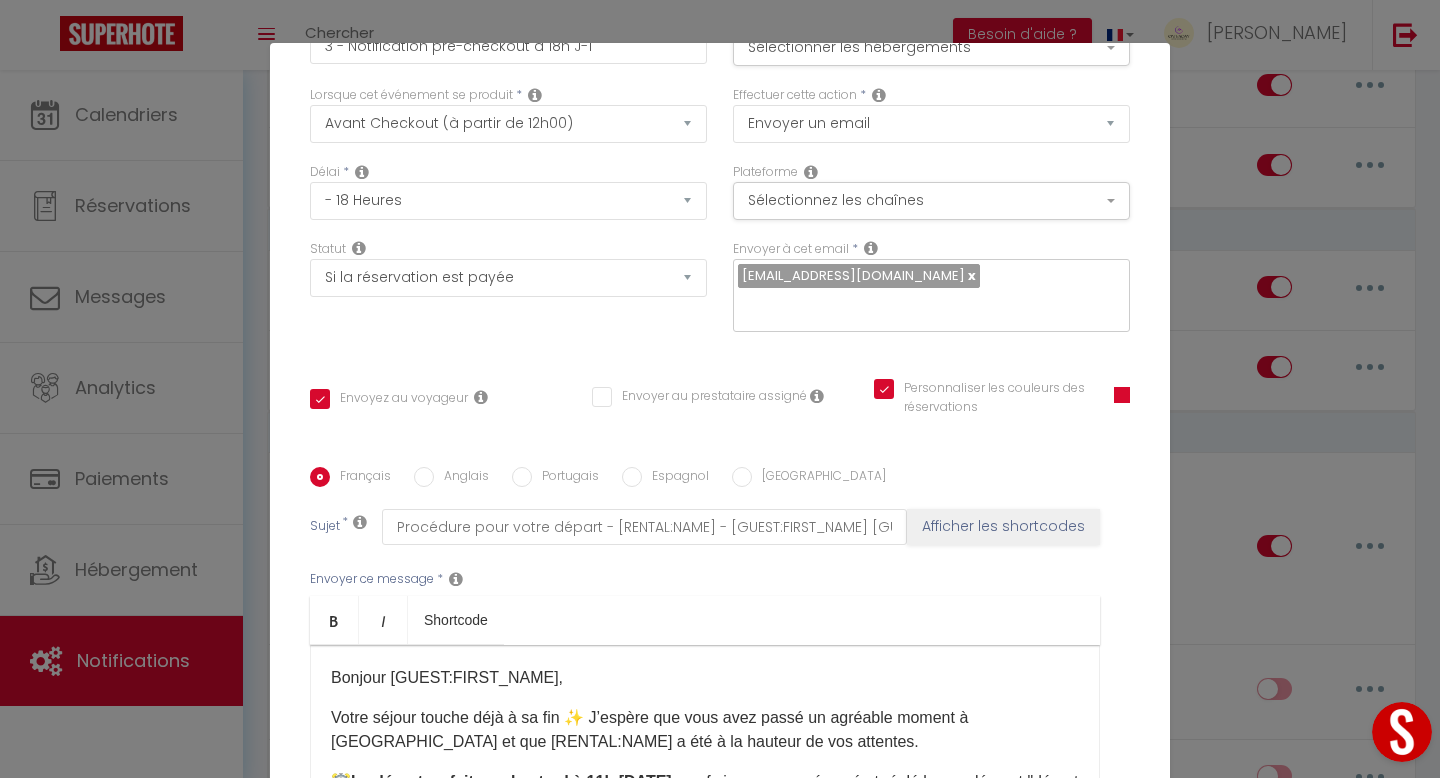 scroll, scrollTop: 287, scrollLeft: 0, axis: vertical 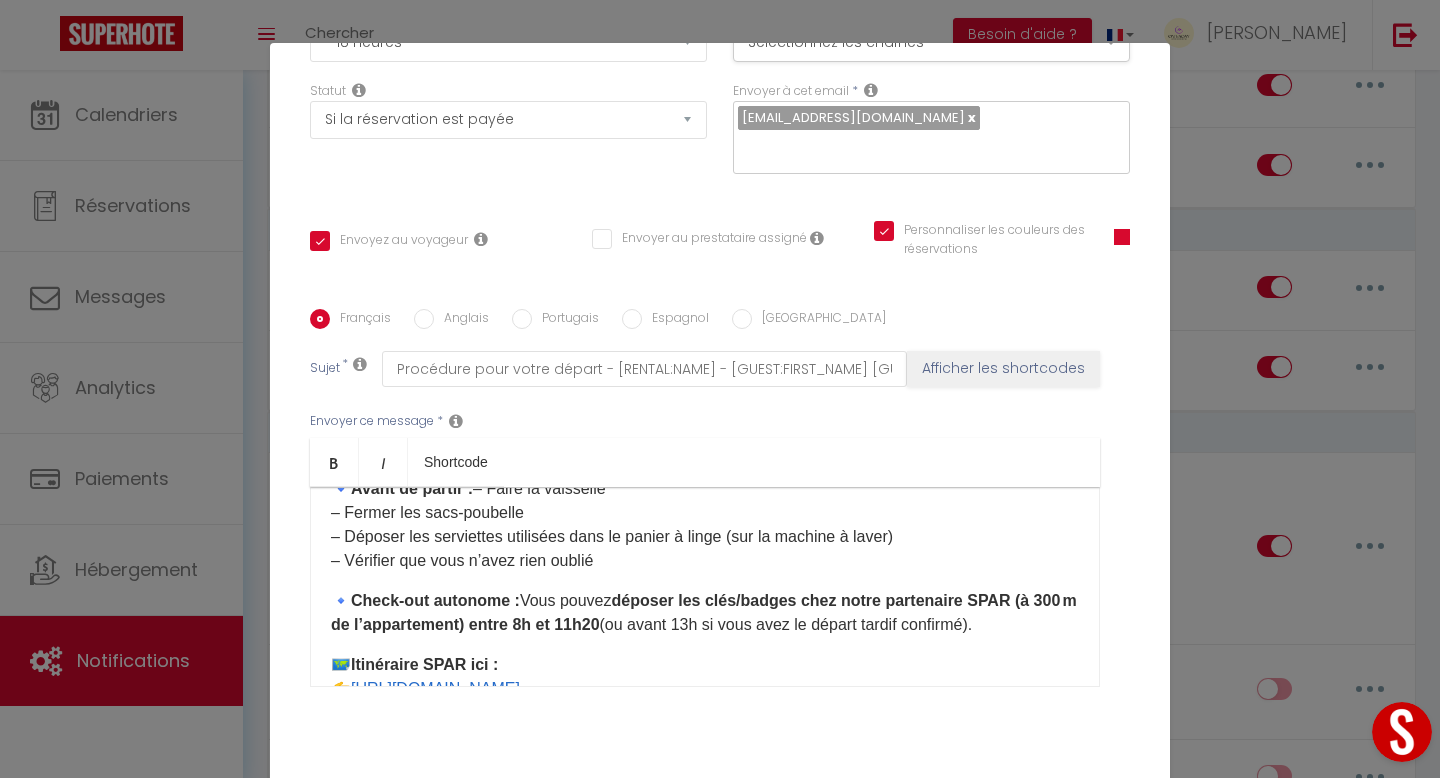 click on "🔹  Avant de partir :
– Faire la vaisselle
– Fermer les sacs-poubelle
– Déposer les serviettes utilisées dans le panier à linge (sur la machine à laver)
– Vérifier que vous n’avez rien oublié" at bounding box center (705, 525) 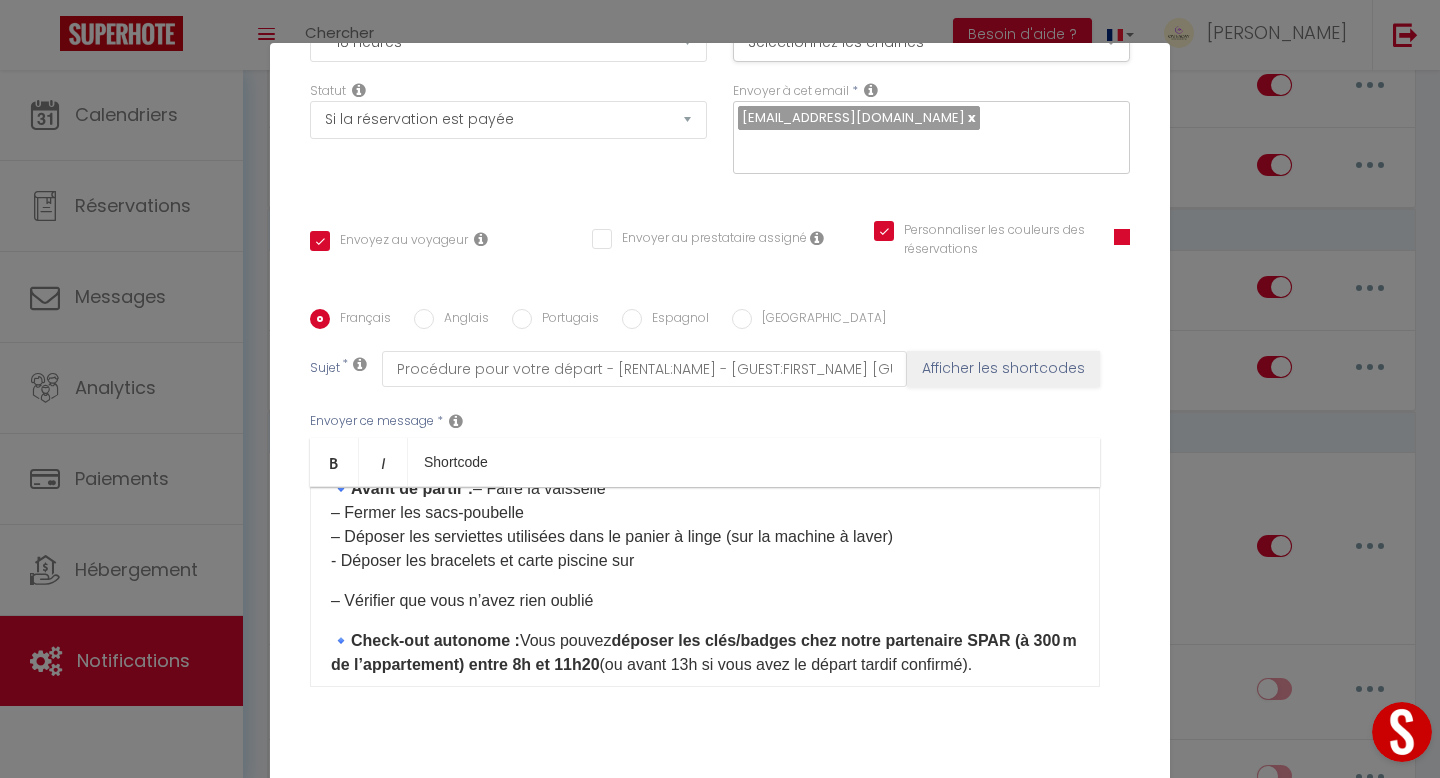 click on "🔹  Avant de partir :
– Faire la vaisselle
– Fermer les sacs-poubelle
– Déposer les serviettes utilisées dans le panier à linge (sur la machine à laver) - Déposer les bracelets et carte piscine sur" at bounding box center [705, 525] 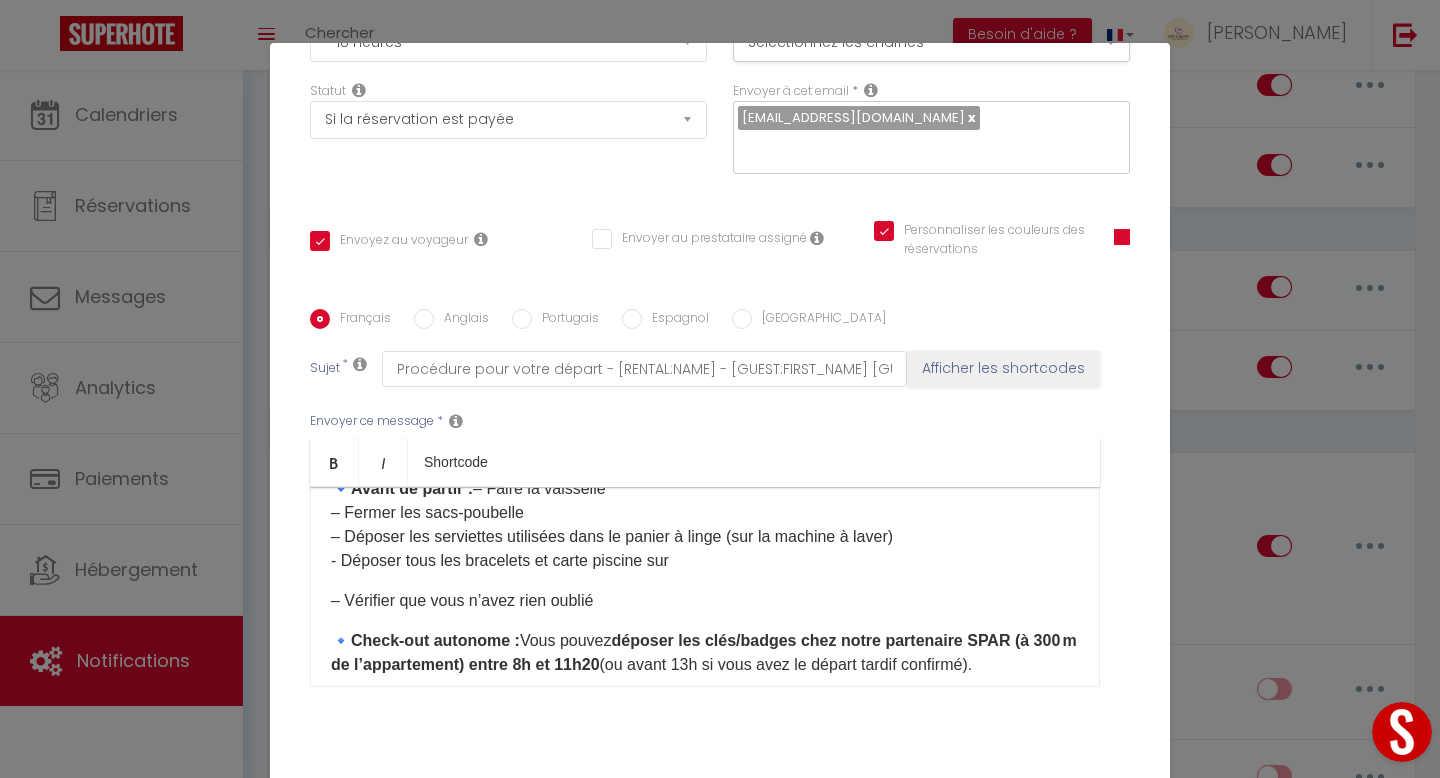 click on "🔹  Avant de partir :
– Faire la vaisselle
– Fermer les sacs-poubelle
– Déposer les serviettes utilisées dans le panier à linge (sur la machine à laver) - Déposer tous les bracelets et carte piscine sur" at bounding box center [705, 525] 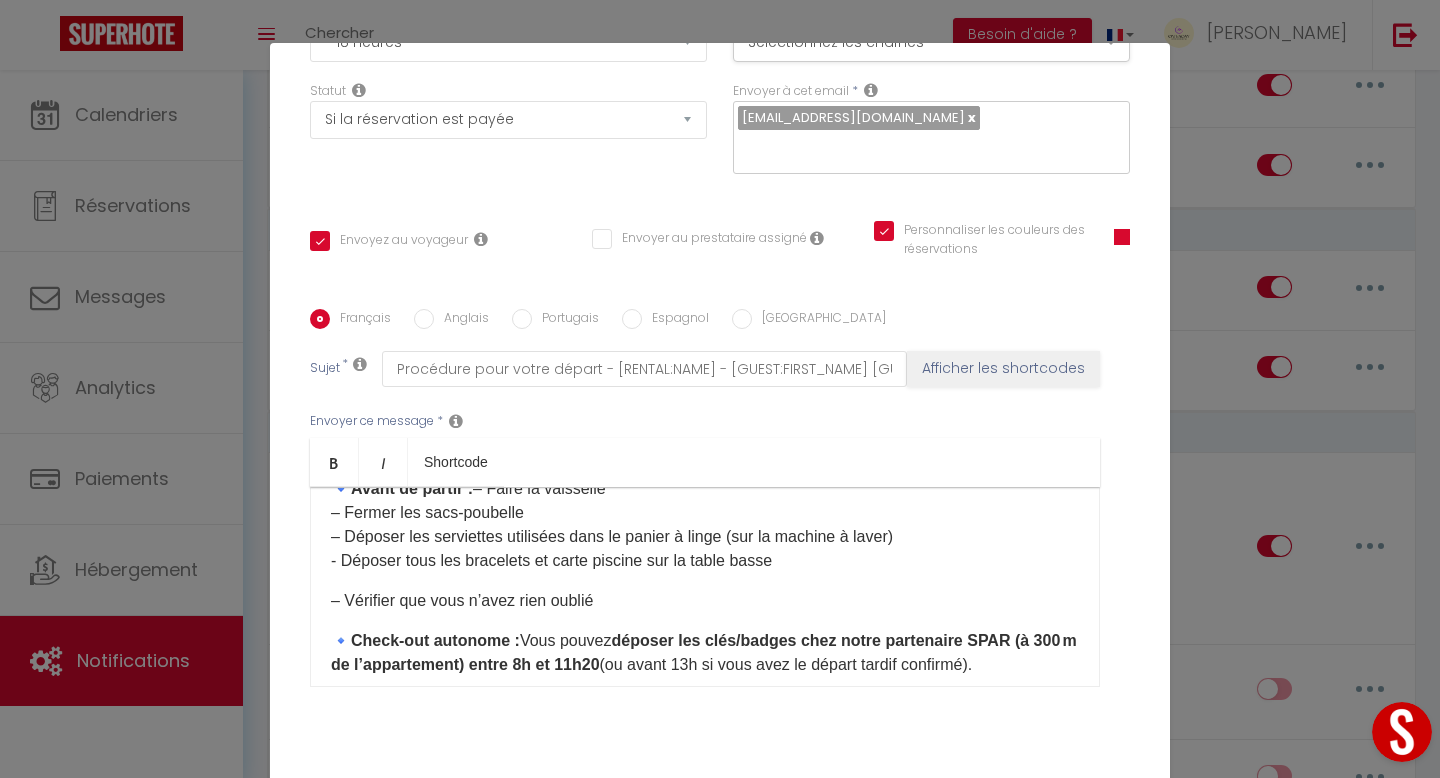 click on "Bonjour [GUEST:FIRST_NAME],
Votre séjour touche déjà à sa fin ✨ J’espère que vous avez passé un agréable moment à Cannes et que [RENTAL:NAME] a été à la hauteur de vos attentes.
⏰  Le départ se fait au plus tard à 11h demain , sauf si vous avez réservé et réglé le supplément "départ tardif" (15 €), permettant un départ jusqu’à 13h.
🔹  Avant de partir :
– Faire la vaisselle
– Fermer les sacs-poubelle
– Déposer les serviettes utilisées dans le panier à linge (sur la machine à laver) - Déposer tous les bracelets et carte piscine sur la table basse
– Vérifier que vous n’avez rien oublié
🔹  Check-out autonome :
Vous pouvez  déposer les clés/badges chez notre partenaire SPAR (à 300 m de l’appartement) entre 8h et 11h20  (ou avant 13h si vous avez le départ tardif confirmé).
🗺️  Itinéraire SPAR ici :
👉  https://drive.google.com/file/d/1YBJ1B-BvM1wMpa2X8msxg9b4uLwaBXTM/view?usp=sharing ​" at bounding box center (705, 587) 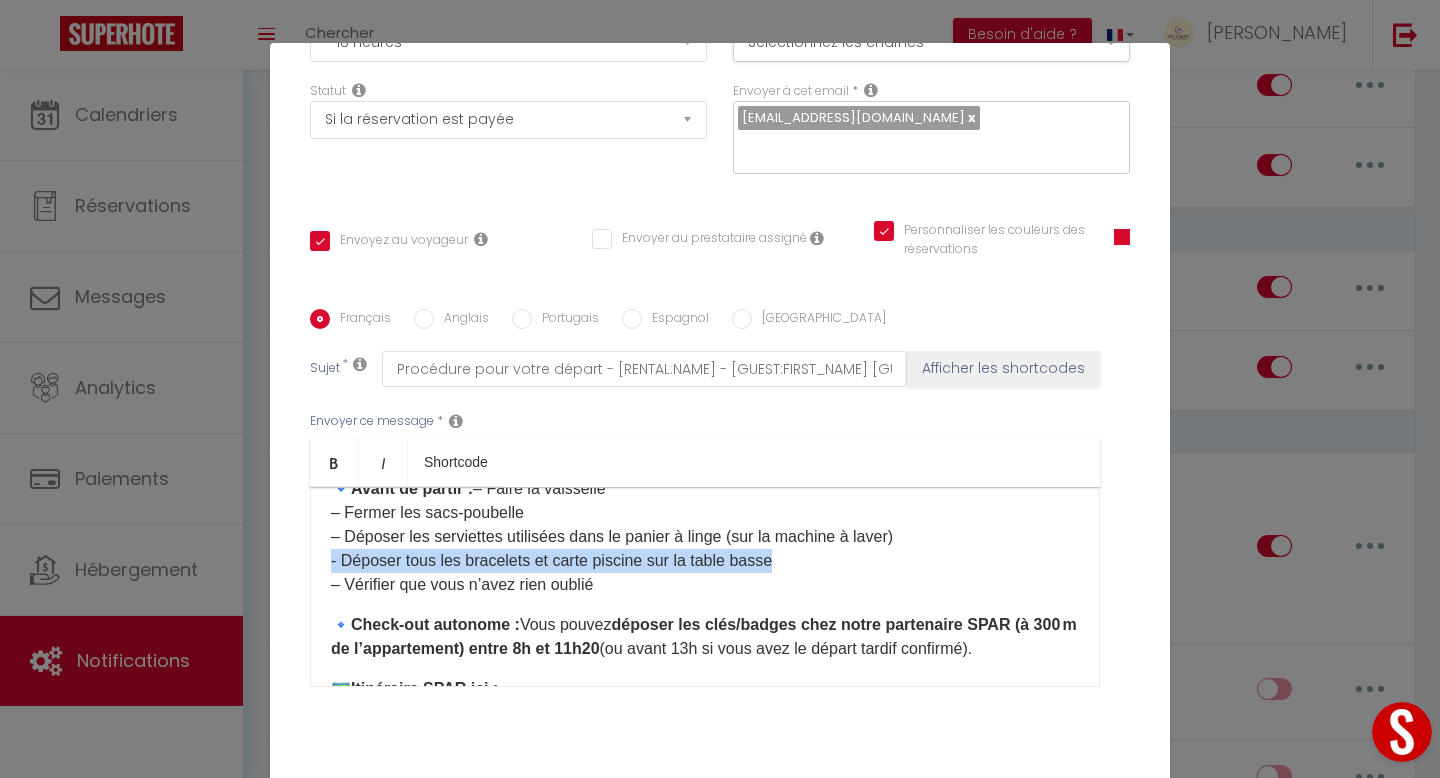 drag, startPoint x: 793, startPoint y: 535, endPoint x: 309, endPoint y: 530, distance: 484.02582 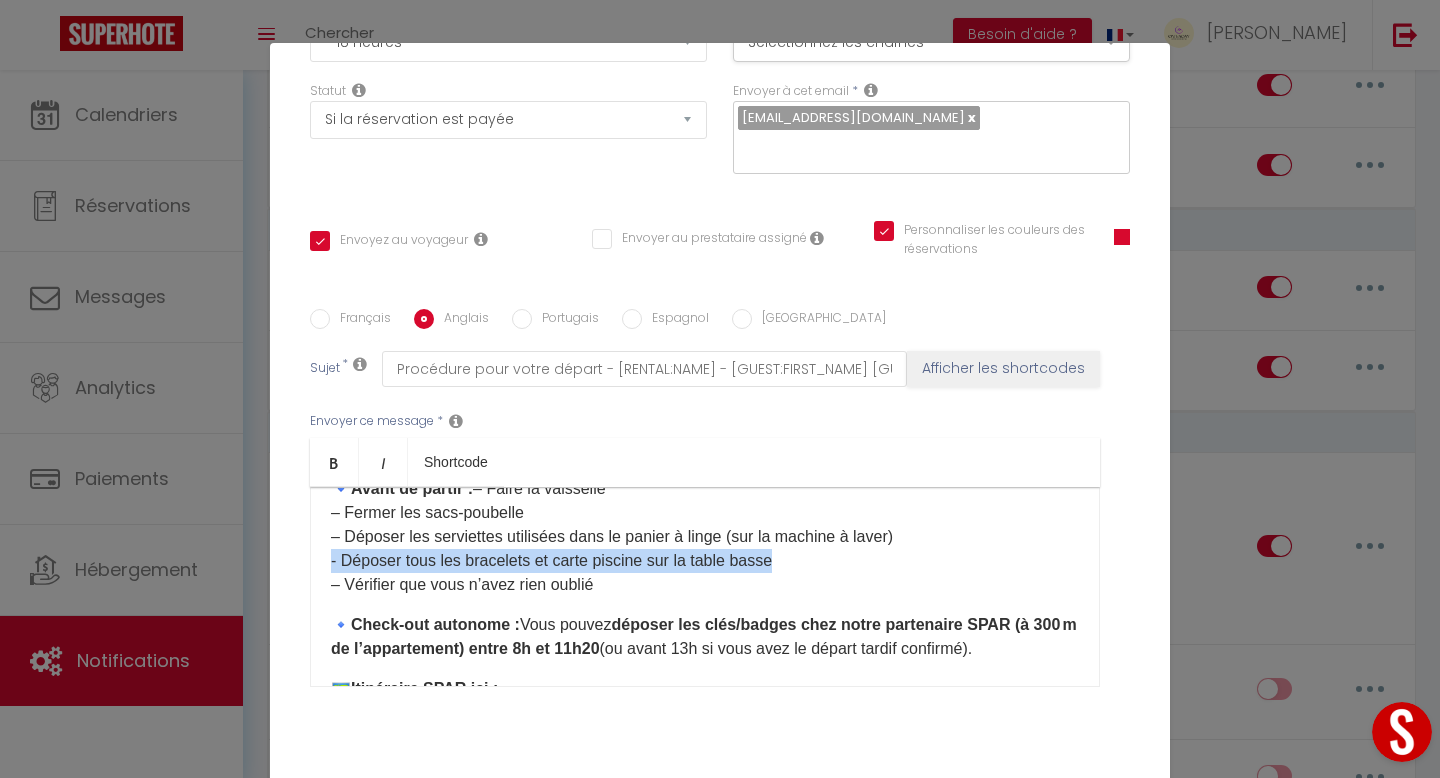 checkbox on "true" 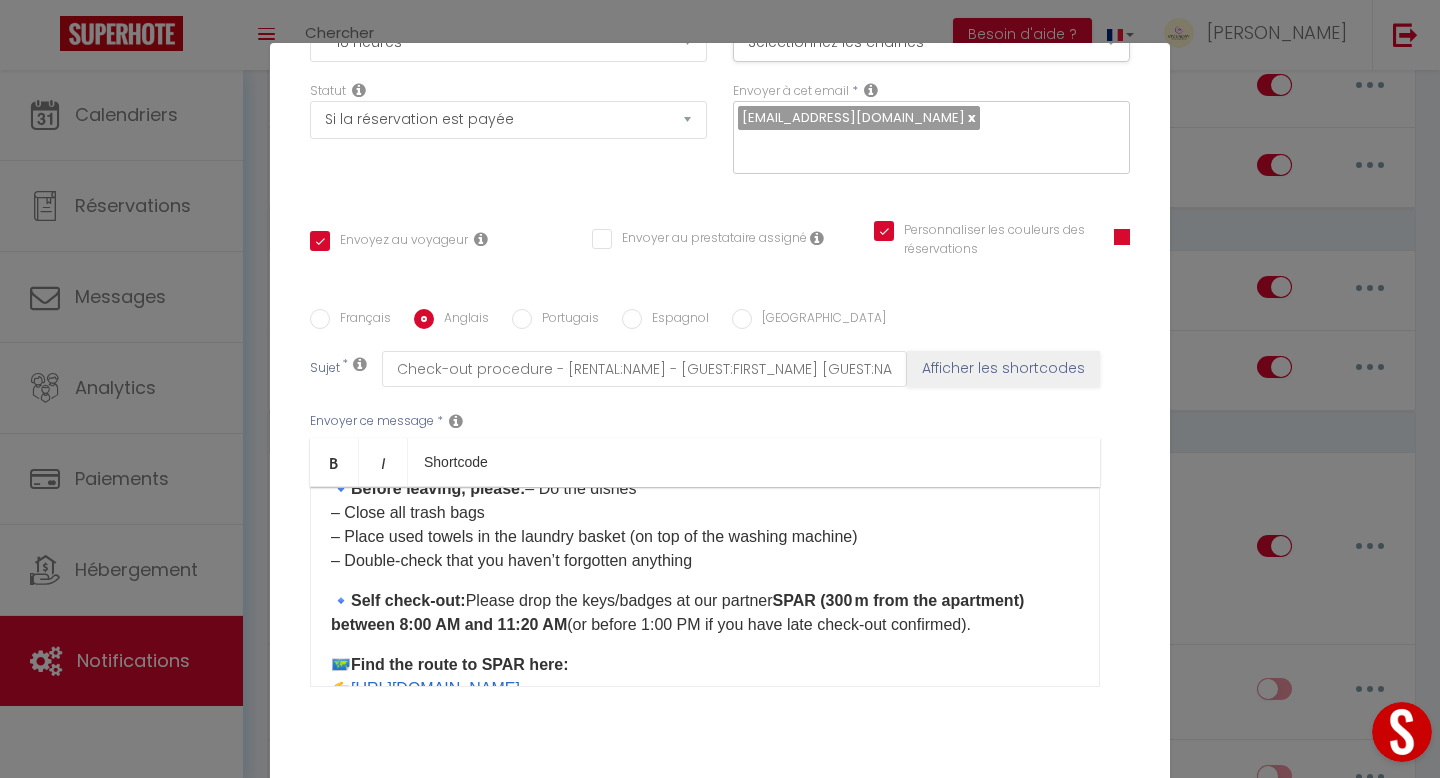 click on "🔹  Before leaving, please:
– Do the dishes
– Close all trash bags
– Place used towels in the laundry basket (on top of the washing machine)
– Double-check that you haven’t forgotten anything" at bounding box center (705, 525) 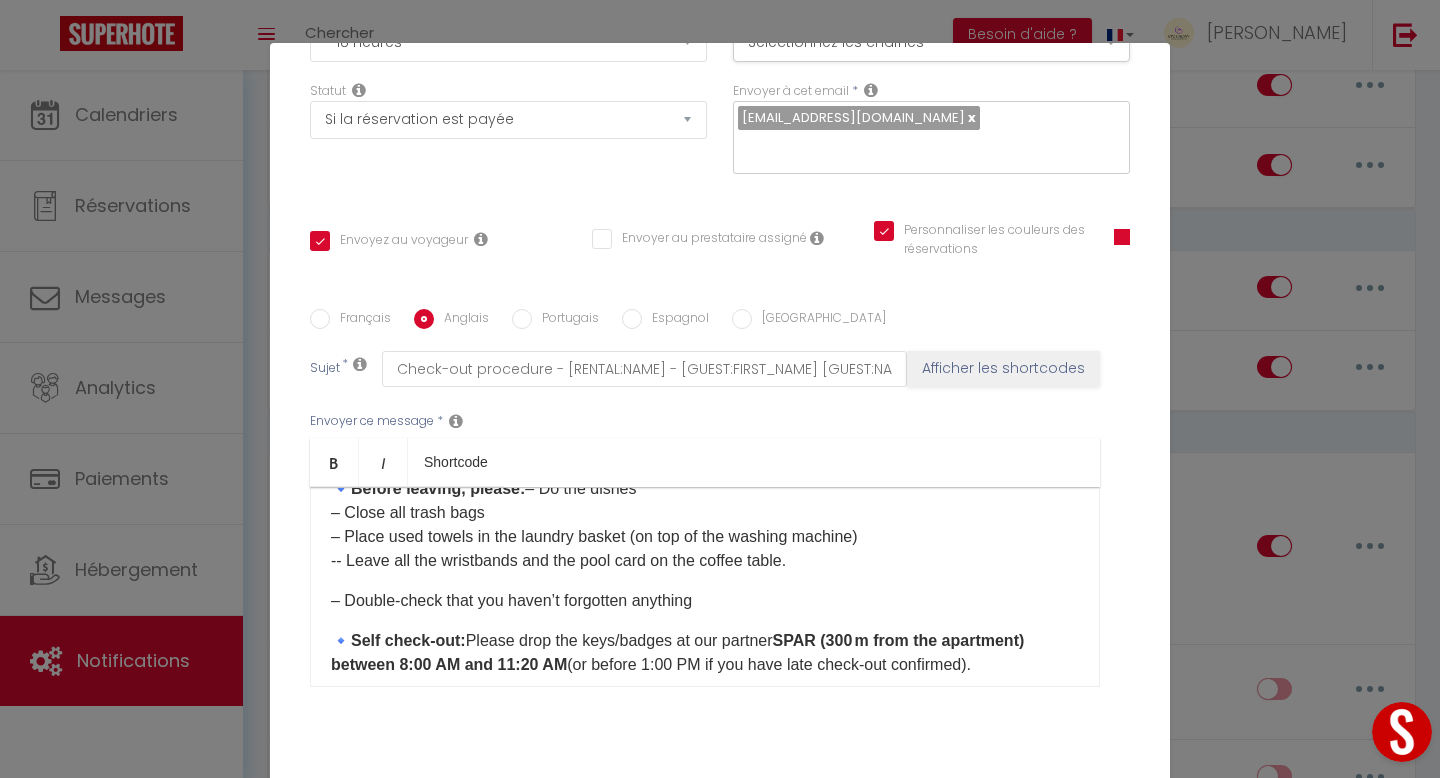 click on "🔹  Before leaving, please:
– Do the dishes
– Close all trash bags
– Place used towels in the laundry basket (on top of the washing machine) -  - Leave all the wristbands and the pool card on the coffee table. ​" at bounding box center (705, 525) 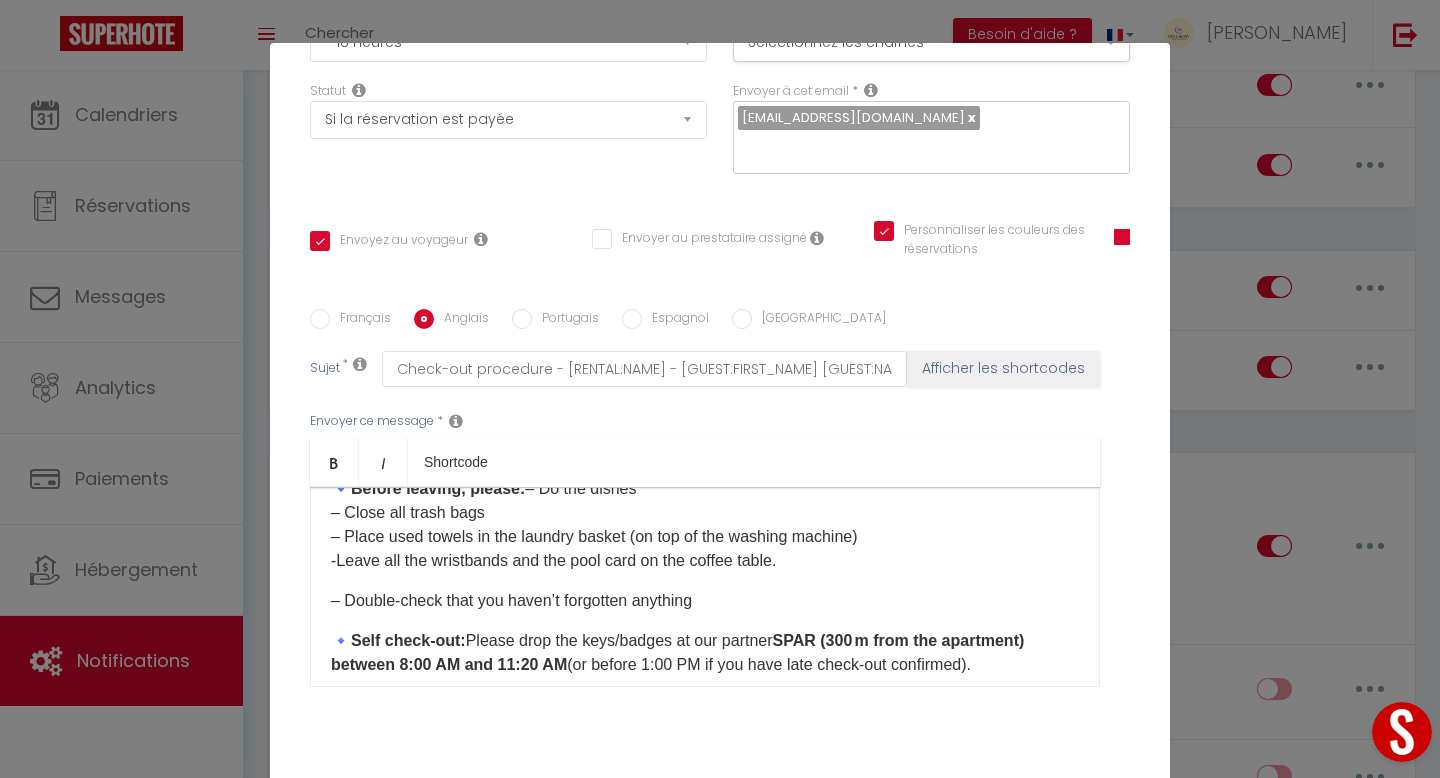 click on "Hello [GUEST:FIRST_NAME],
Your stay is already coming to an end ✨ I hope you enjoyed your time in Cannes and that [RENTAL:NAME] met all your expectations.
⏰  Check-out is by 11:00 AM tomorrow , unless you have booked and paid for the late check-out option (€15), which allows departure by 1:00 PM.
🔹  Before leaving, please:
– Do the dishes
– Close all trash bags
– Place used towels in the laundry basket (on top of the washing machine) -  Leave all the wristbands and the pool card on the coffee table. ​
– Double-check that you haven’t forgotten anything
🔹  Self check-out:
Please drop the keys/badges at our partner  SPAR (300 m from the apartment) between 8:00 AM and 11:20 AM  (or before 1:00 PM if you have late check-out confirmed).
🗺️  Find the route to SPAR here: 👉  https://drive.google.com/file/d/1YBJ1B-BvM1wMpa2X8msxg9b4uLwaBXTM/view?usp=sharing We remain available if you need anything.
Wishing you a lovely end to your stay in Cannes 🌿" at bounding box center (705, 587) 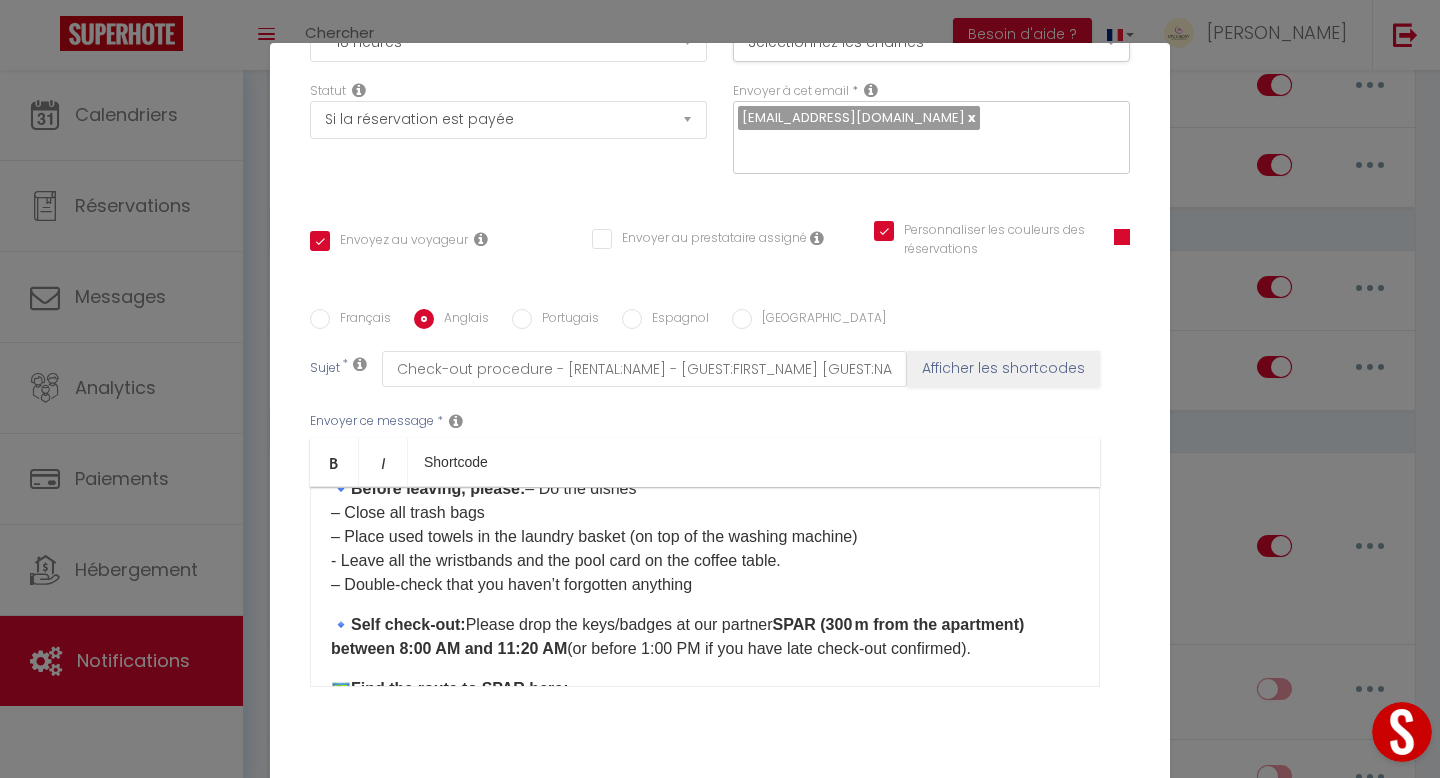 click on "🔹  Before leaving, please:
– Do the dishes
– Close all trash bags
– Place used towels in the laundry basket (on top of the washing machine) - Leave all the wristbands and the pool card on the coffee table.​ – Double-check that you haven’t forgotten anything" at bounding box center (705, 537) 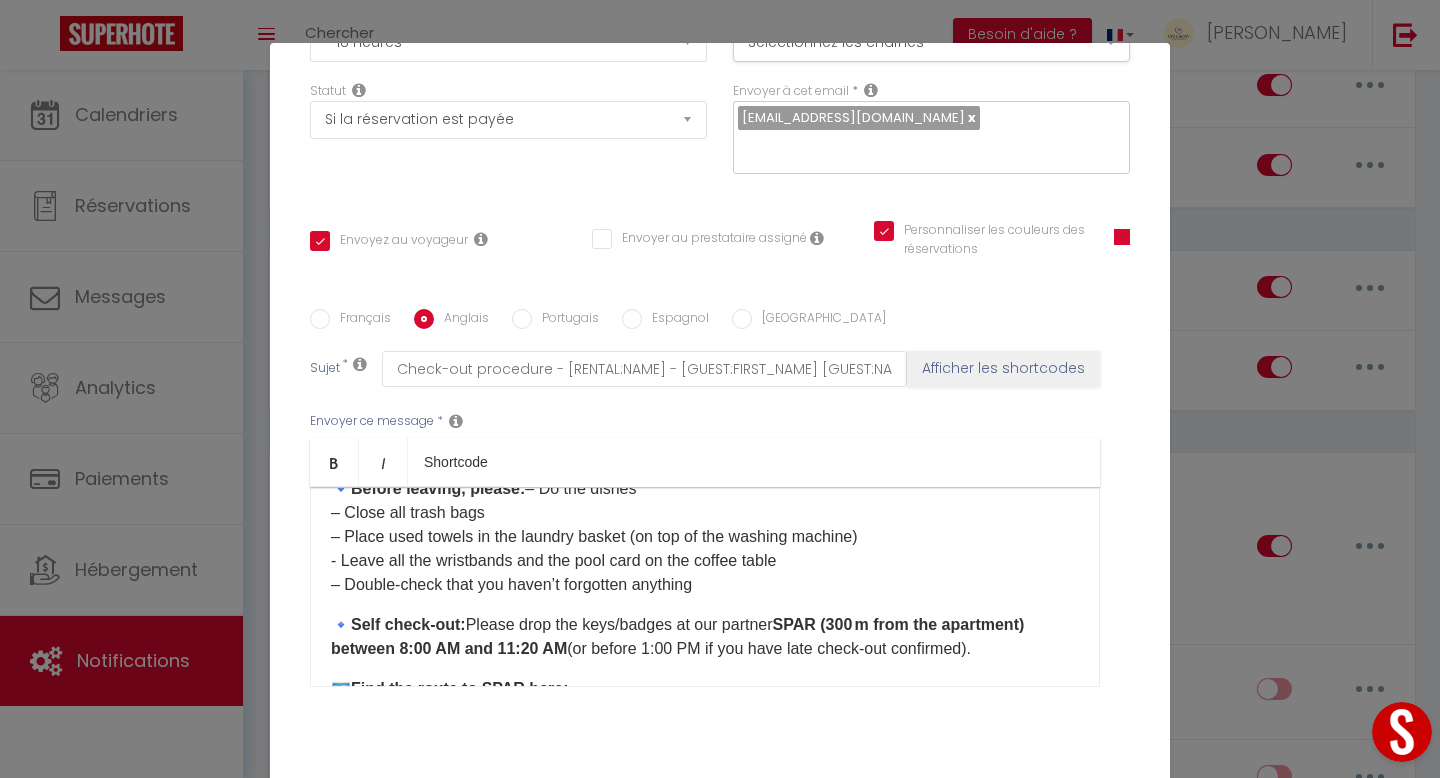 click on "Portugais" at bounding box center [522, 319] 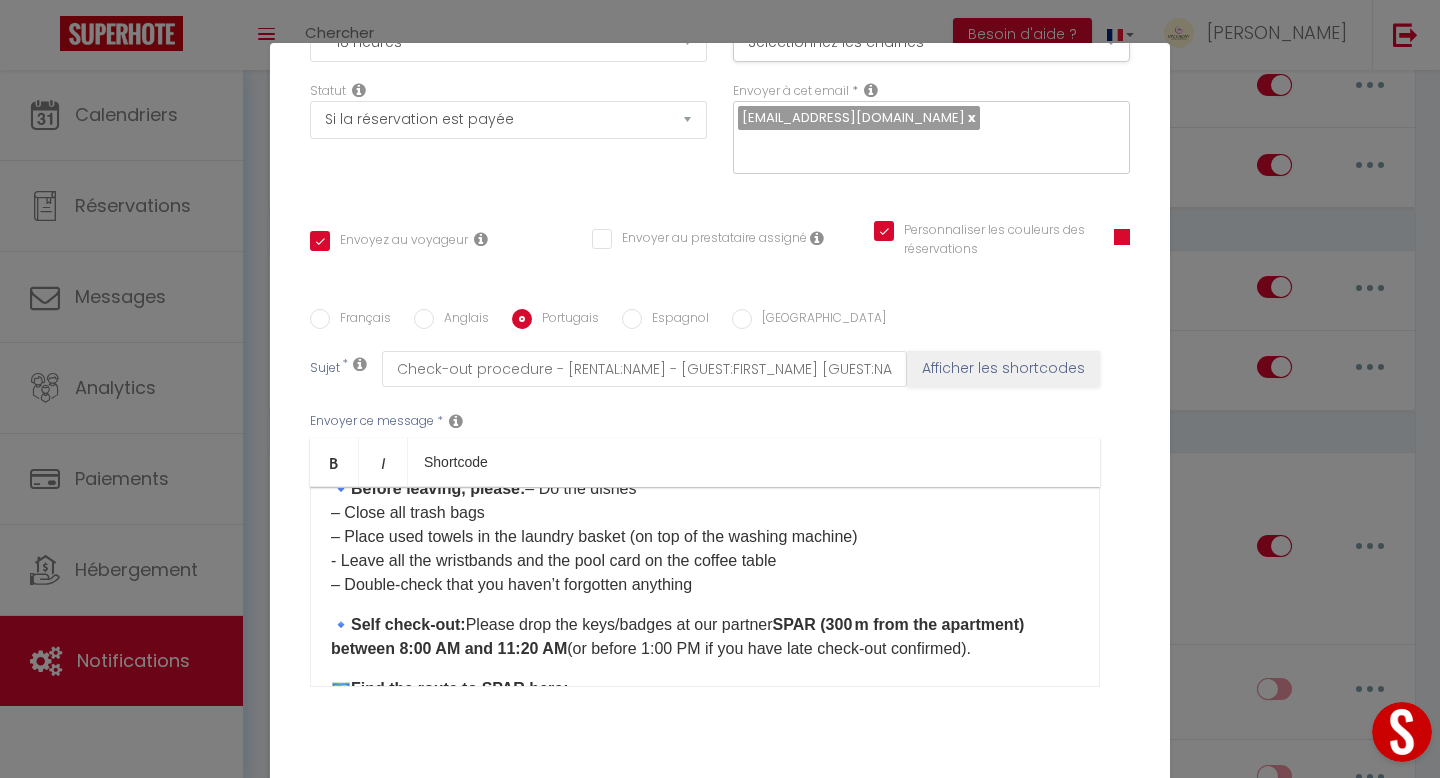 checkbox on "true" 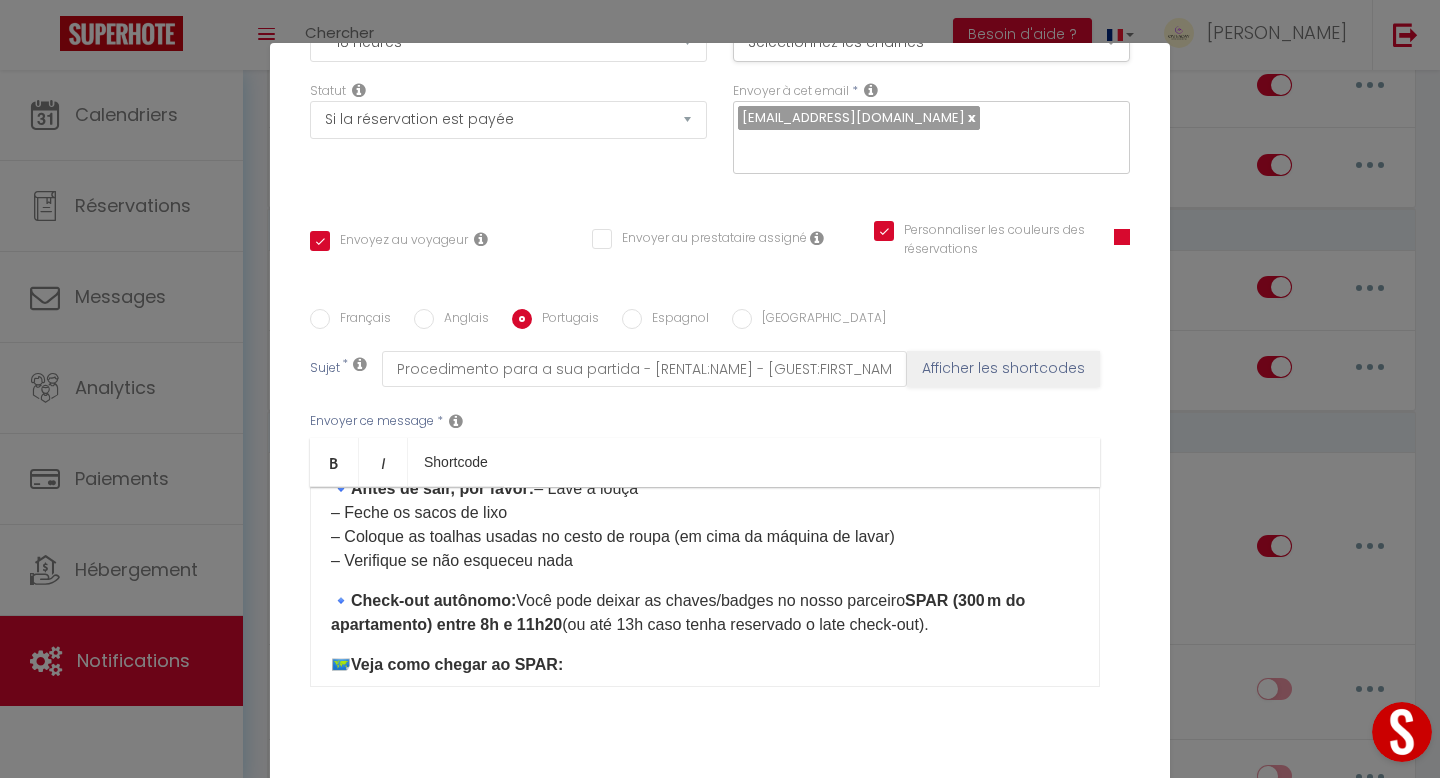 click on "🔹  Antes de sair, por favor:
– Lave a louça
– Feche os sacos de lixo
– Coloque as toalhas usadas no cesto de roupa (em cima da máquina de lavar)
– Verifique se não esqueceu nada" at bounding box center (705, 525) 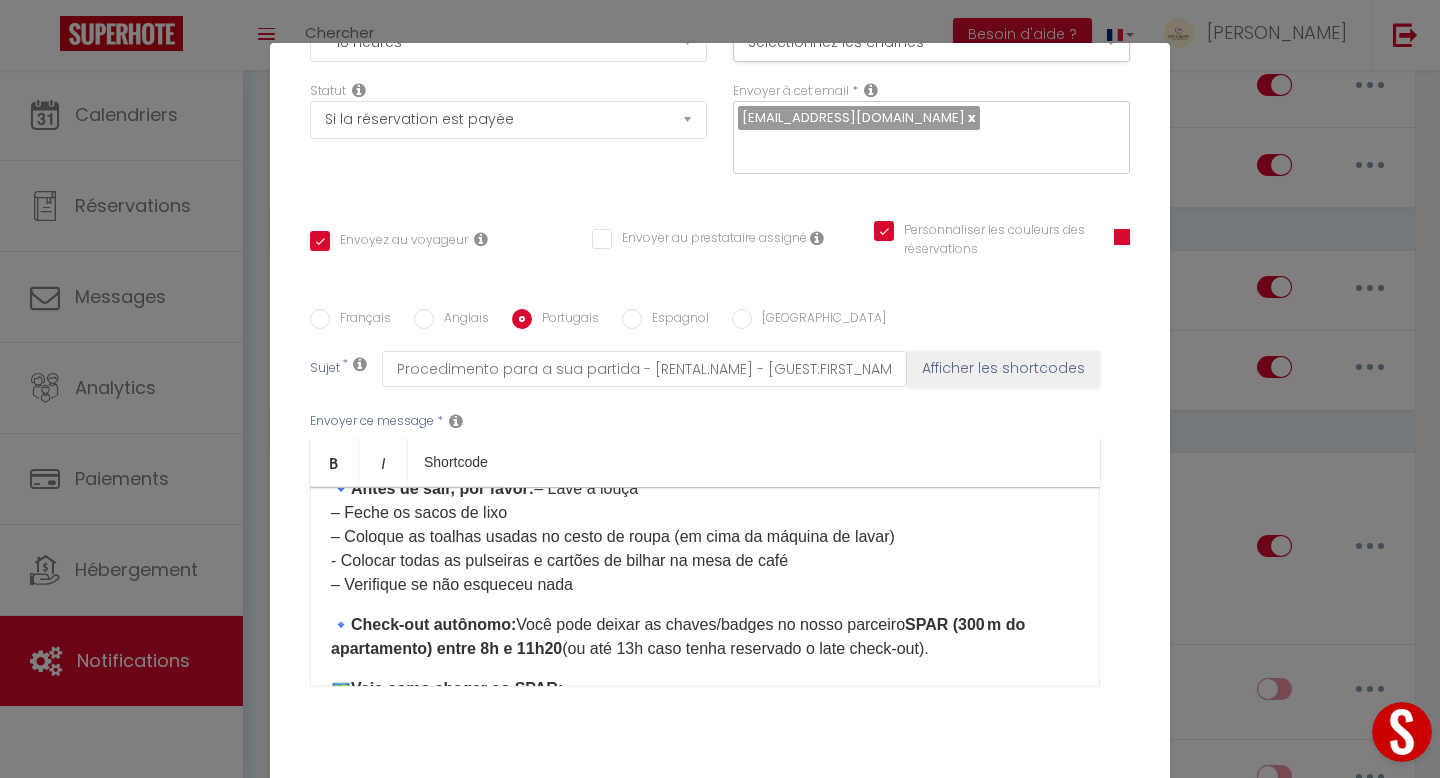 click on "🔹  Antes de sair, por favor:
– Lave a louça
– Feche os sacos de lixo
– Coloque as toalhas usadas no cesto de roupa (em cima da máquina de lavar) - Colocar todas as pulseiras e cartões de bilhar na mesa de café ​
– Verifique se não esqueceu nada" at bounding box center [705, 537] 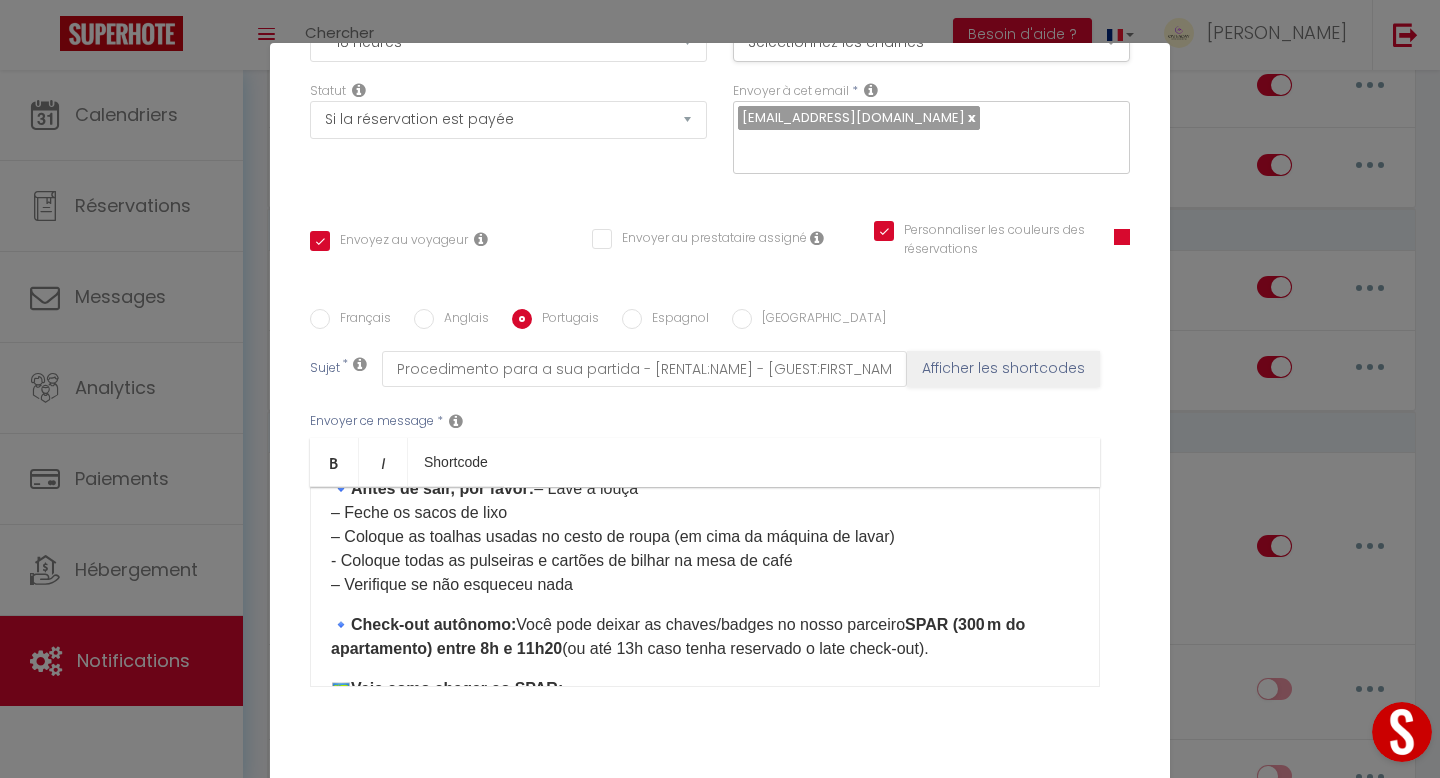 click on "Anglais" at bounding box center [424, 319] 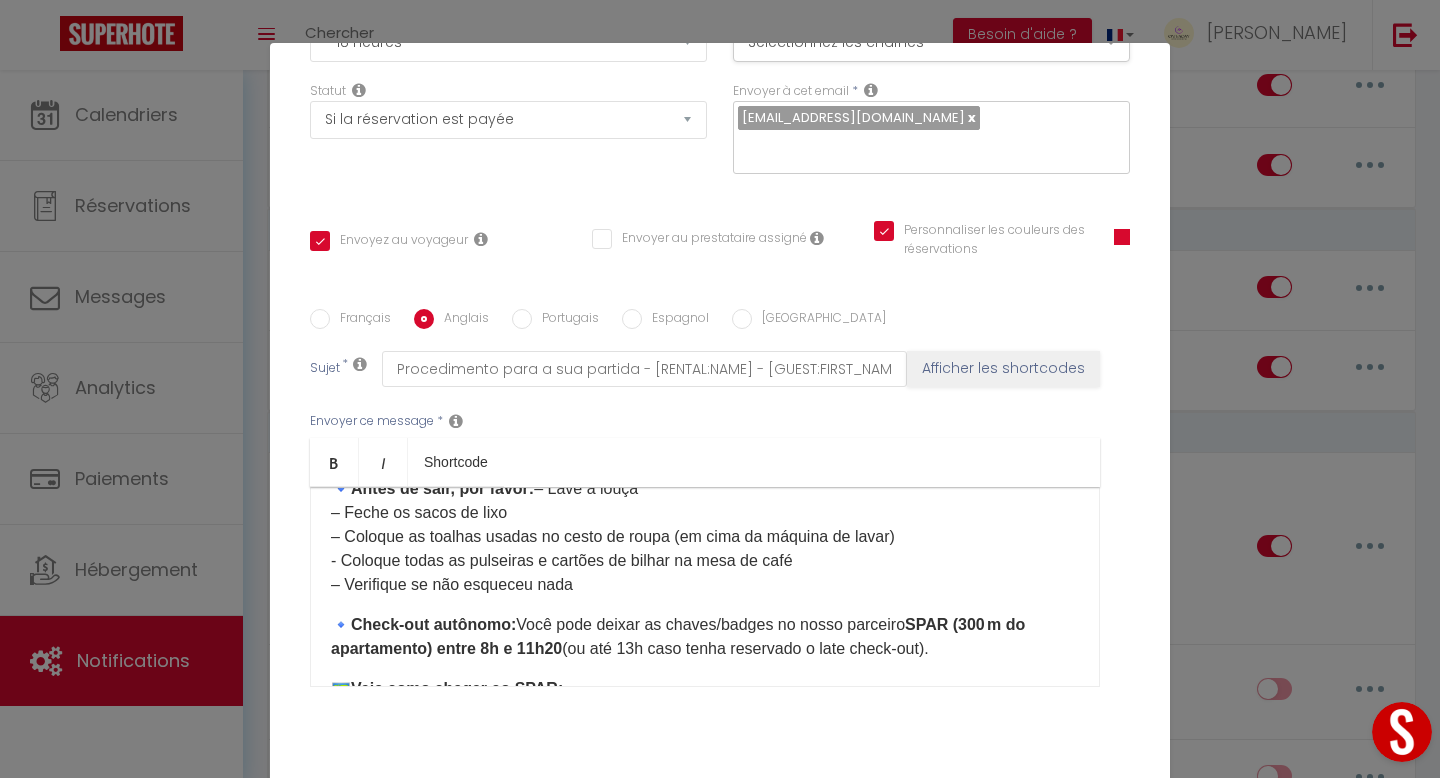 checkbox on "true" 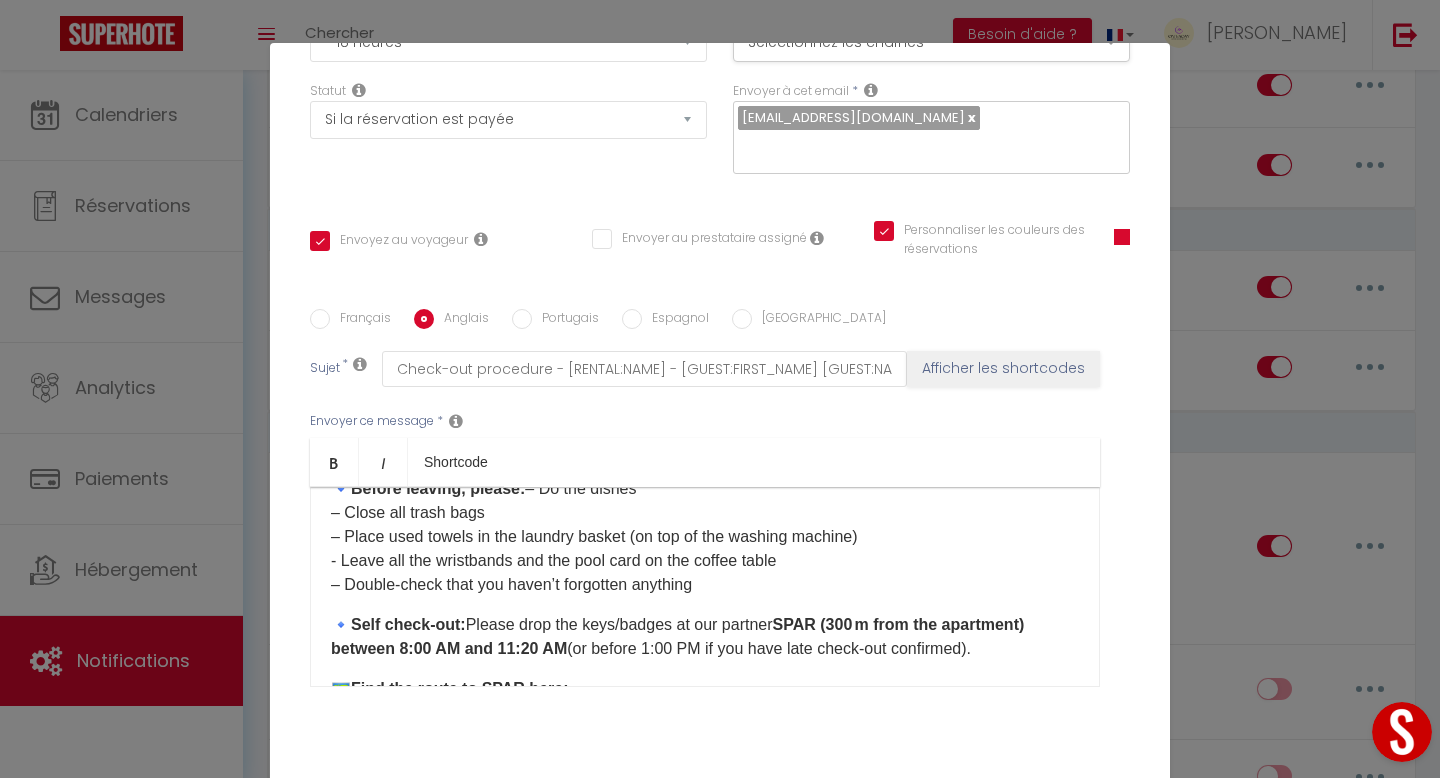 click on "Français" at bounding box center [320, 319] 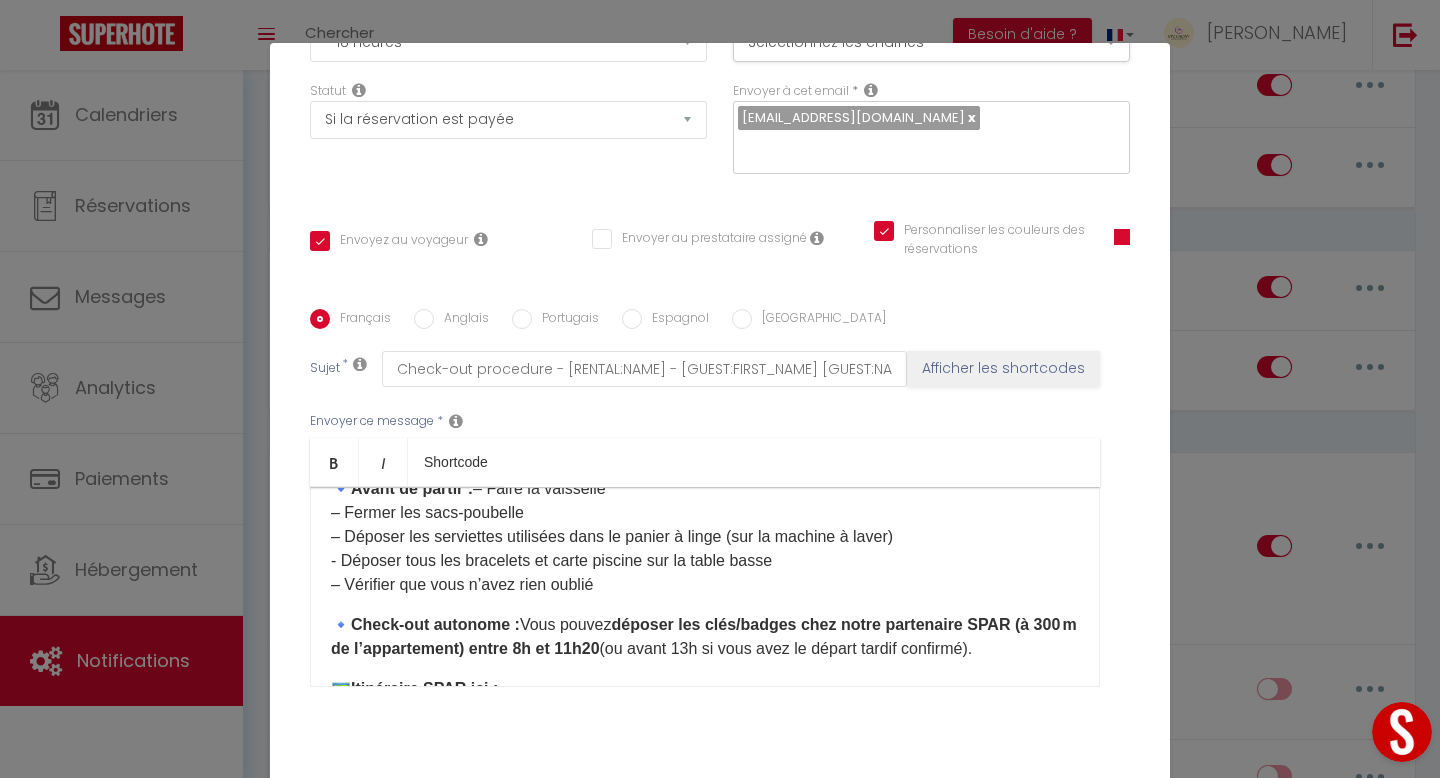 checkbox on "true" 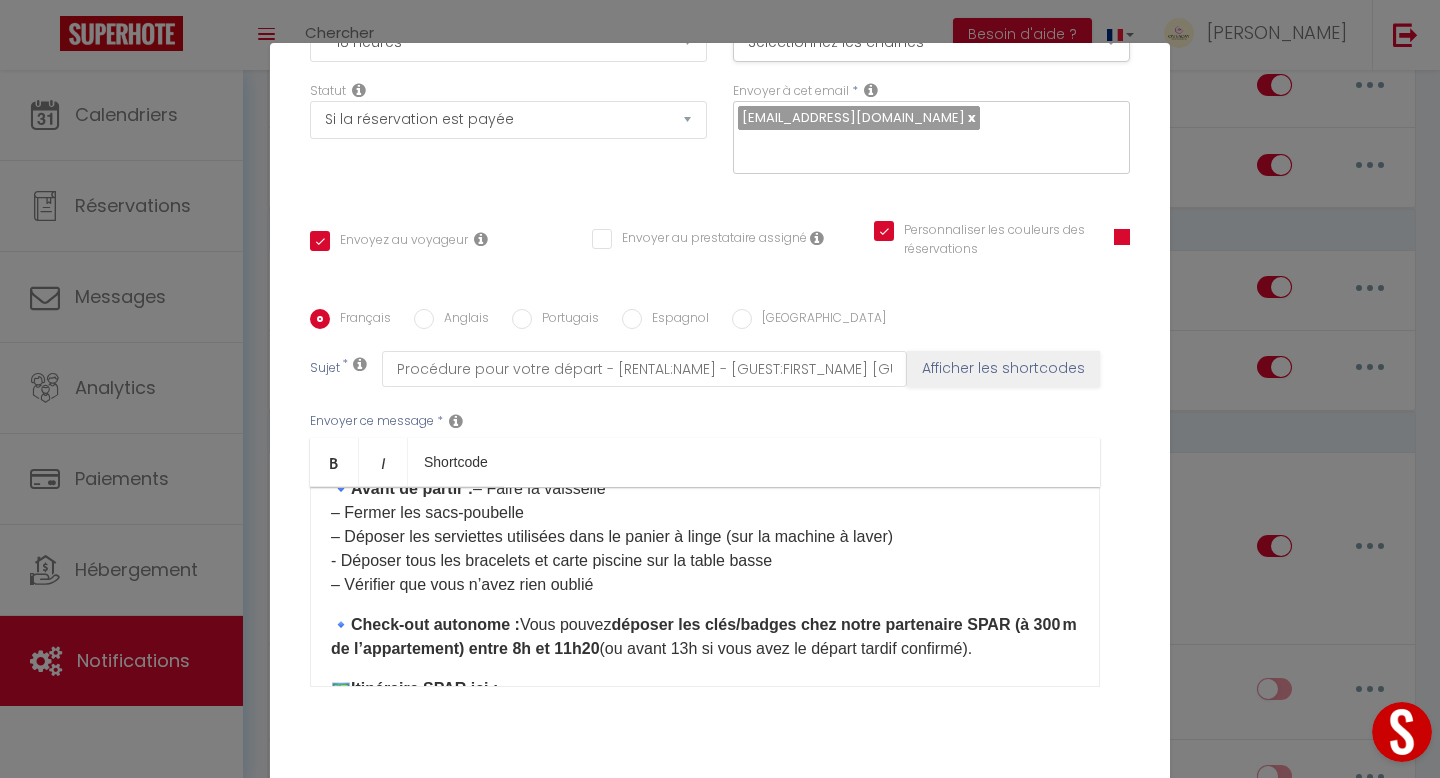 click on "Espagnol" at bounding box center [632, 319] 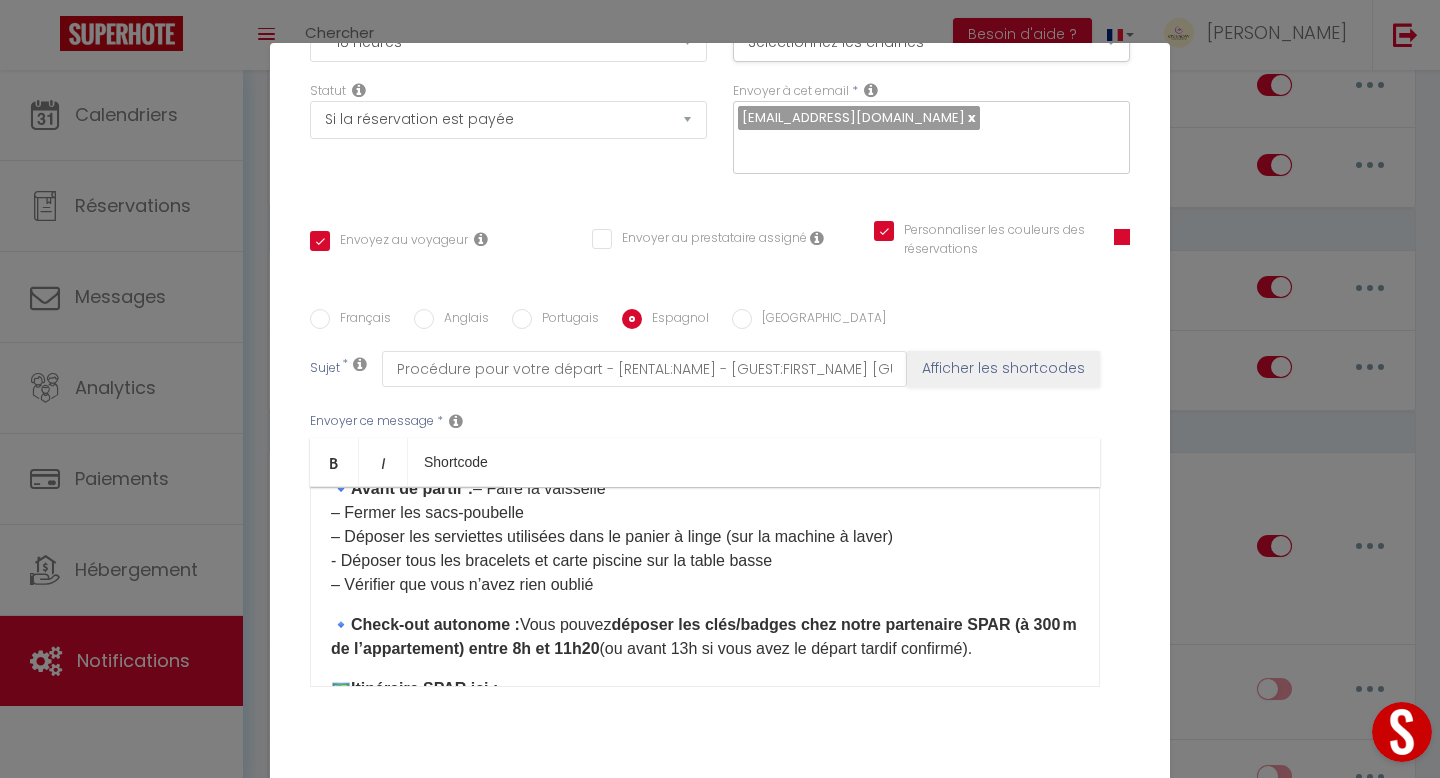 checkbox on "true" 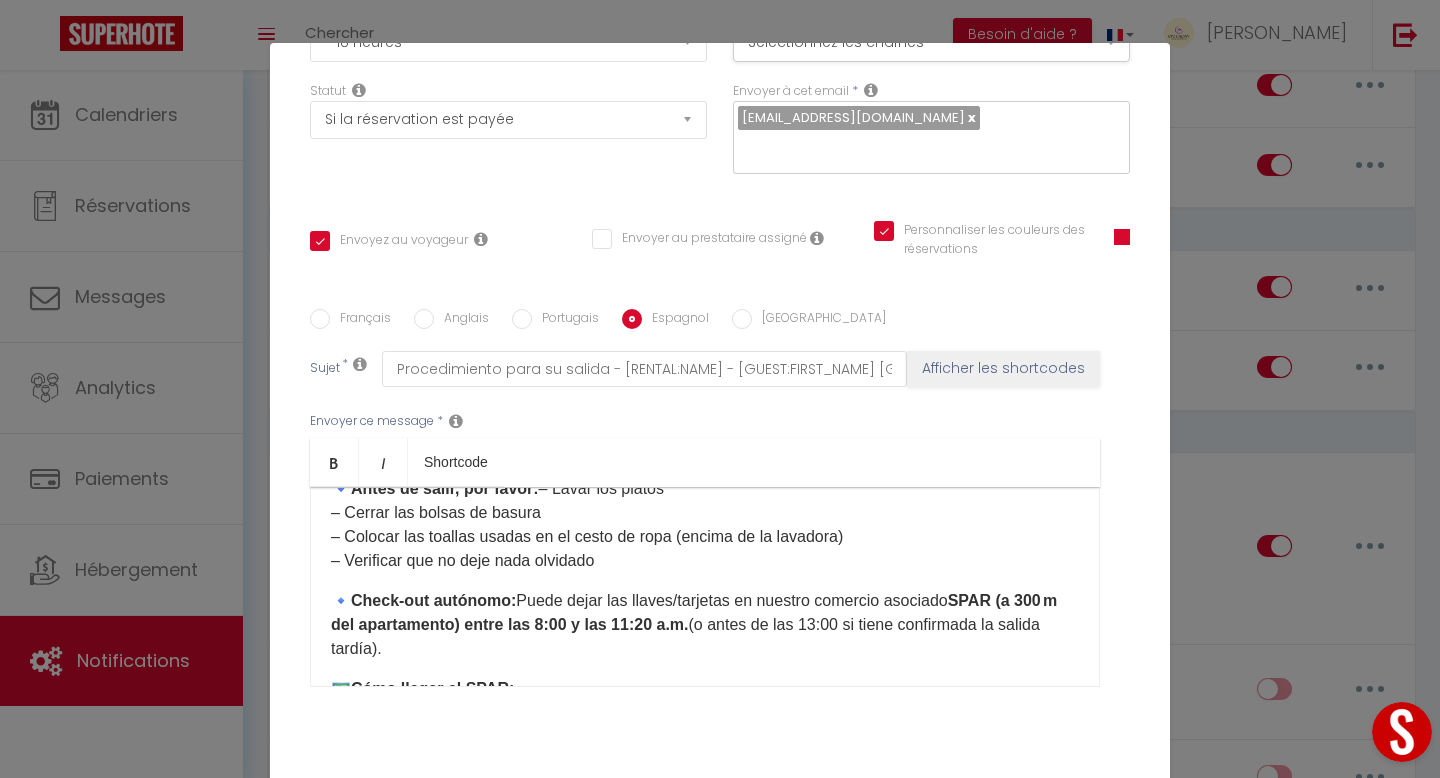 click on "🔹  Antes de salir, por favor:
– Lavar los platos
– Cerrar las bolsas de basura
– Colocar las toallas usadas en el cesto de ropa (encima de la lavadora)
– Verificar que no deje nada olvidado" at bounding box center (705, 525) 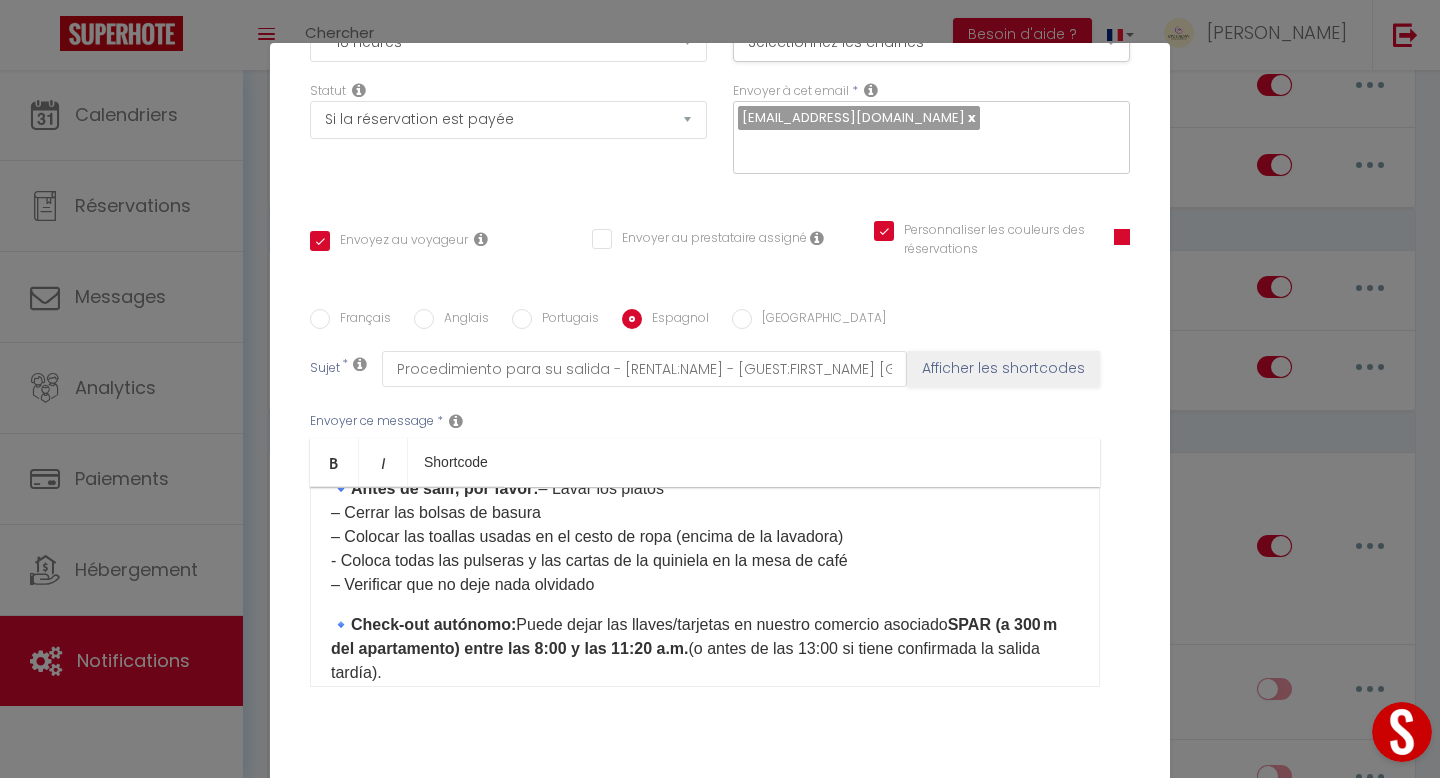 click on "🔹  Antes de salir, por favor:
– Lavar los platos
– Cerrar las bolsas de basura
– Colocar las toallas usadas en el cesto de ropa (encima de la lavadora) - Coloca todas las pulseras y las cartas de la quiniela en la mesa de café ​
– Verificar que no deje nada olvidado" at bounding box center [705, 537] 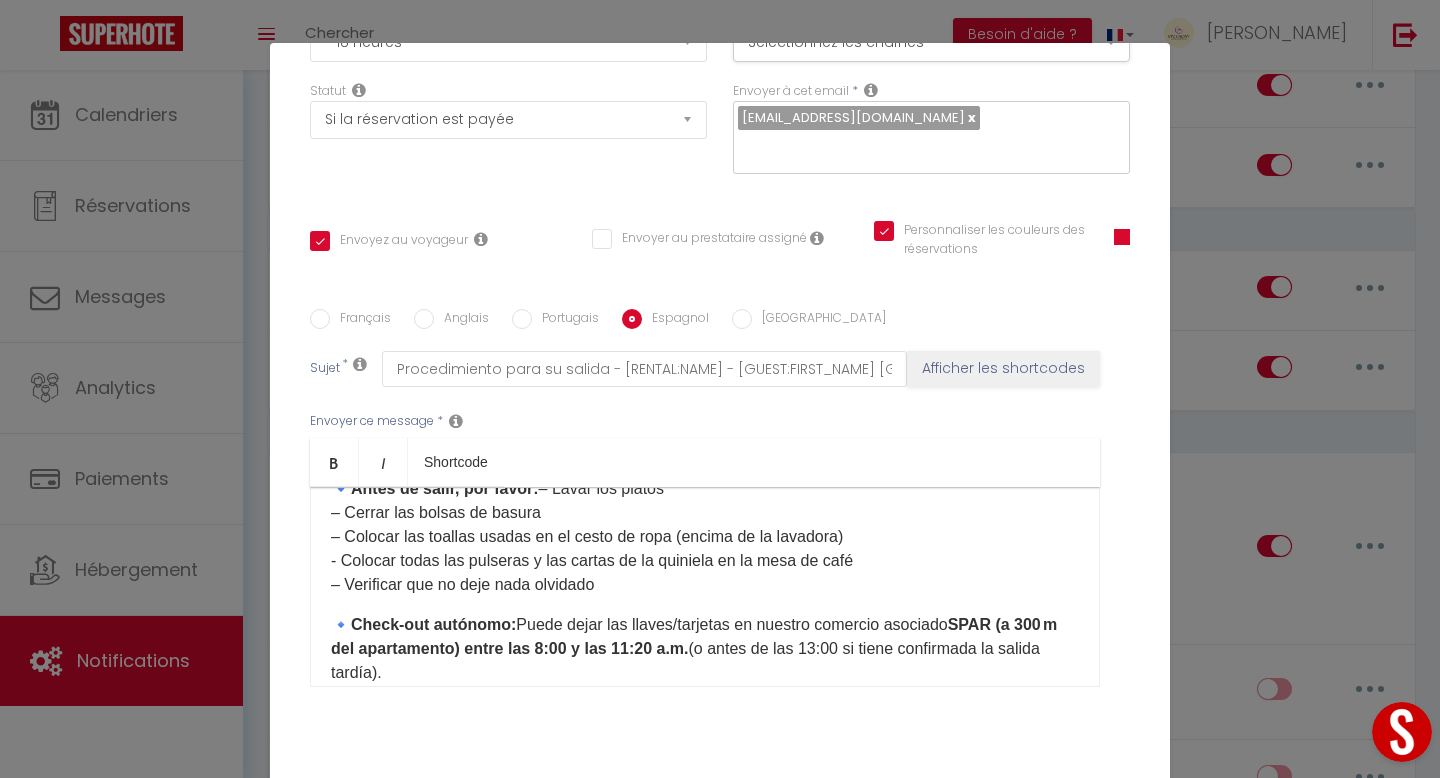 click on "🔹  Antes de salir, por favor:
– Lavar los platos
– Cerrar las bolsas de basura
– Colocar las toallas usadas en el cesto de ropa (encima de la lavadora) - Colocar todas las pulseras y las cartas de la quiniela en la mesa de café ​
– Verificar que no deje nada olvidado" at bounding box center [705, 537] 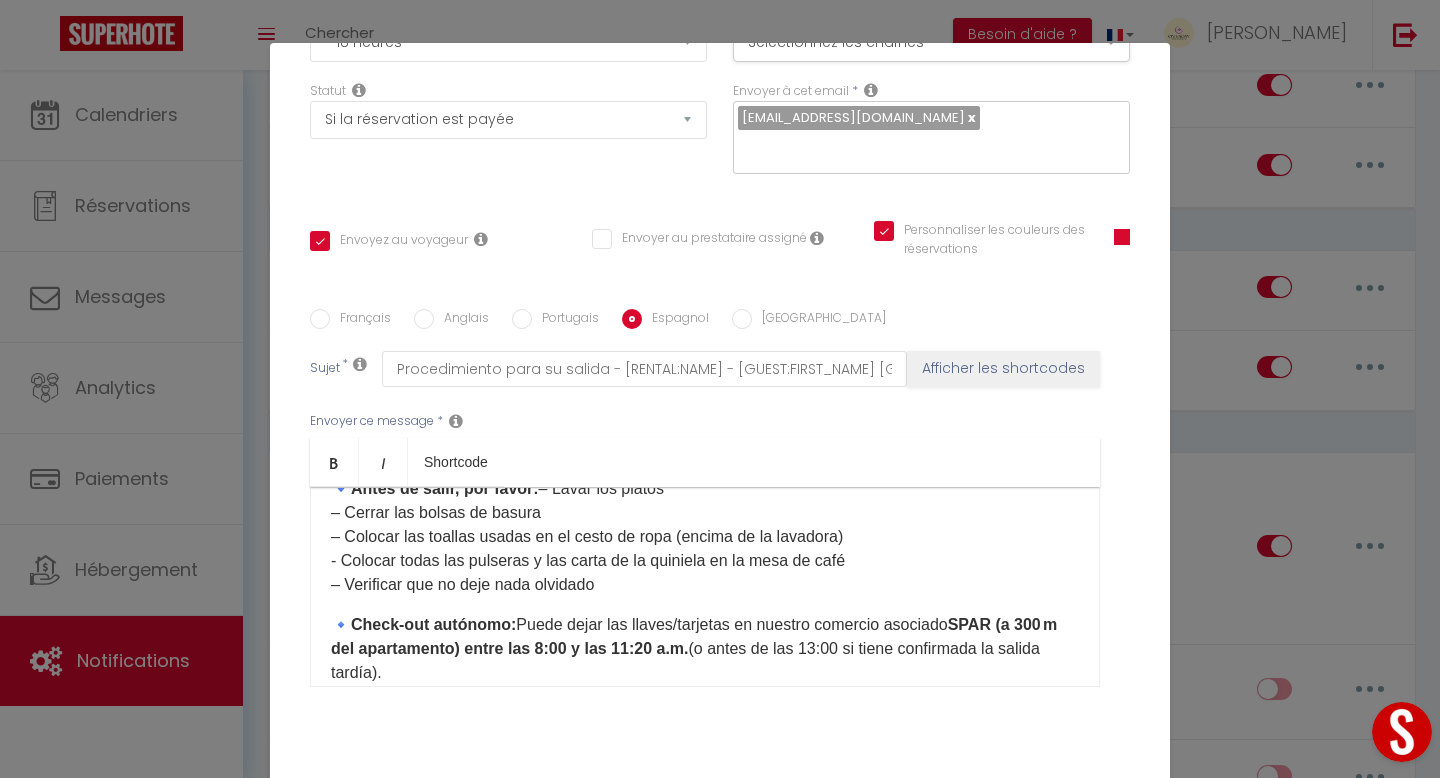 click on "🔹  Antes de salir, por favor:
– Lavar los platos
– Cerrar las bolsas de basura
– Colocar las toallas usadas en el cesto de ropa (encima de la lavadora) - Colocar todas las pulseras y las carta de la quiniela en la mesa de café ​
– Verificar que no deje nada olvidado" at bounding box center [705, 537] 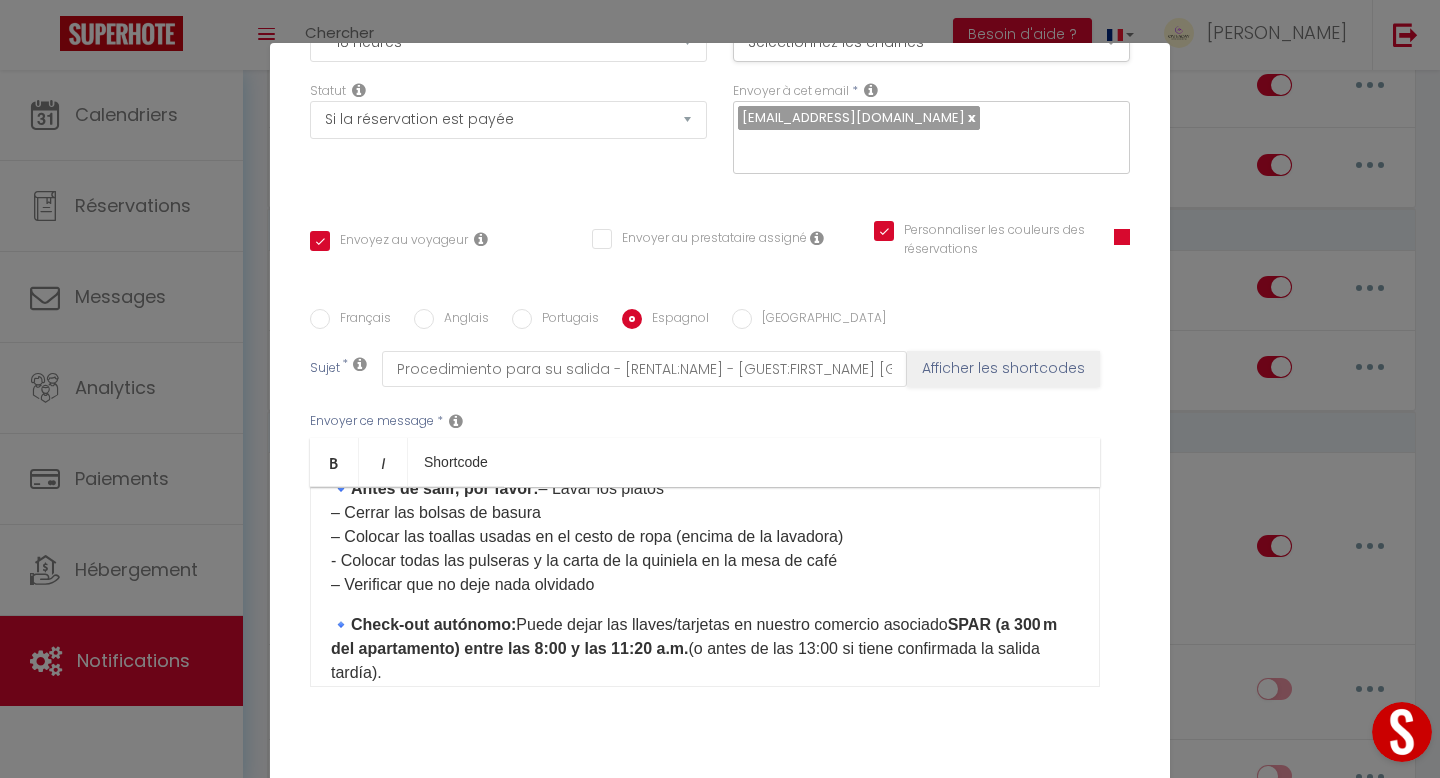 click on "Portugais" at bounding box center (522, 319) 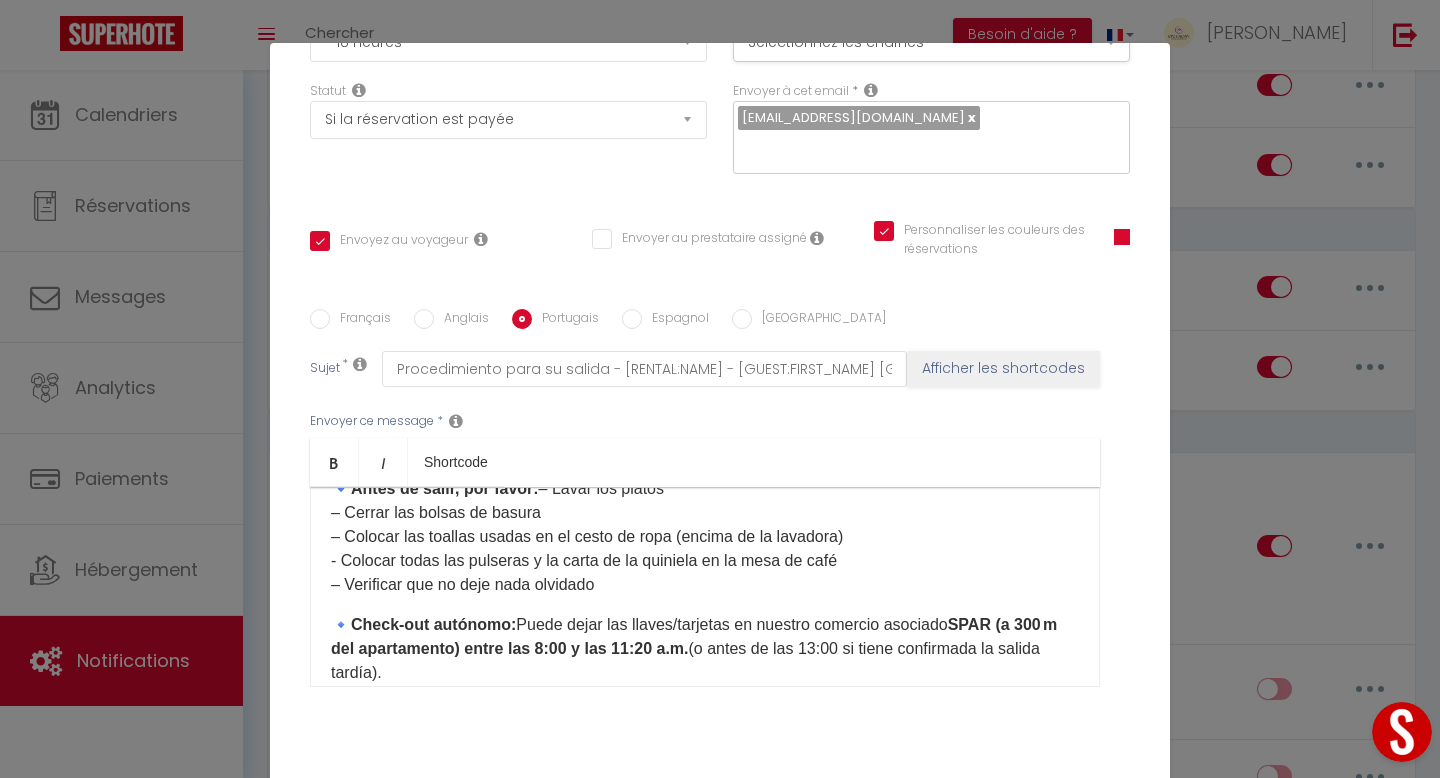 checkbox on "true" 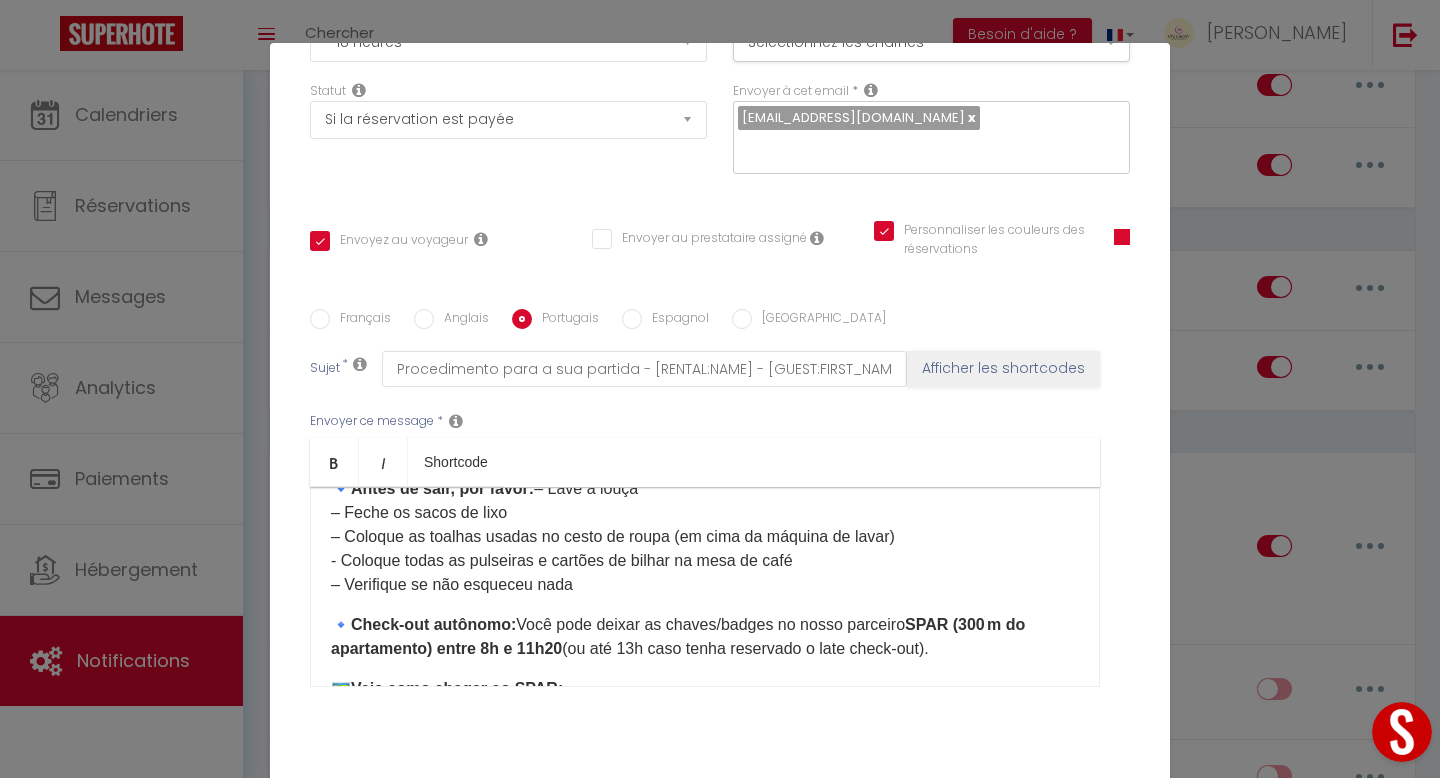 click on "Espagnol" at bounding box center (632, 319) 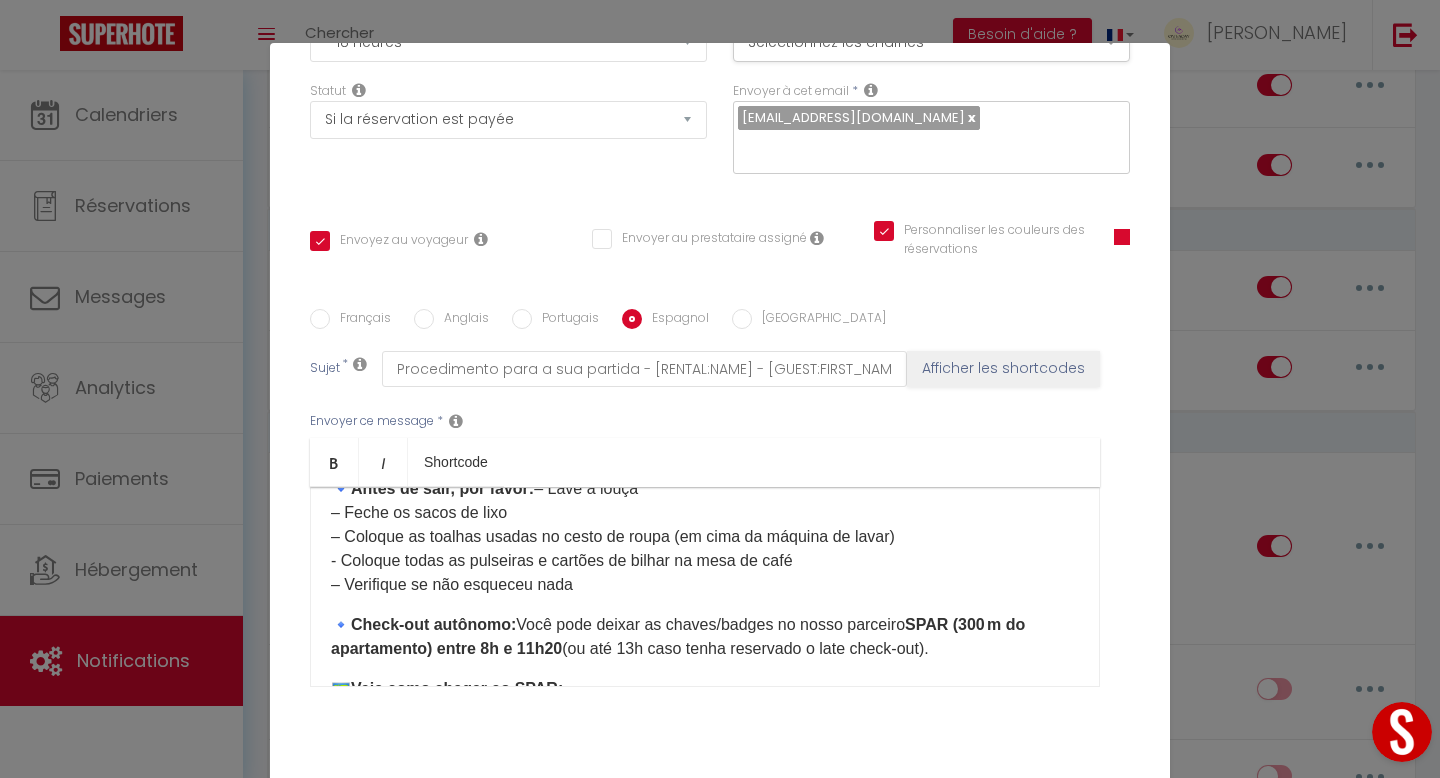 checkbox on "true" 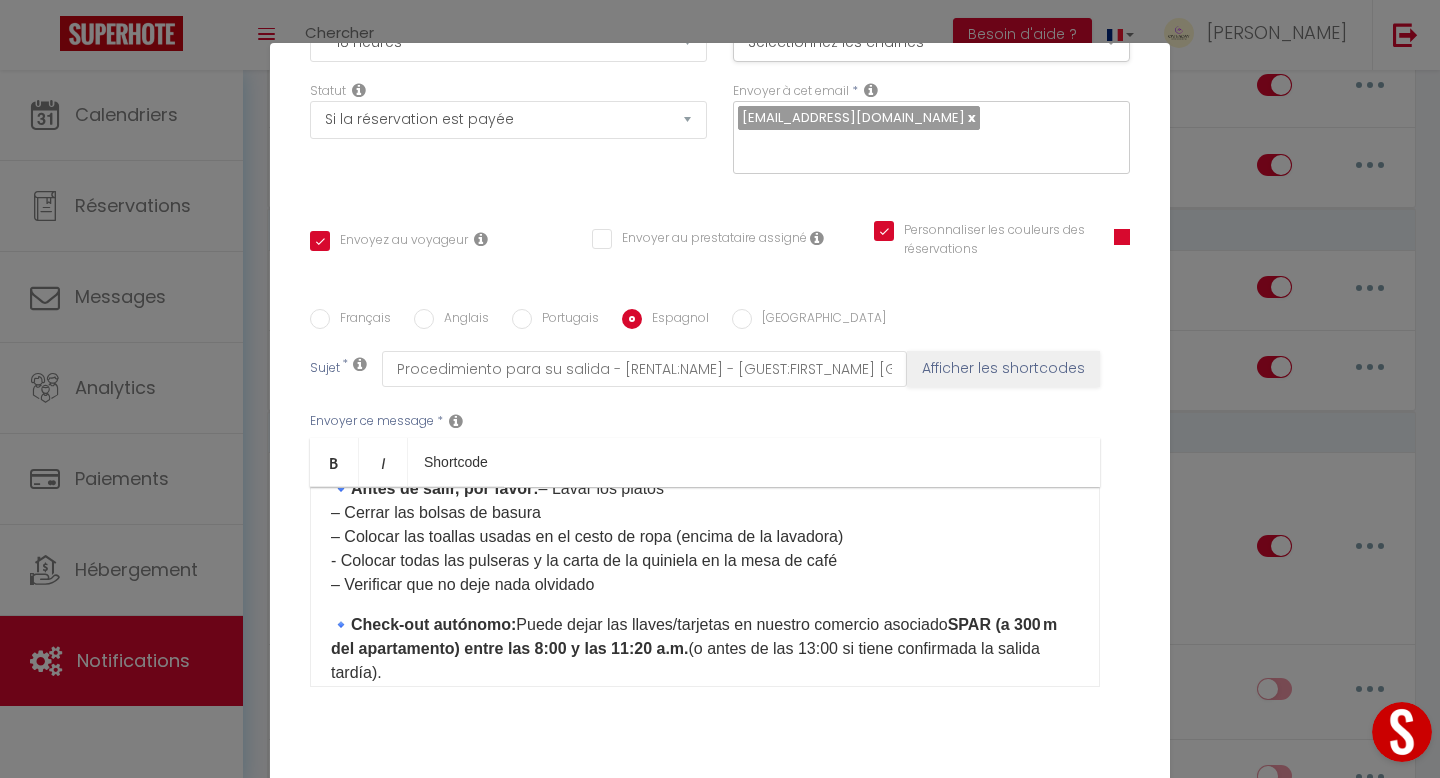 click on "Italien" at bounding box center [742, 319] 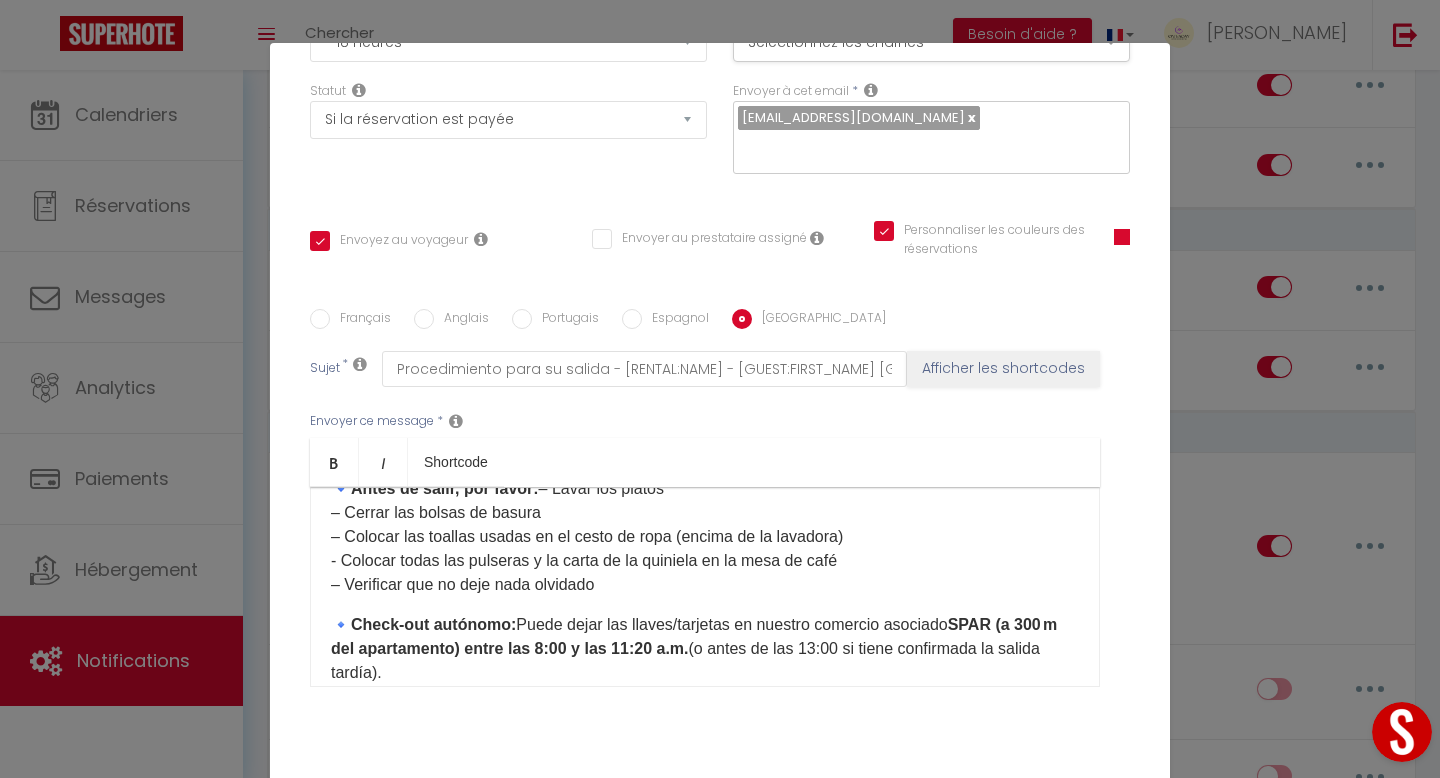 checkbox on "true" 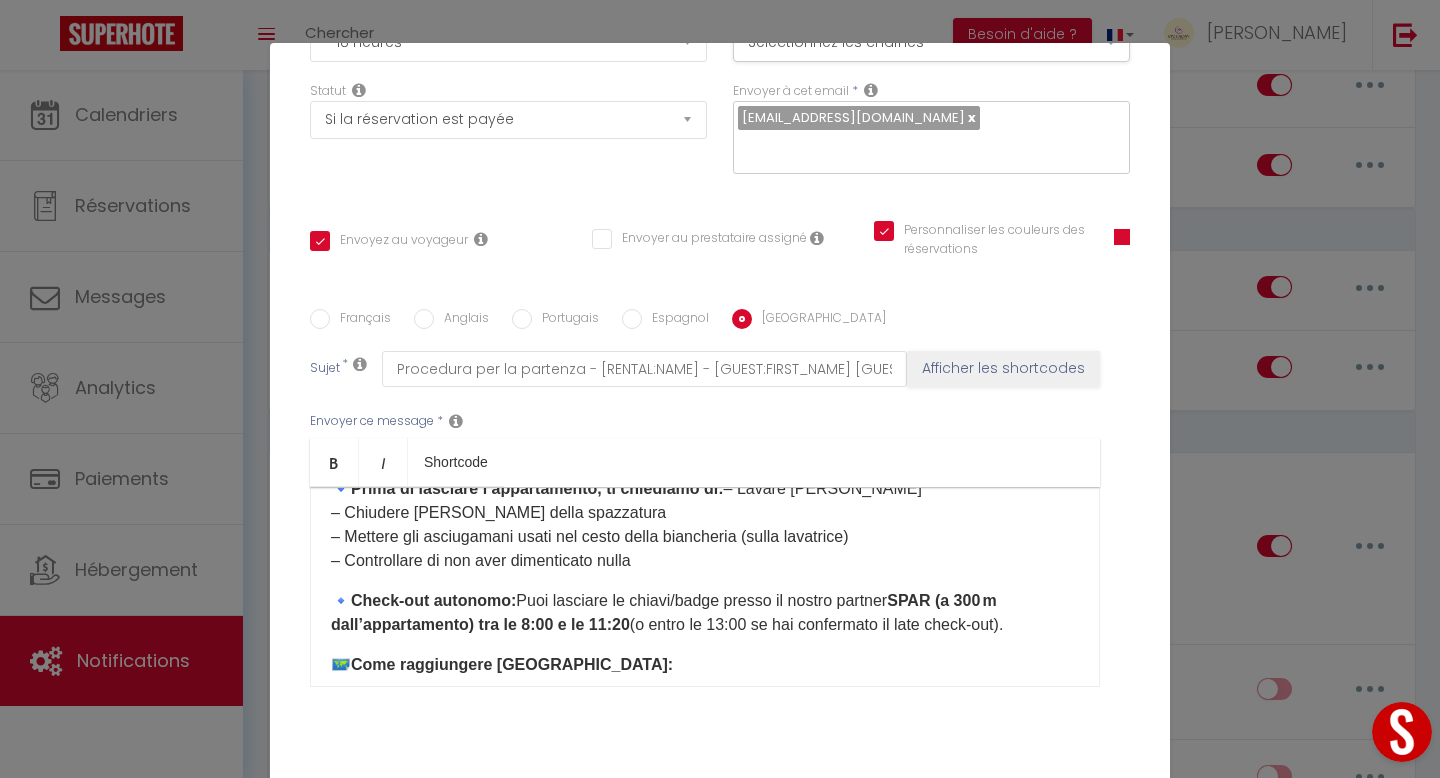 click on "🔹  Prima di lasciare l’appartamento, ti chiediamo di:
– Lavare i piatti
– Chiudere i sacchi della spazzatura
– Mettere gli asciugamani usati nel cesto della biancheria (sulla lavatrice)
– Controllare di non aver dimenticato nulla" at bounding box center [705, 525] 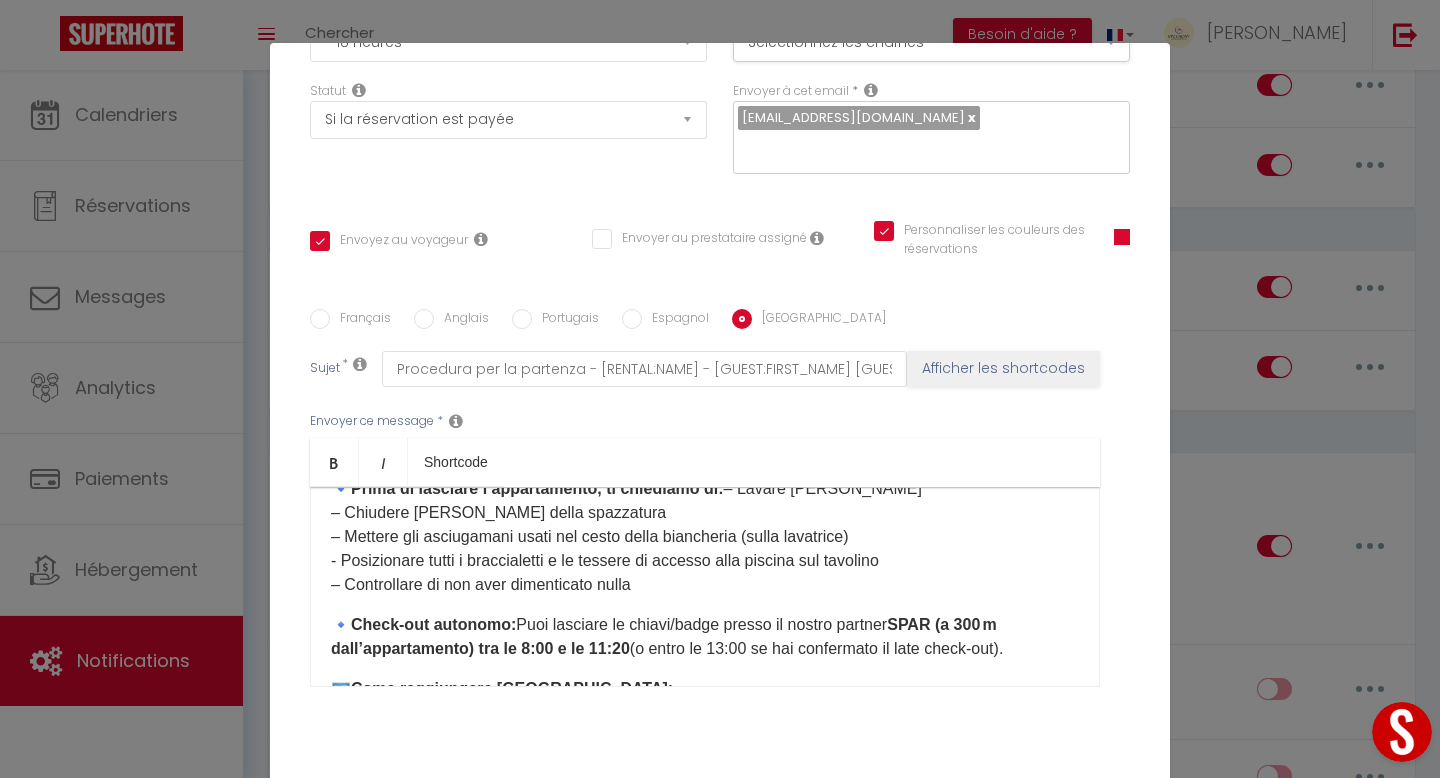 click on "Espagnol" at bounding box center (632, 319) 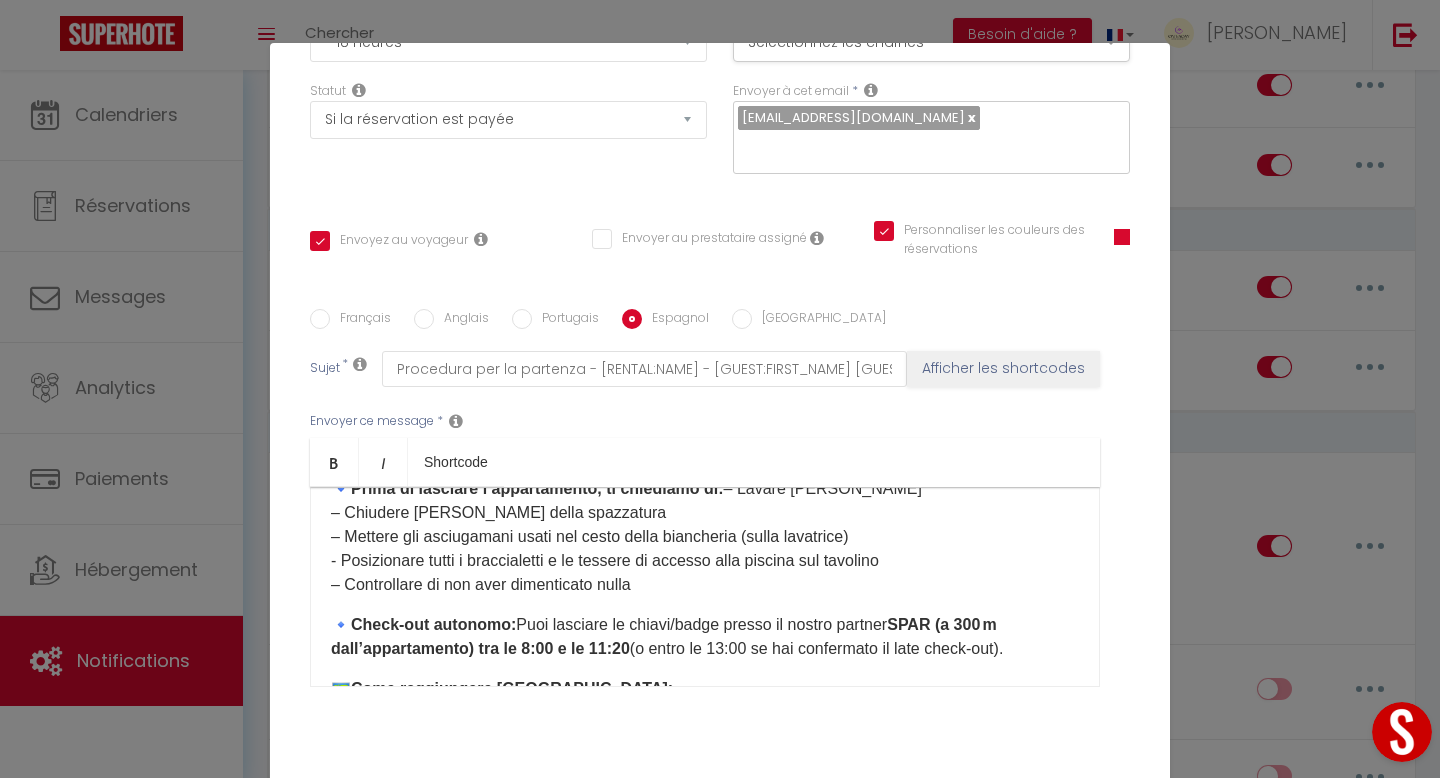 checkbox on "true" 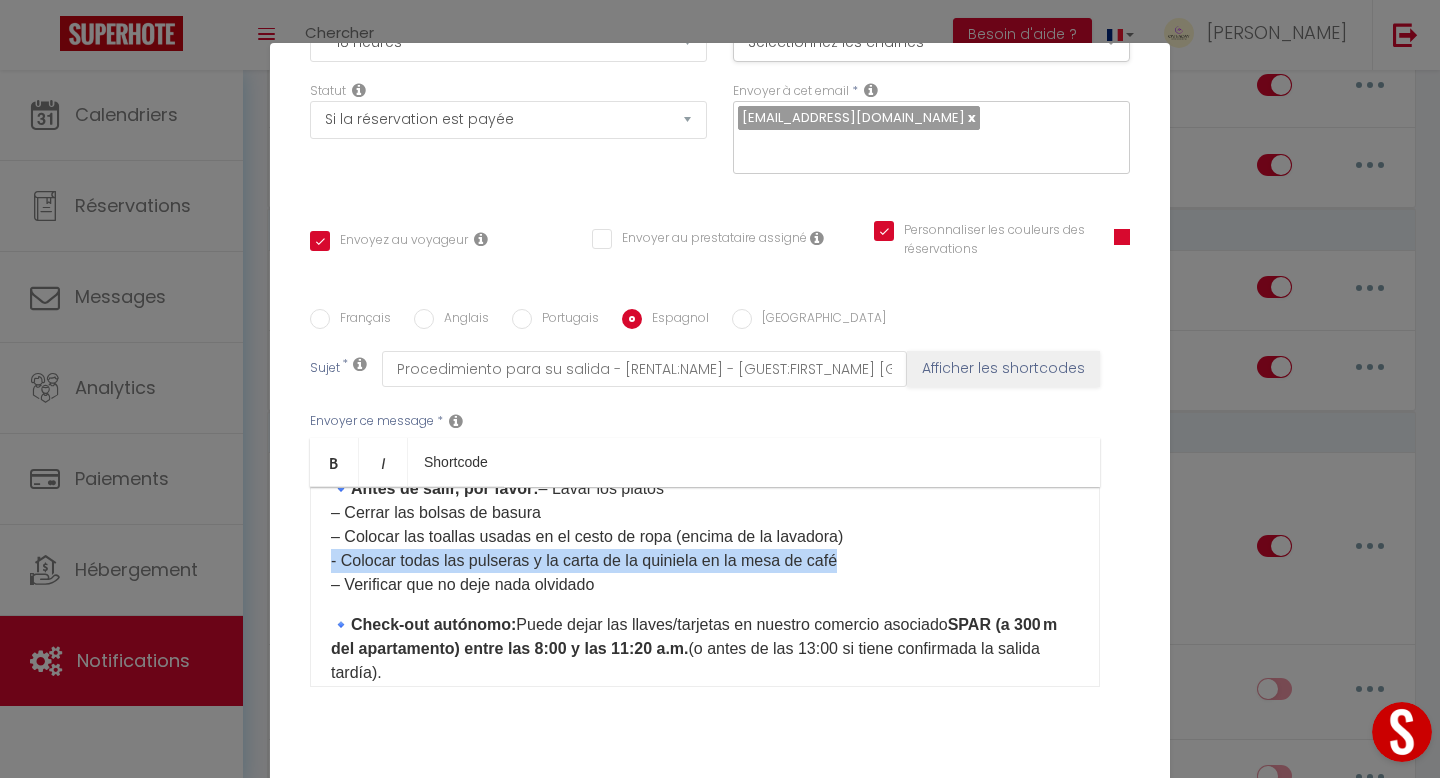 drag, startPoint x: 852, startPoint y: 537, endPoint x: 311, endPoint y: 532, distance: 541.02313 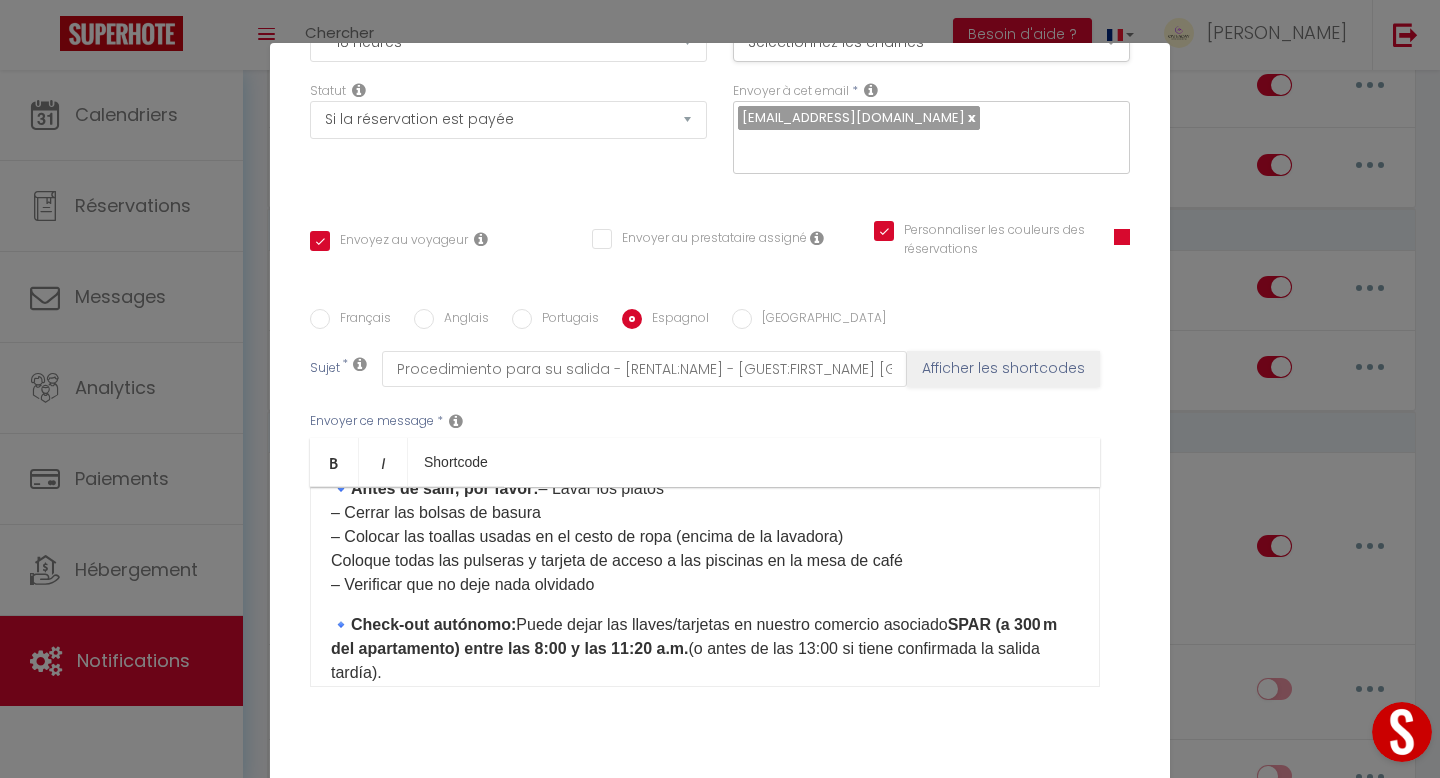 scroll, scrollTop: 199, scrollLeft: 0, axis: vertical 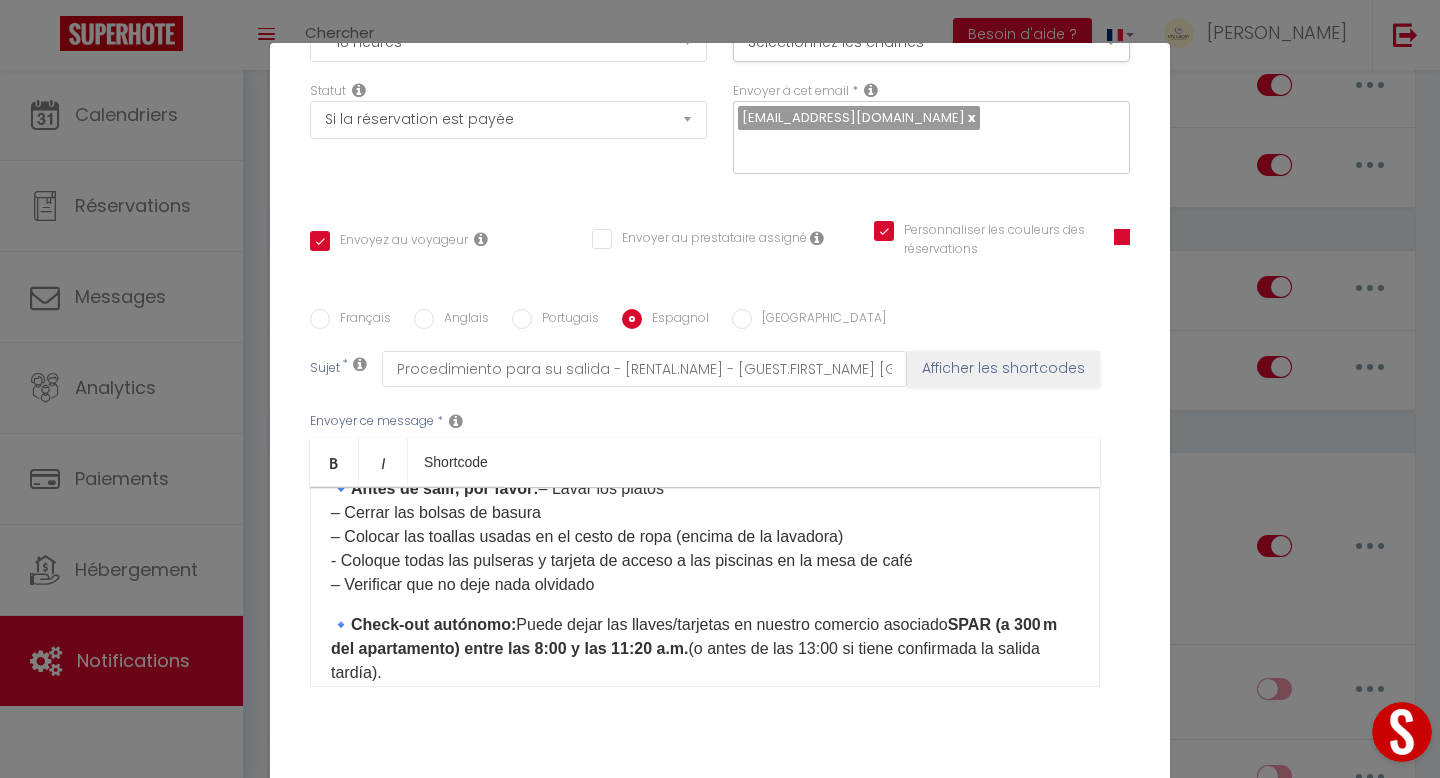 click on "🔹  Antes de salir, por favor:
– Lavar los platos
– Cerrar las bolsas de basura
– Colocar las toallas usadas en el cesto de ropa (encima de la lavadora) - Coloque todas las pulseras y tarjeta de acceso a las piscinas en la mesa de café ​
– Verificar que no deje nada olvidado" at bounding box center [705, 537] 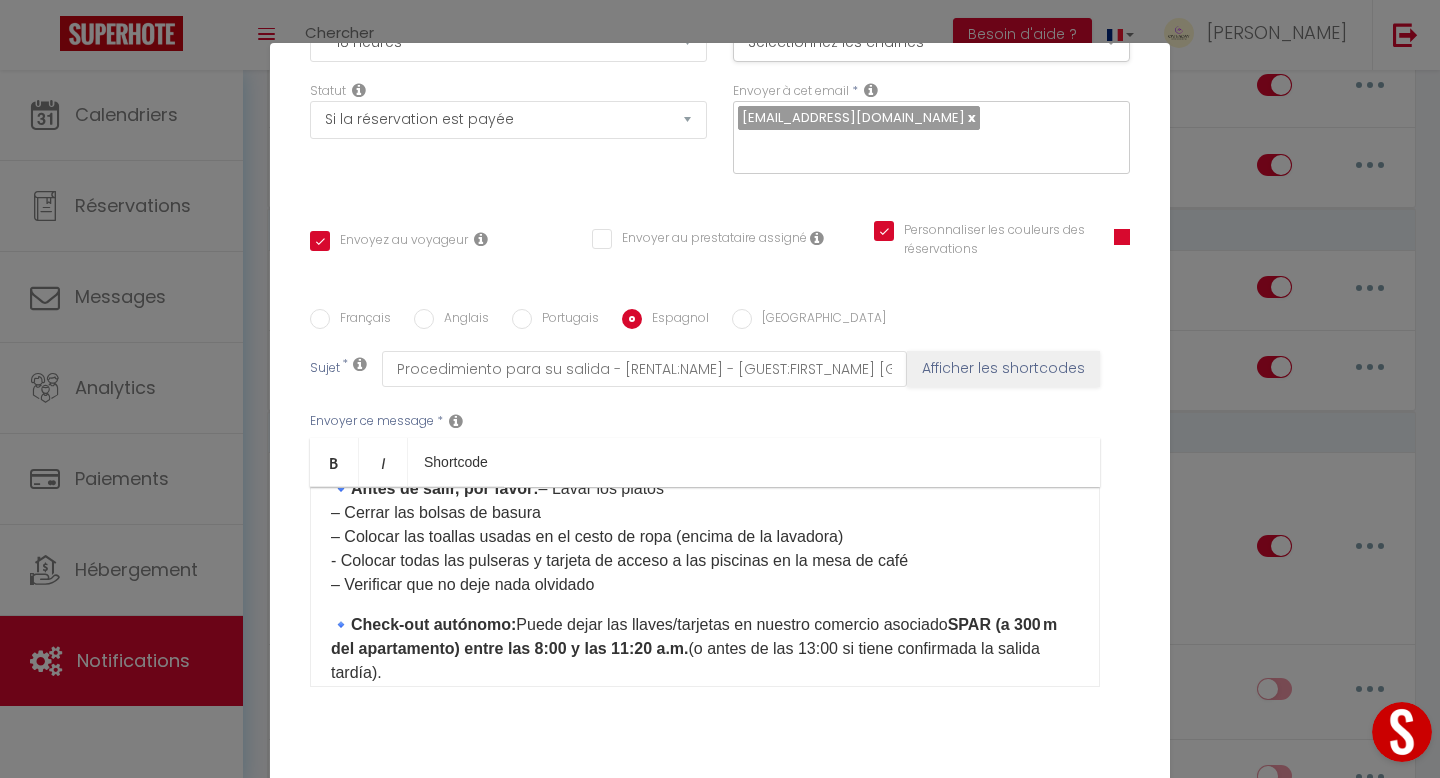 click on "Portugais" at bounding box center [522, 319] 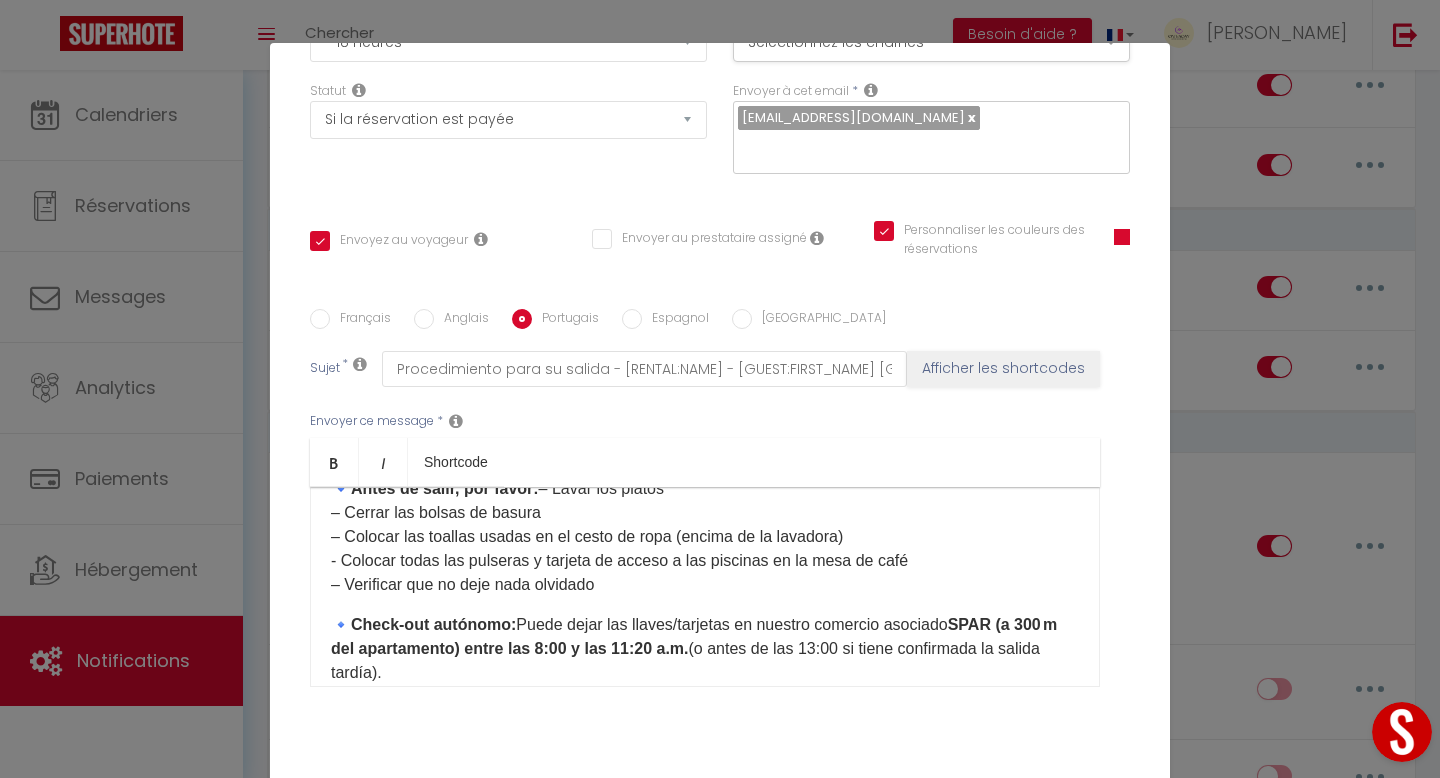 checkbox on "true" 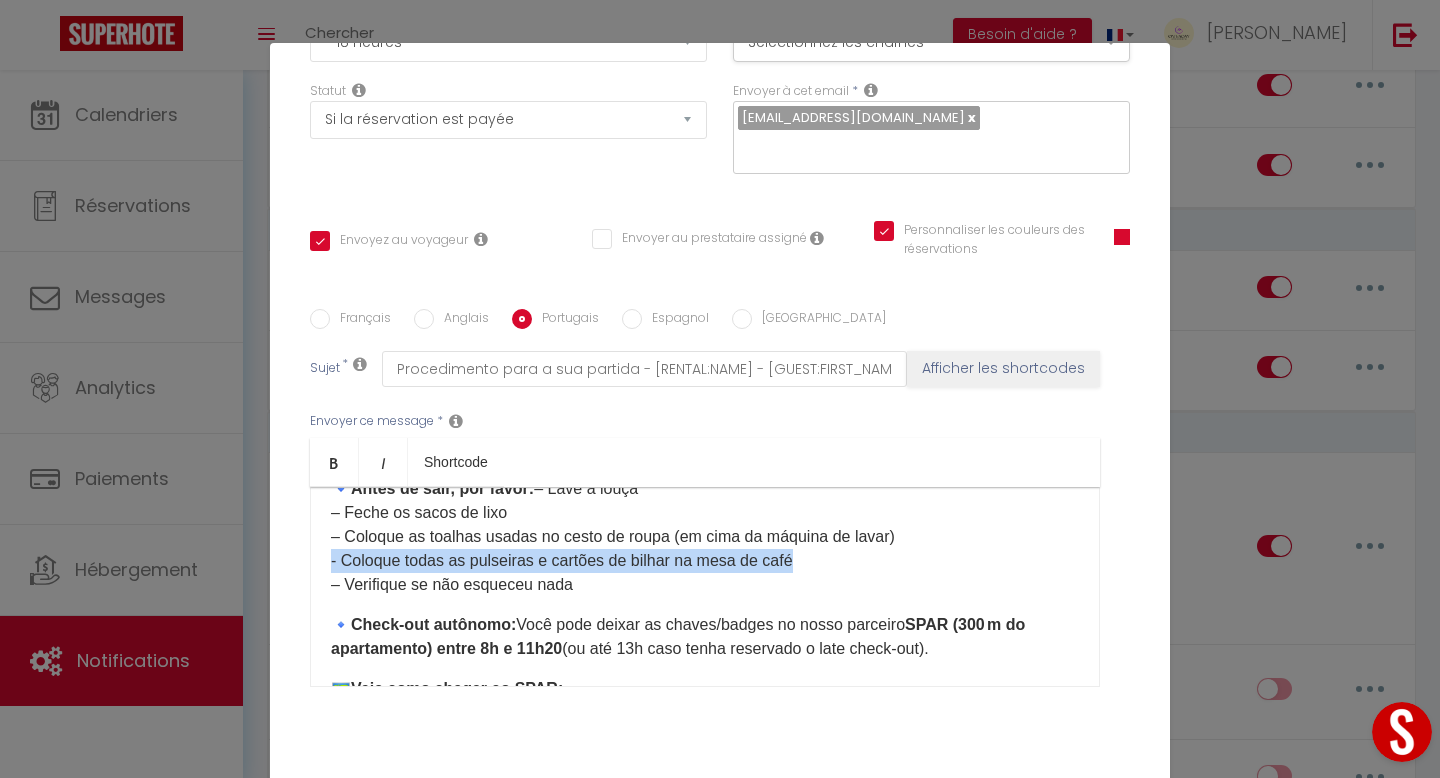 drag, startPoint x: 807, startPoint y: 533, endPoint x: 297, endPoint y: 530, distance: 510.00882 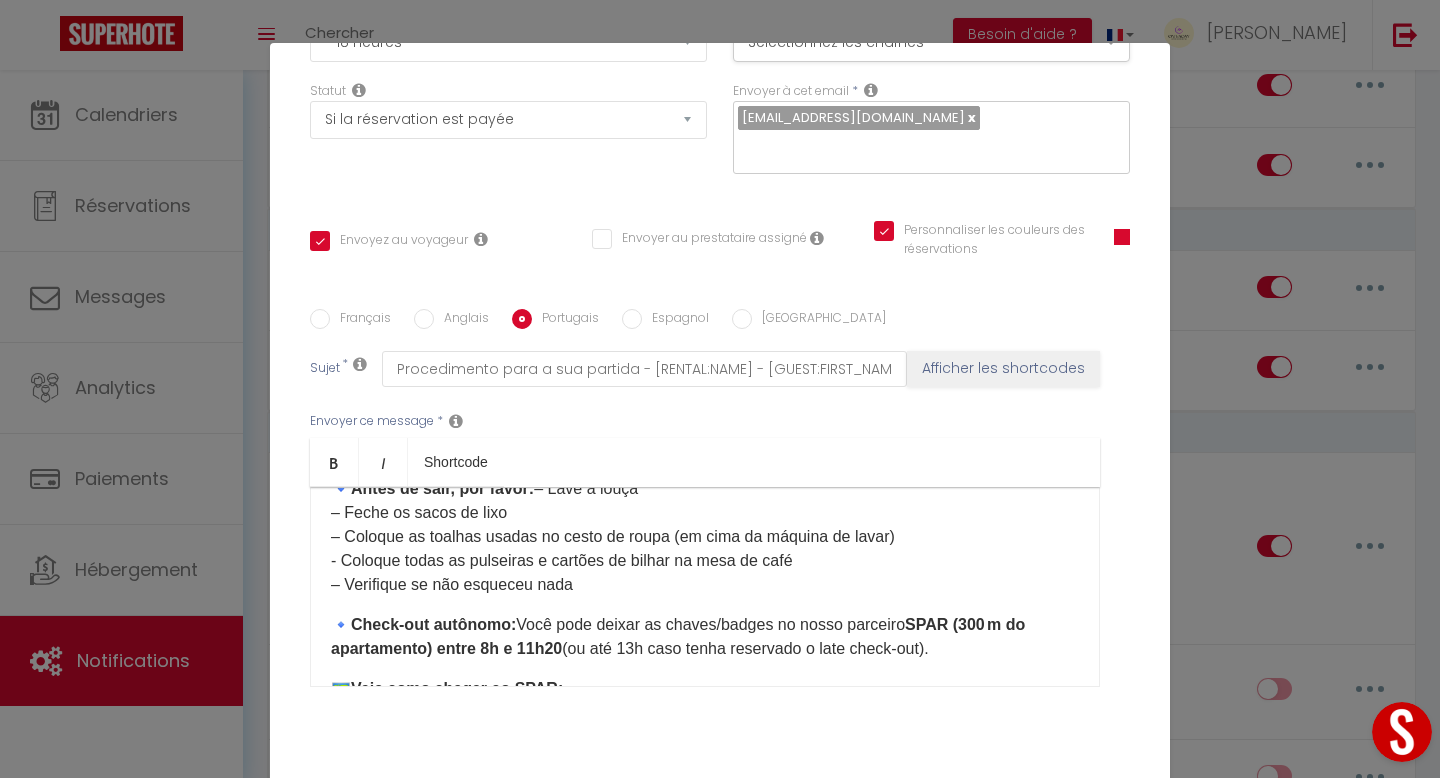 scroll, scrollTop: 199, scrollLeft: 0, axis: vertical 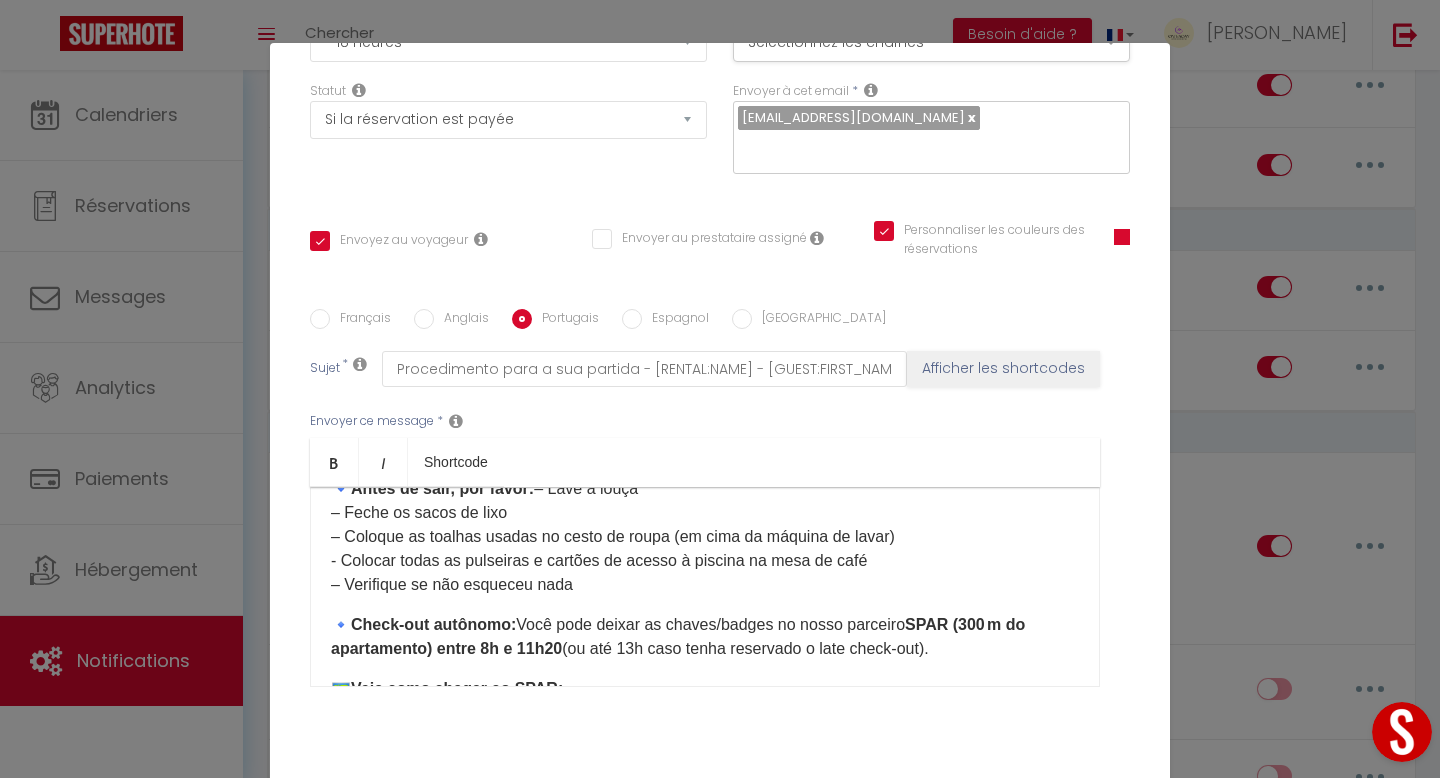 click on "🔹  Antes de sair, por favor:
– Lave a louça
– Feche os sacos de lixo
– Coloque as toalhas usadas no cesto de roupa (em cima da máquina de lavar) - Colocar todas as pulseiras e cartões de acesso à piscina na mesa de café ​
– Verifique se não esqueceu nada" at bounding box center (705, 537) 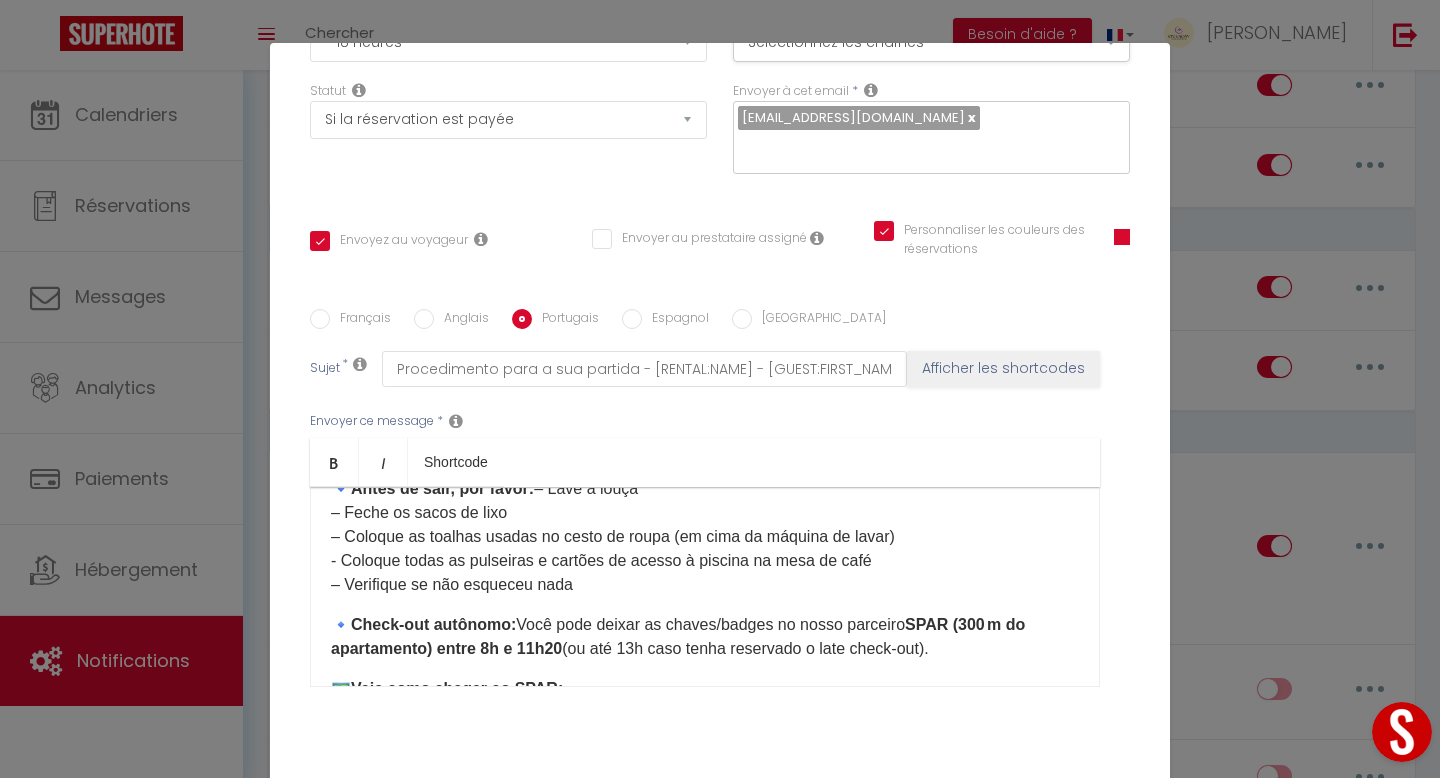 click on "Anglais" at bounding box center [424, 319] 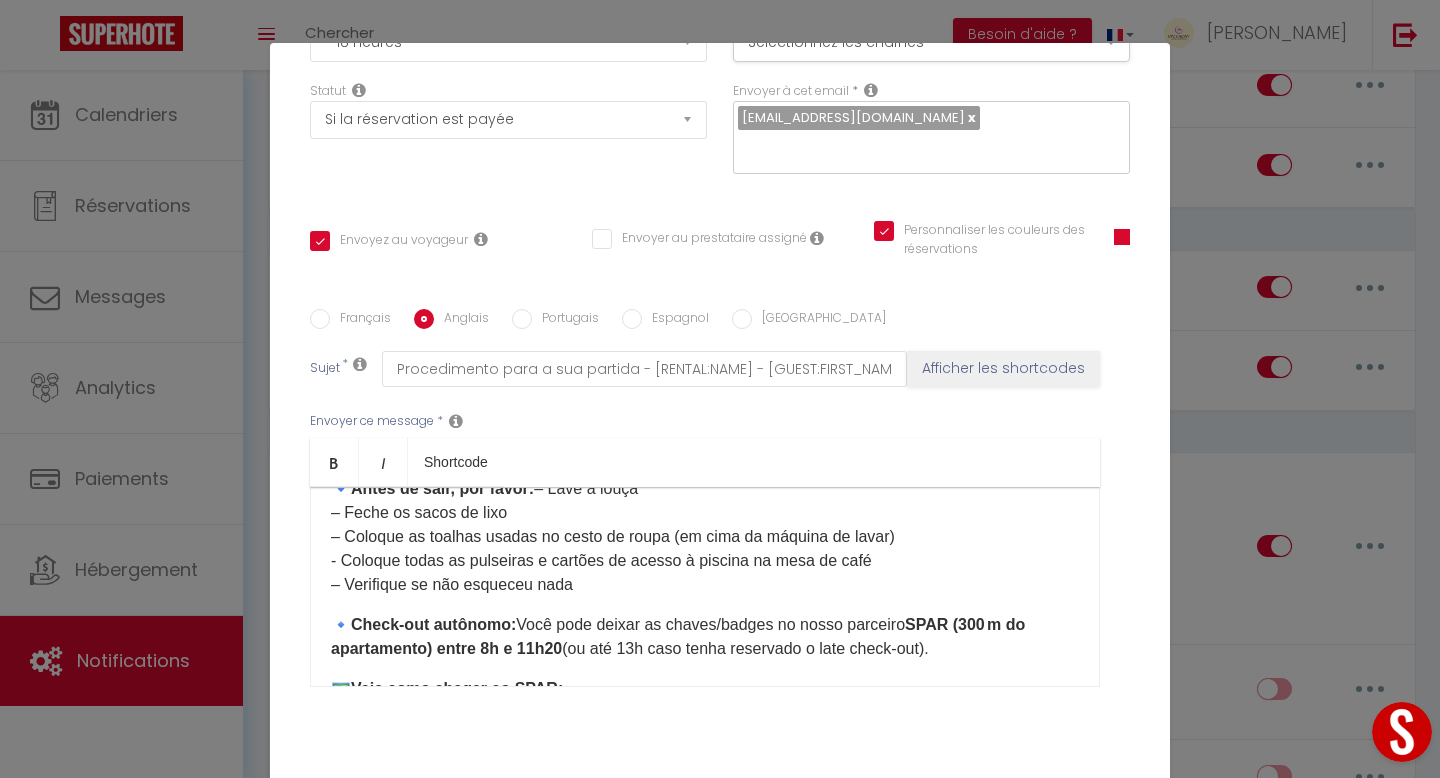 checkbox on "true" 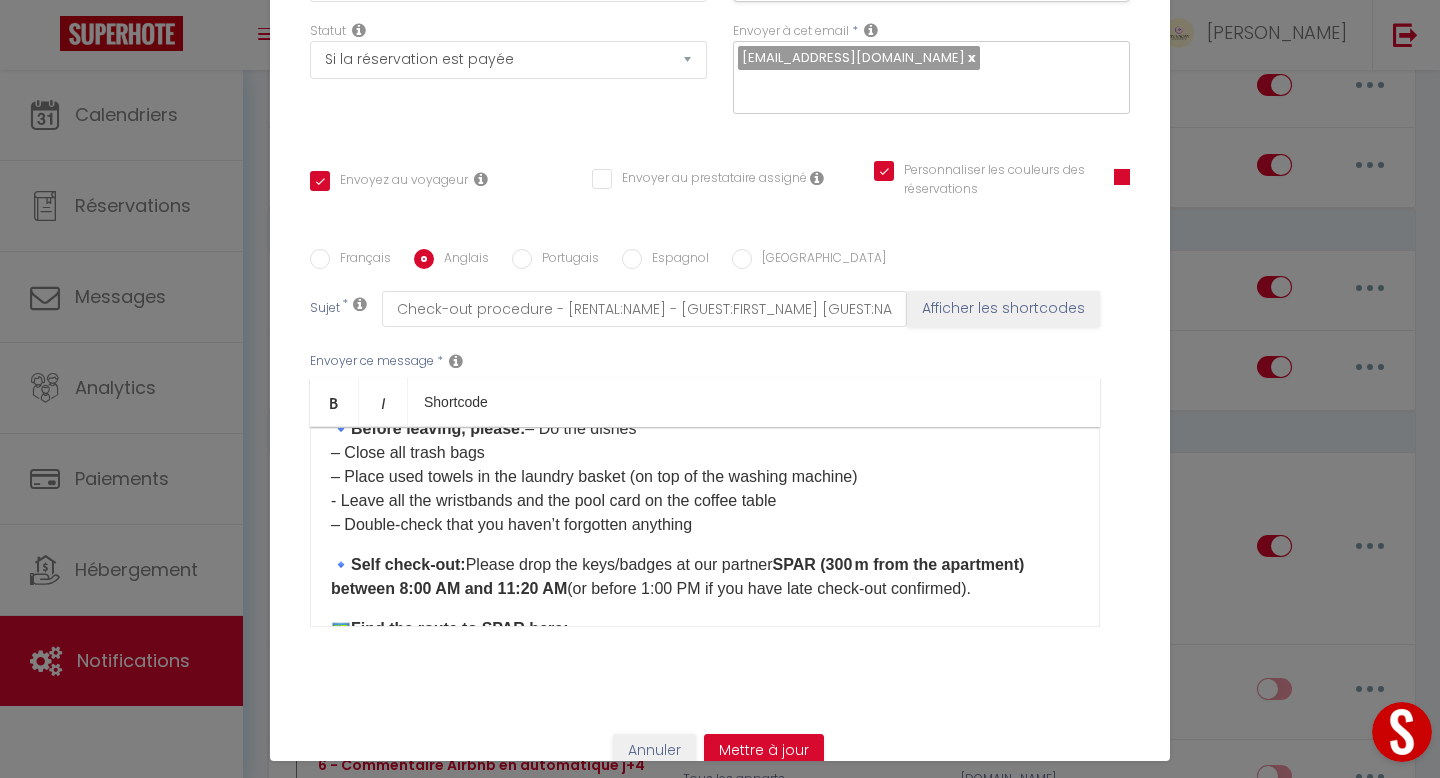scroll, scrollTop: 86, scrollLeft: 0, axis: vertical 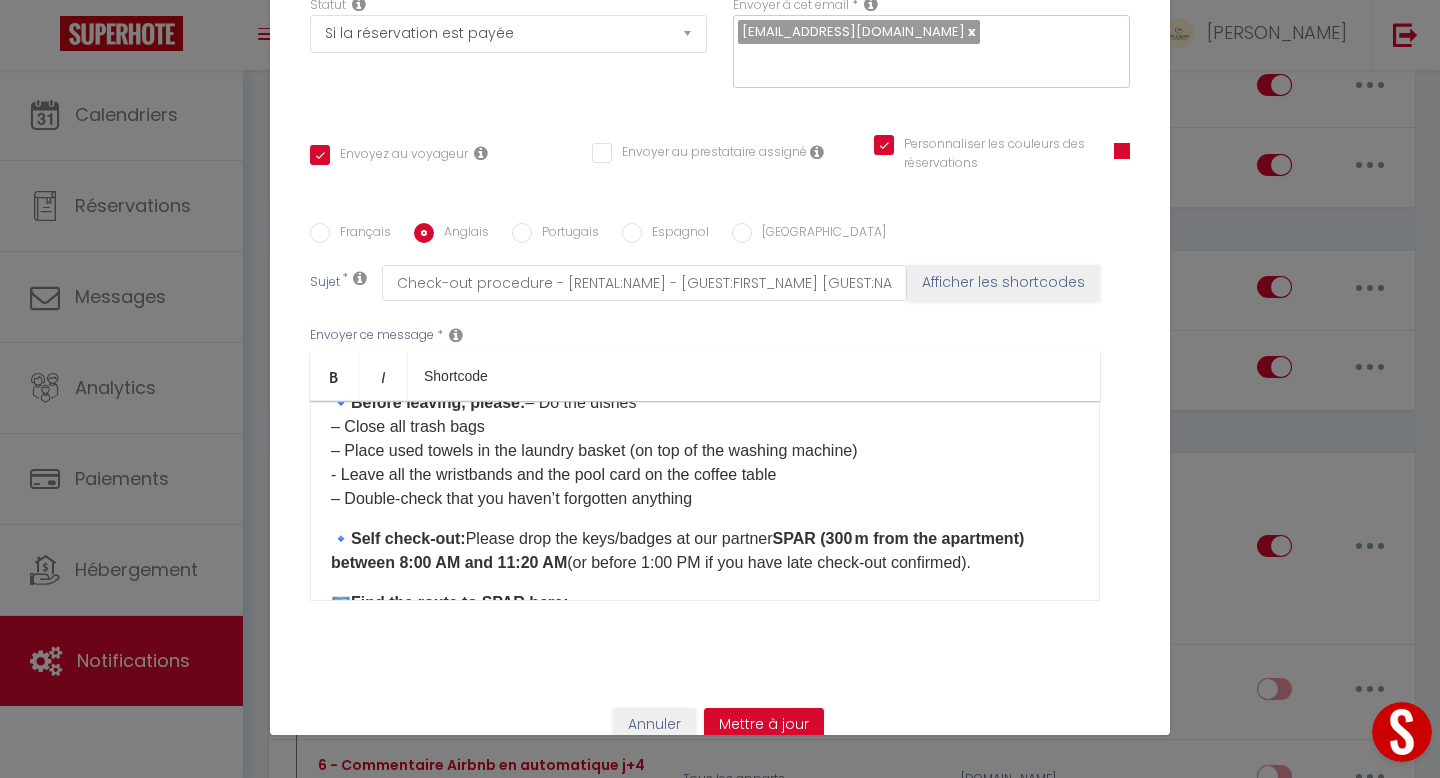 click on "🔹  Before leaving, please:
– Do the dishes
– Close all trash bags
– Place used towels in the laundry basket (on top of the washing machine) - Leave all the wristbands and the pool card on the coffee table​ – Double-check that you haven’t forgotten anything" at bounding box center (705, 451) 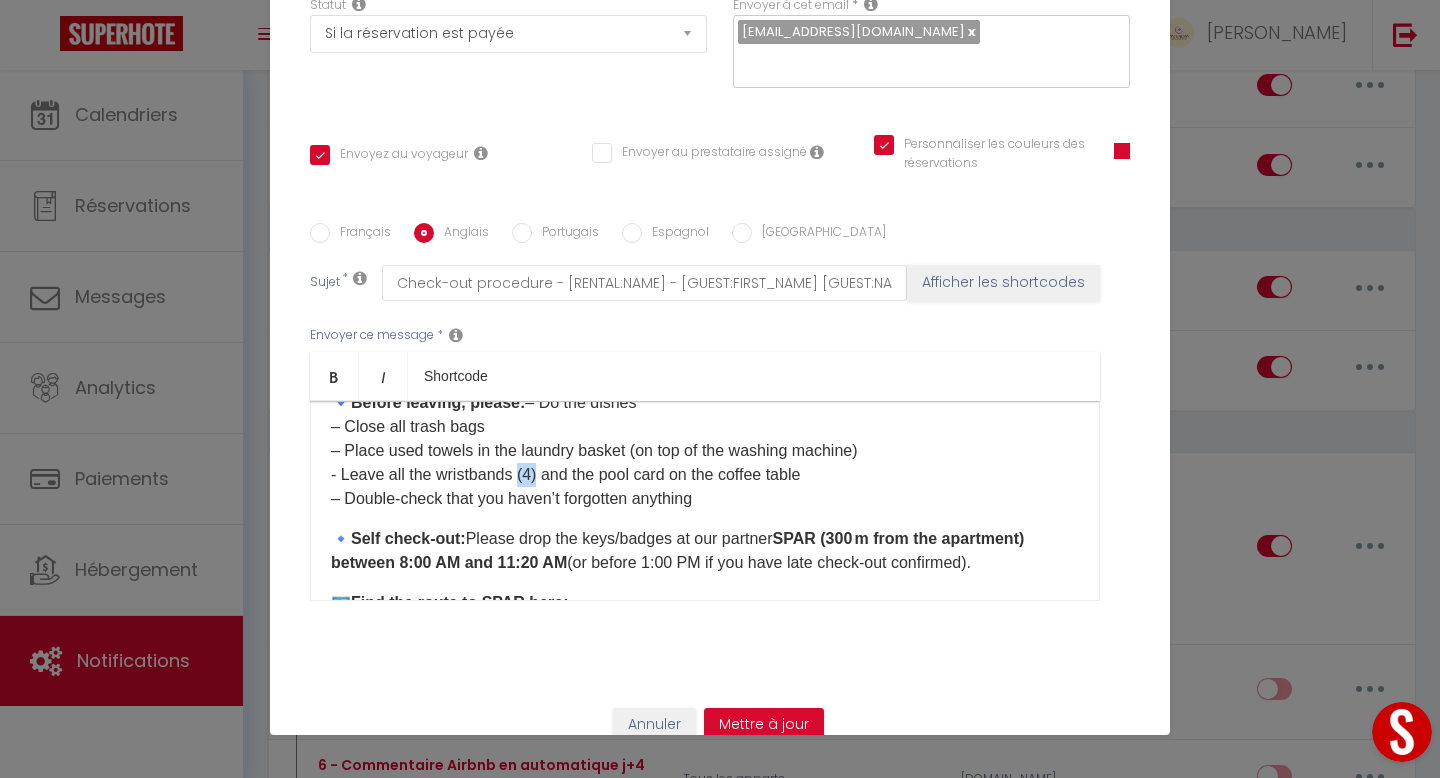 drag, startPoint x: 543, startPoint y: 449, endPoint x: 523, endPoint y: 448, distance: 20.024984 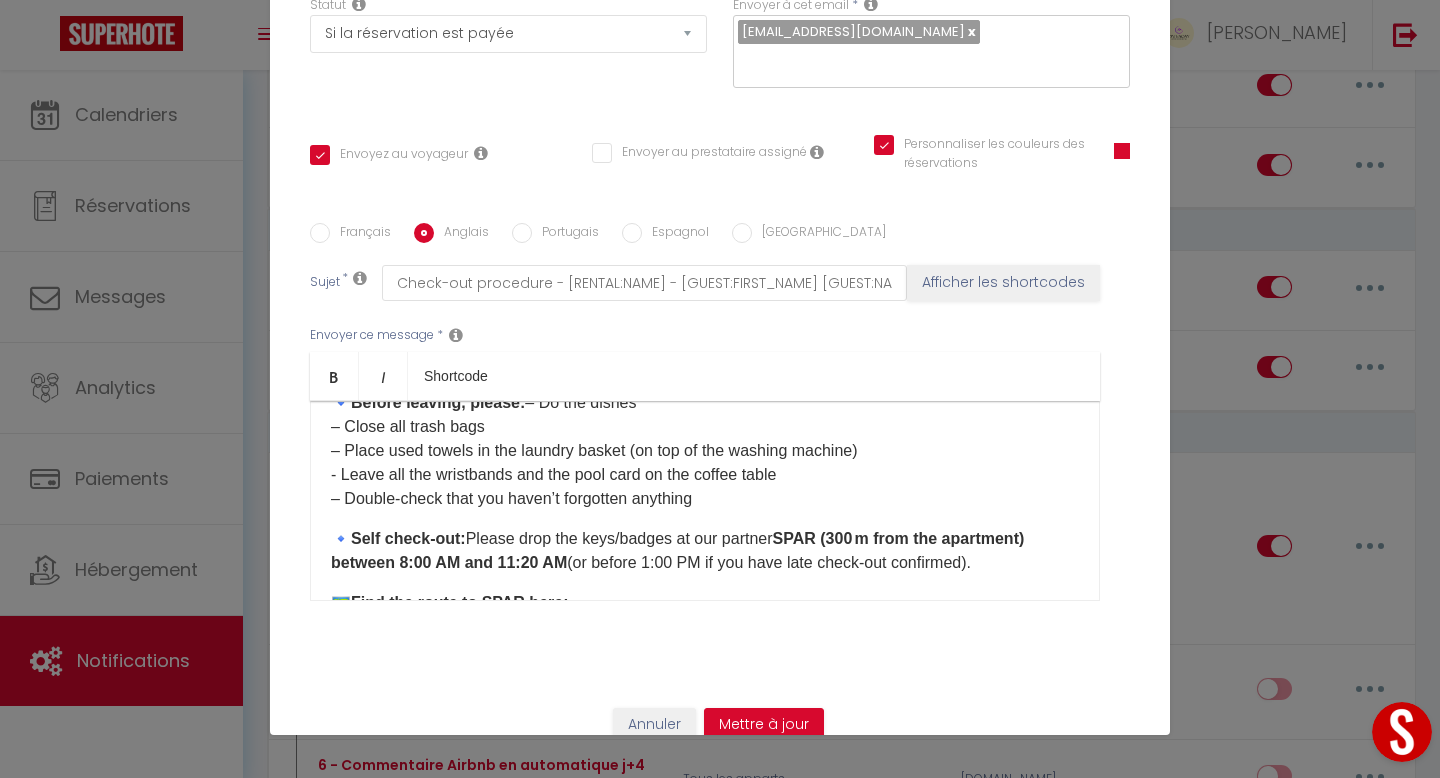 click on "🔹  Before leaving, please:
– Do the dishes
– Close all trash bags
– Place used towels in the laundry basket (on top of the washing machine) - Leave all the wristbands and the pool card on the coffee table​ – Double-check that you haven’t forgotten anything" at bounding box center (705, 451) 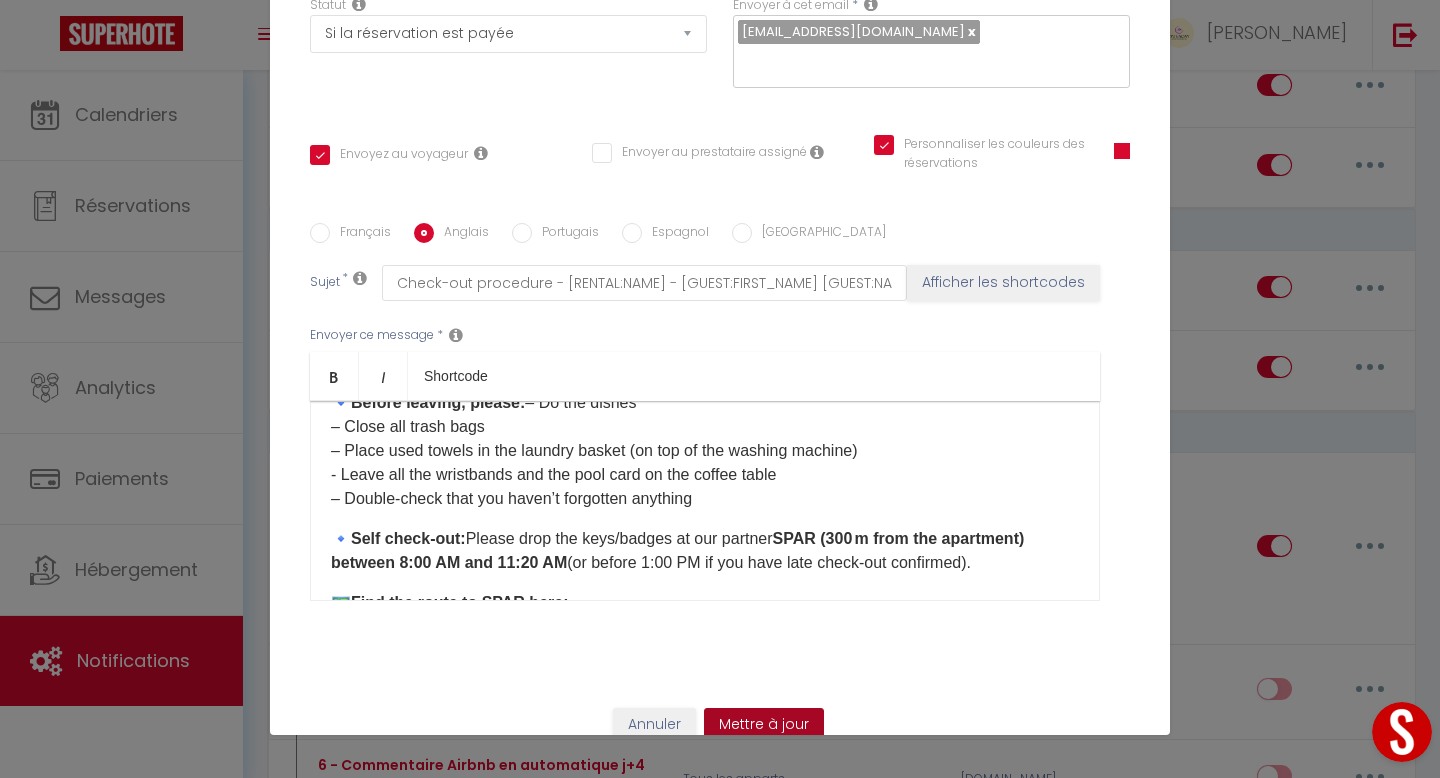 click on "Mettre à jour" at bounding box center [764, 725] 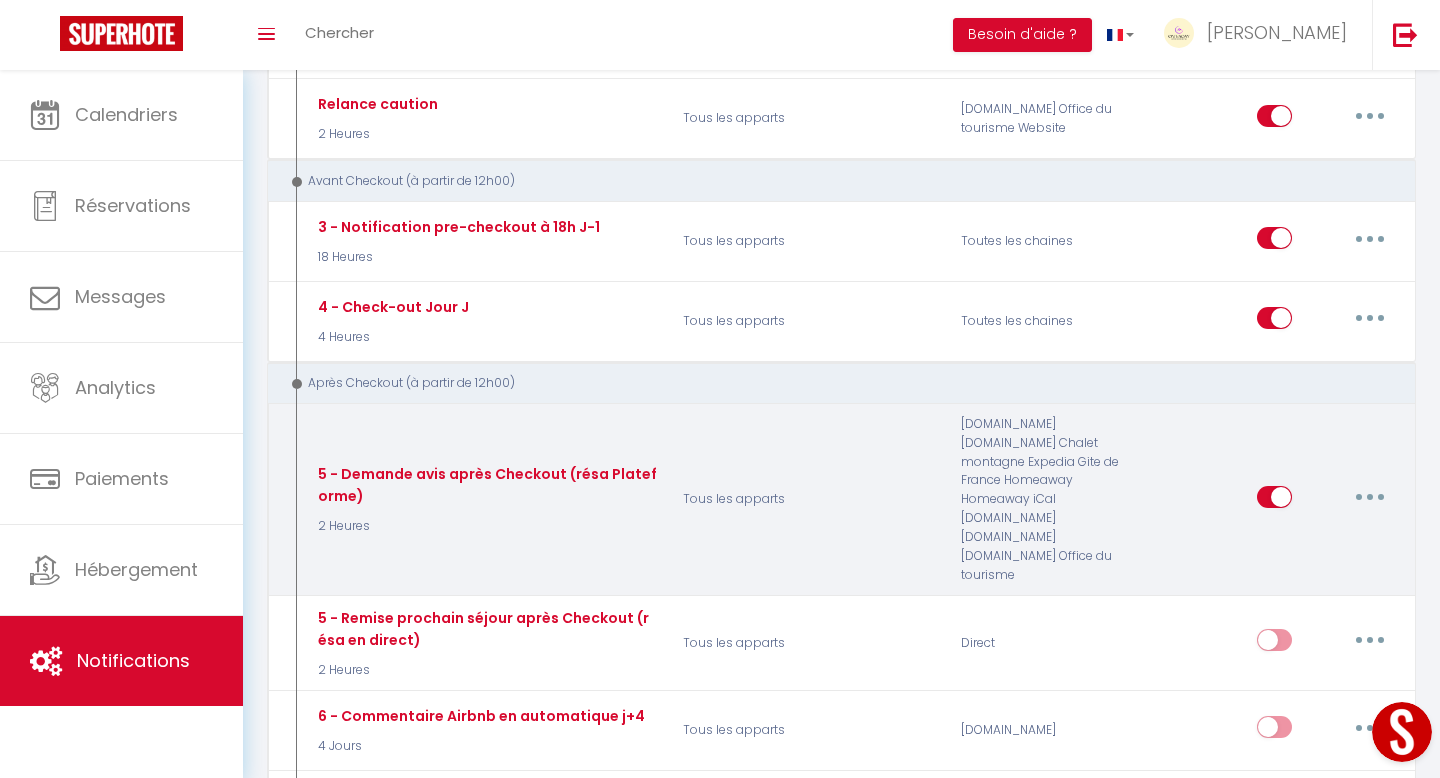 scroll, scrollTop: 1000, scrollLeft: 0, axis: vertical 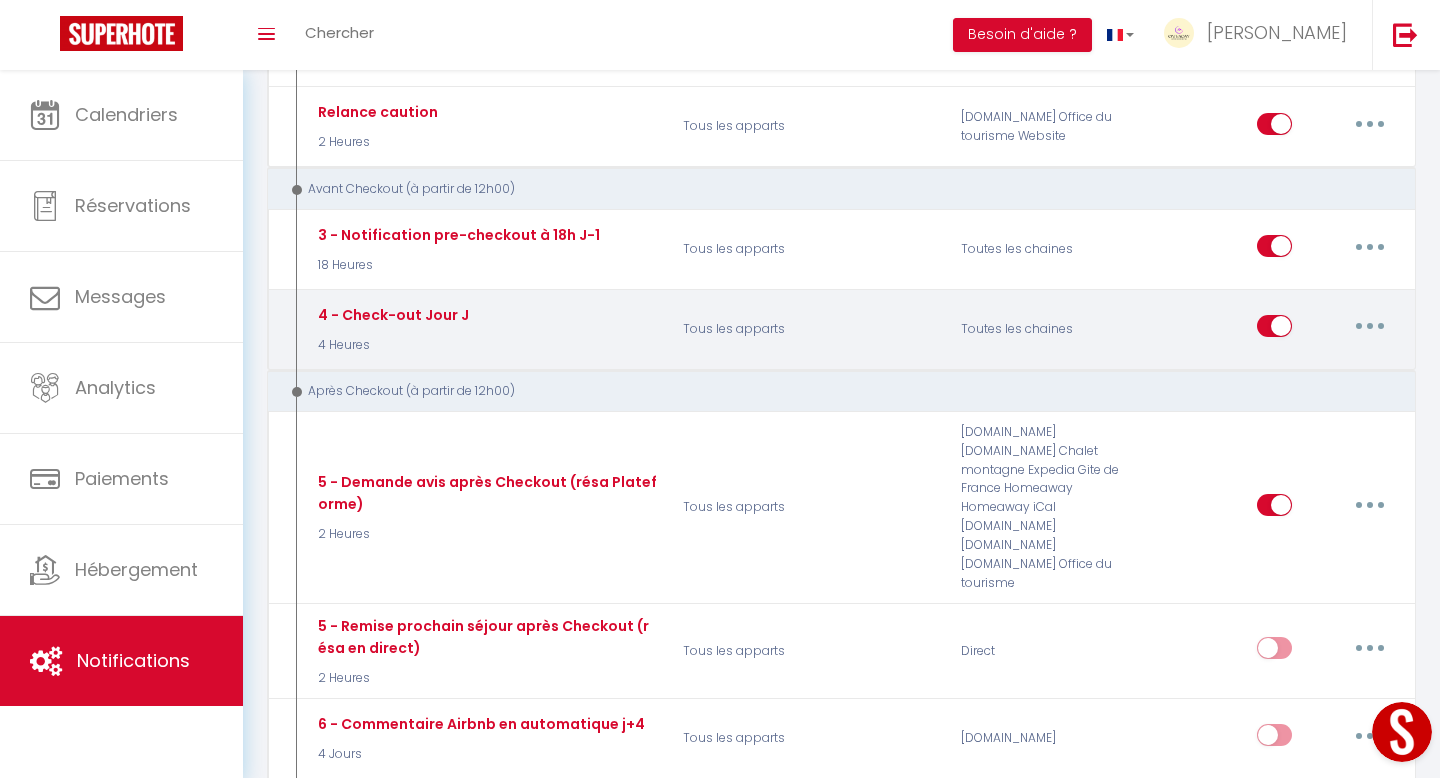 click at bounding box center (1370, 326) 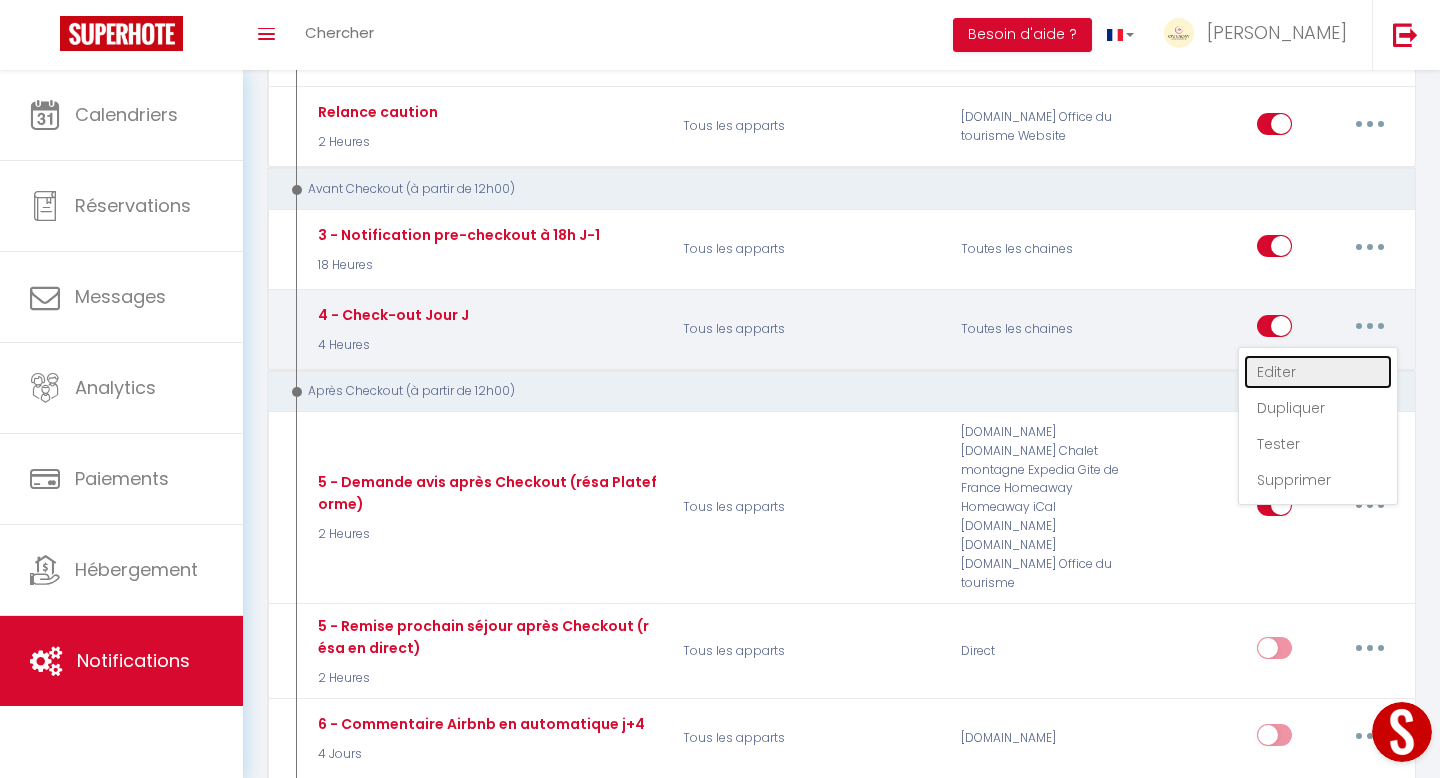 click on "Editer" at bounding box center (1318, 372) 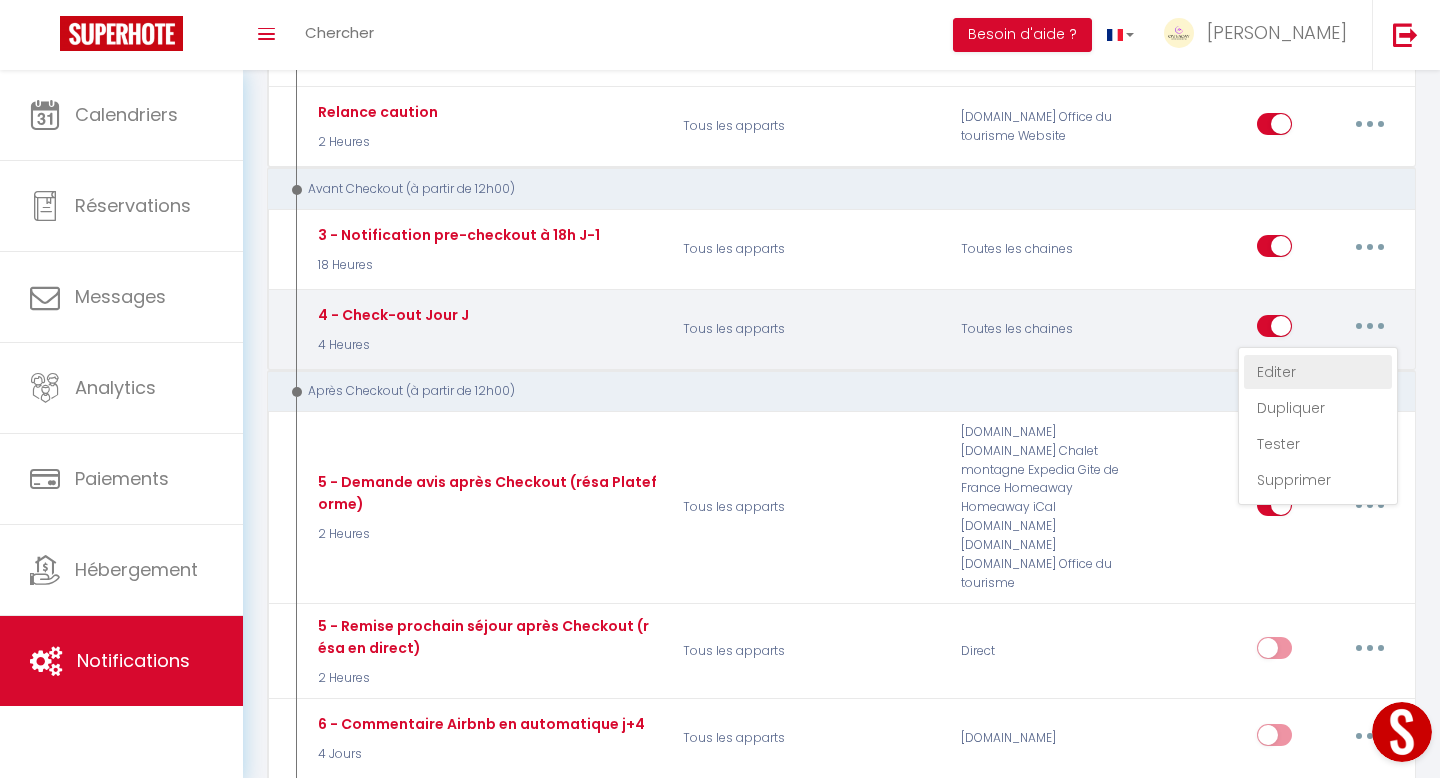 type on "4 - Check-out Jour J" 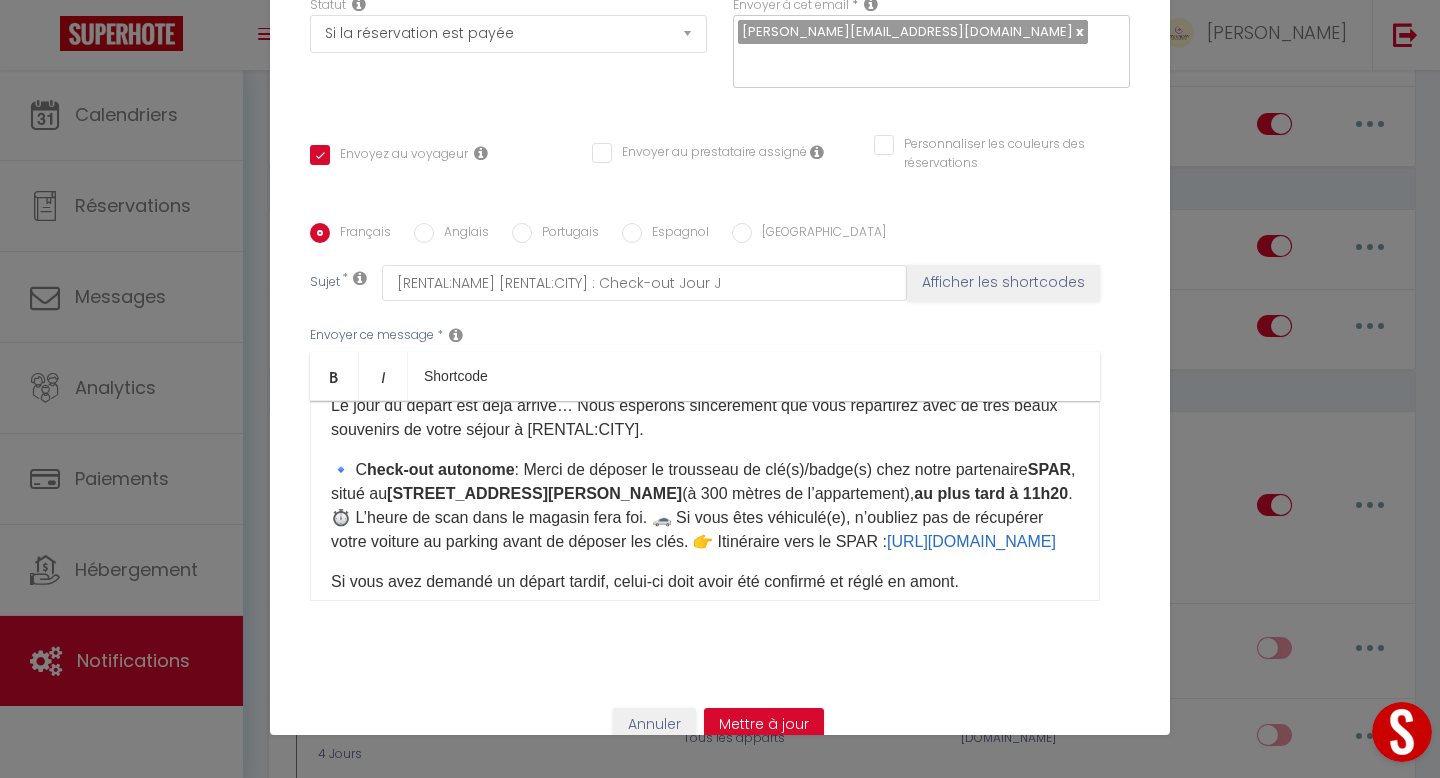 scroll, scrollTop: 0, scrollLeft: 0, axis: both 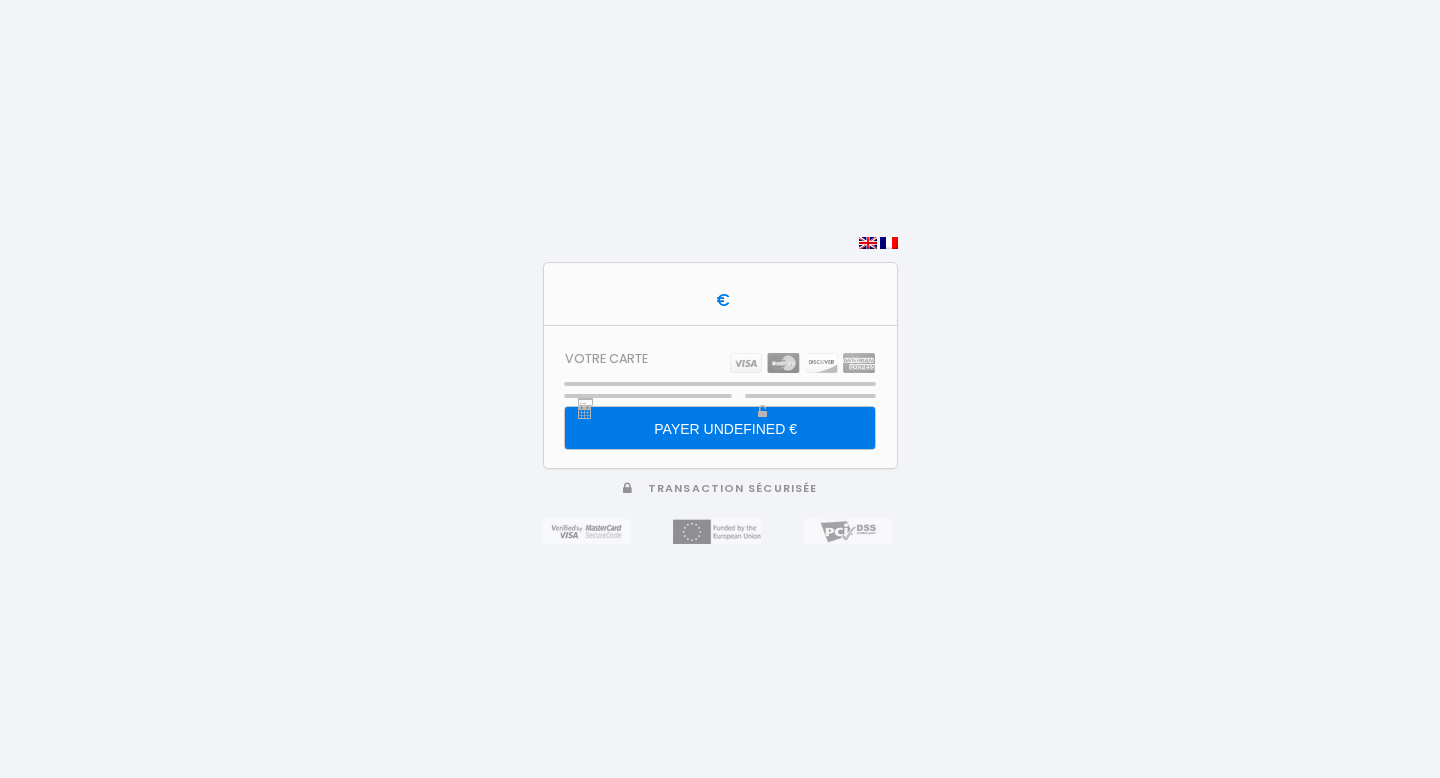 click on "PAYER undefined €" at bounding box center [719, 428] 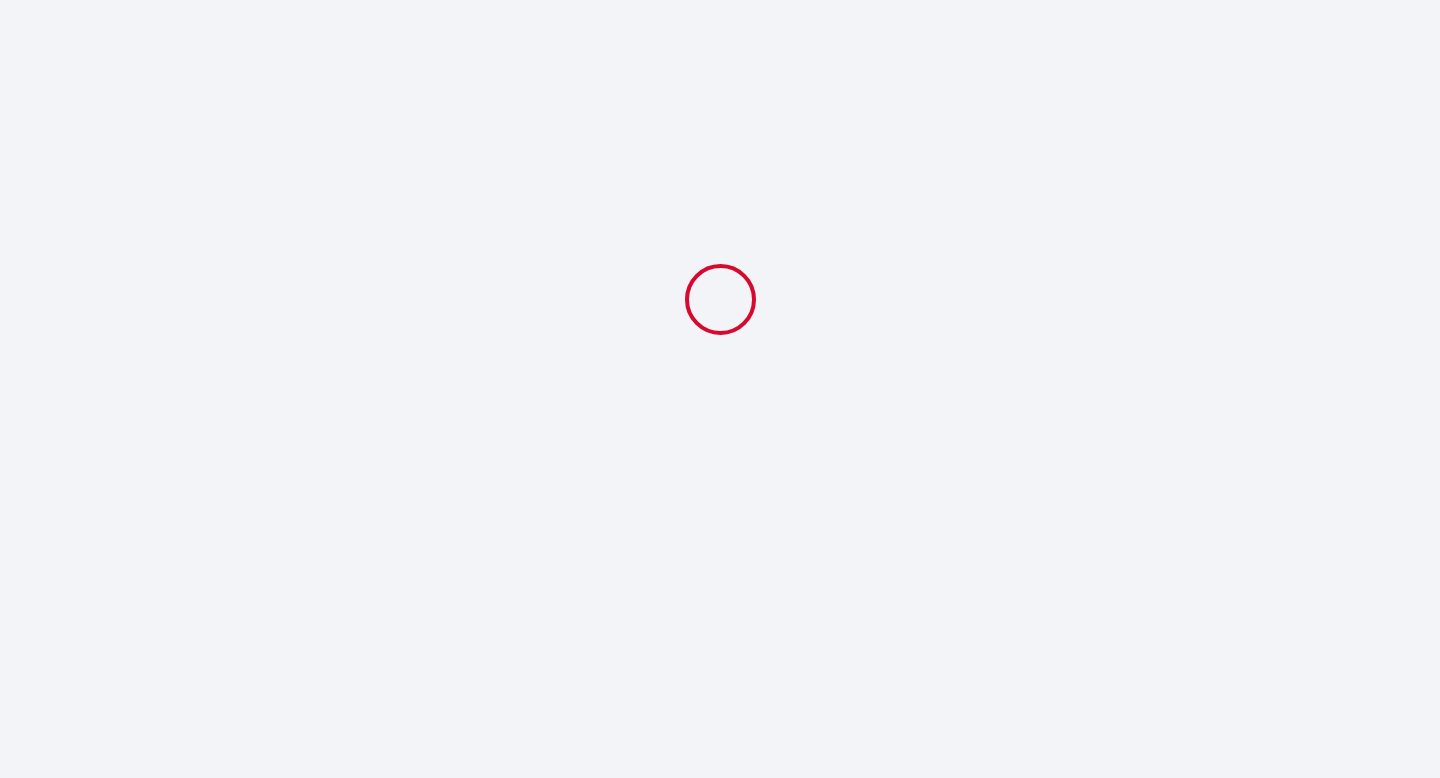 select 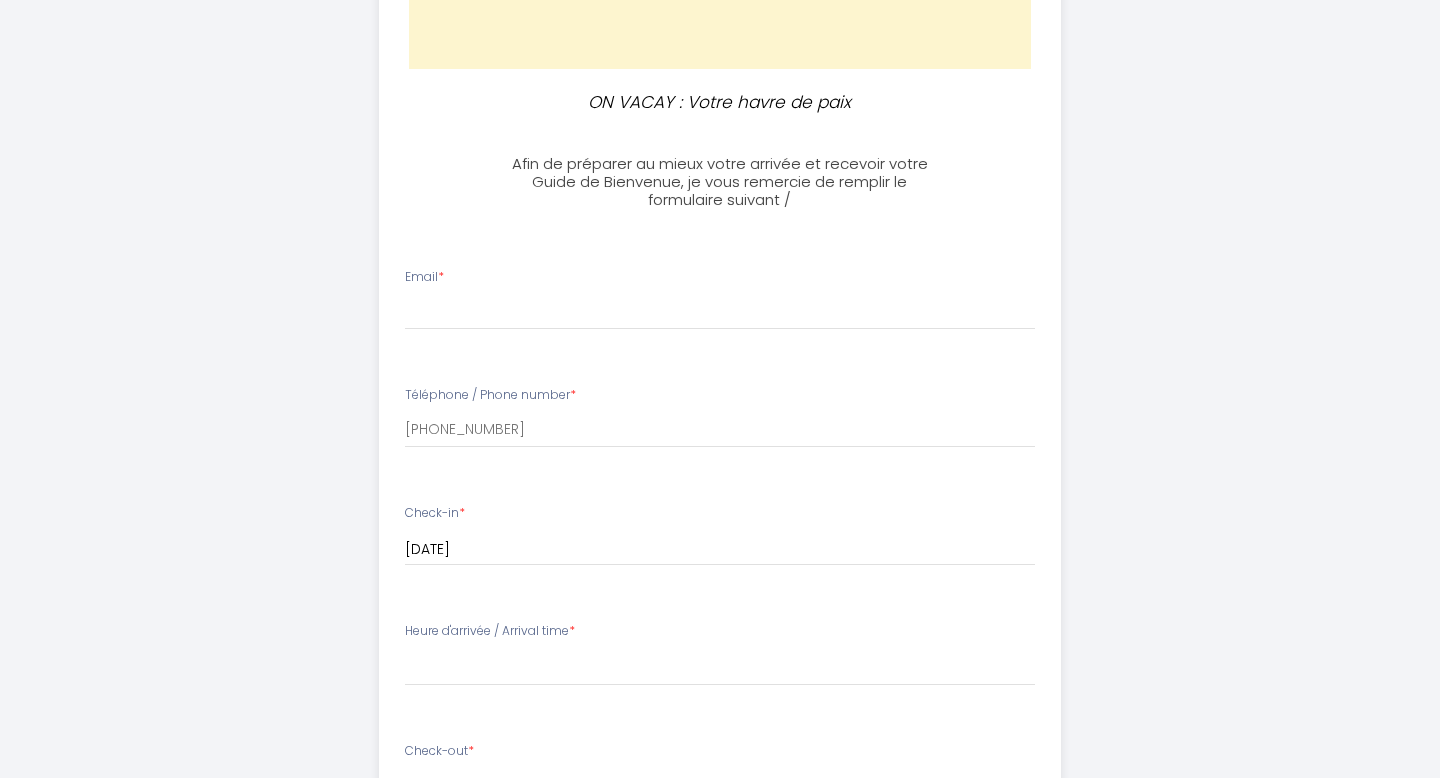 scroll, scrollTop: 759, scrollLeft: 0, axis: vertical 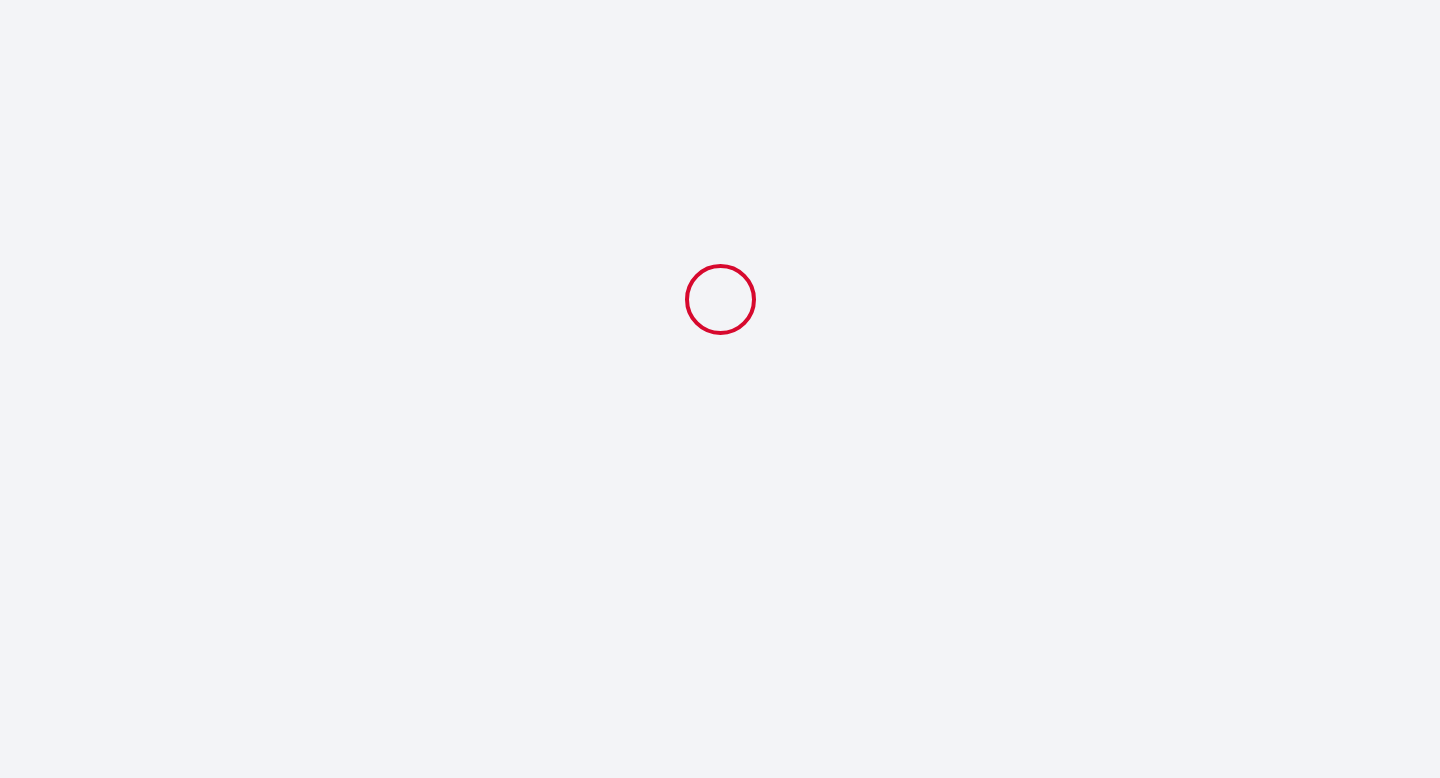 select 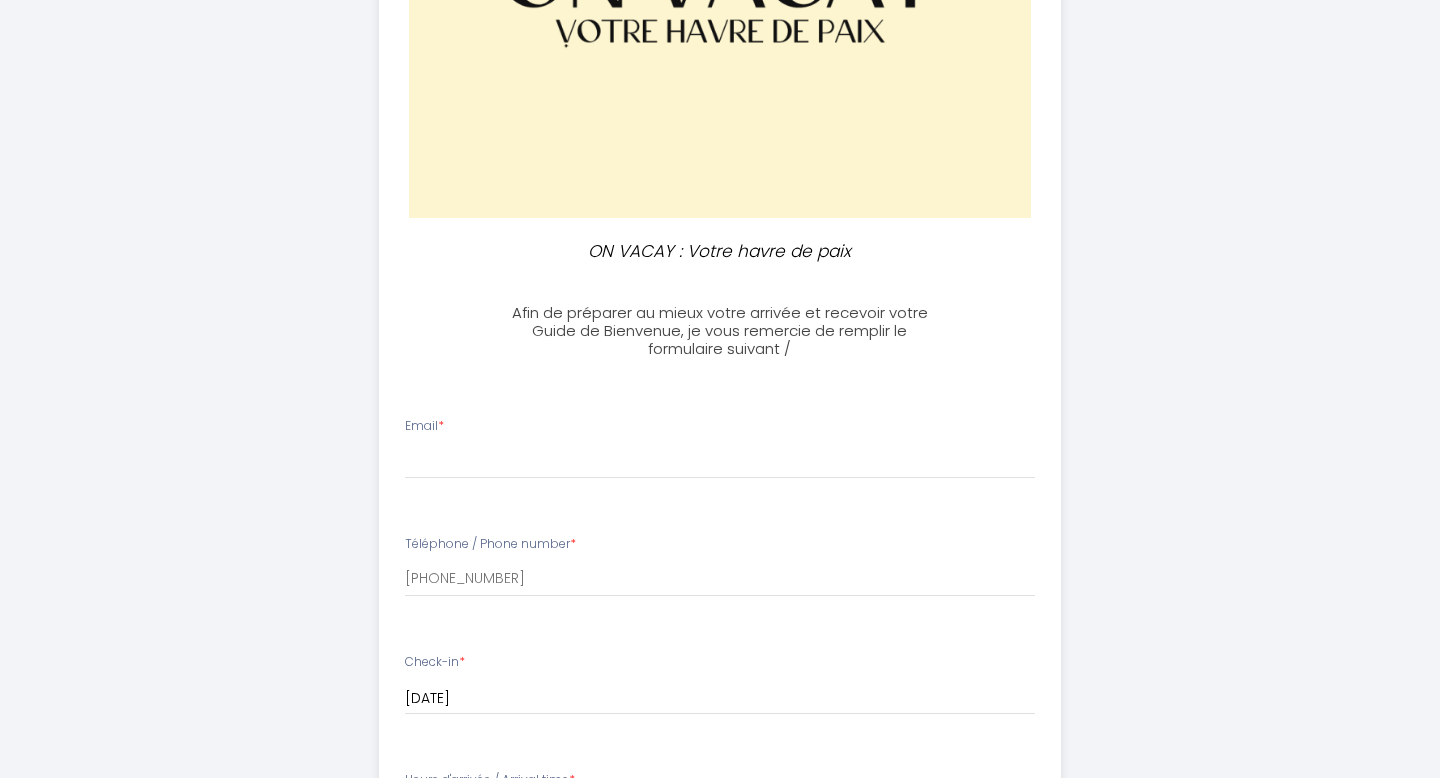 scroll, scrollTop: 487, scrollLeft: 0, axis: vertical 